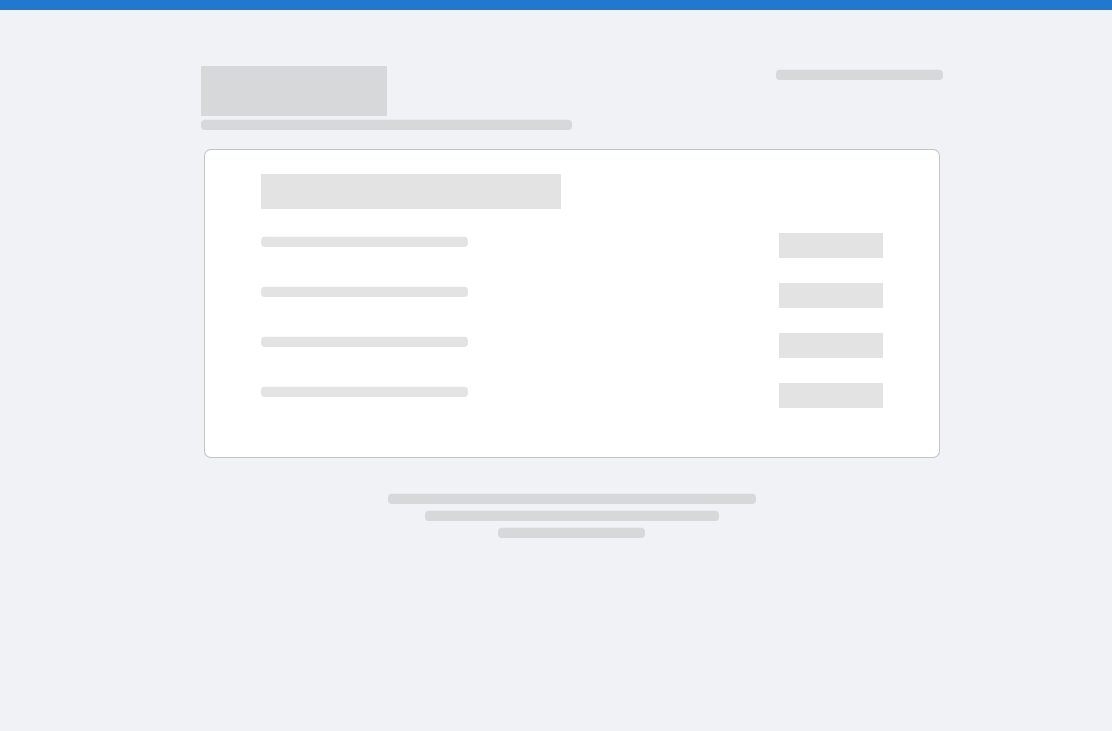scroll, scrollTop: 0, scrollLeft: 0, axis: both 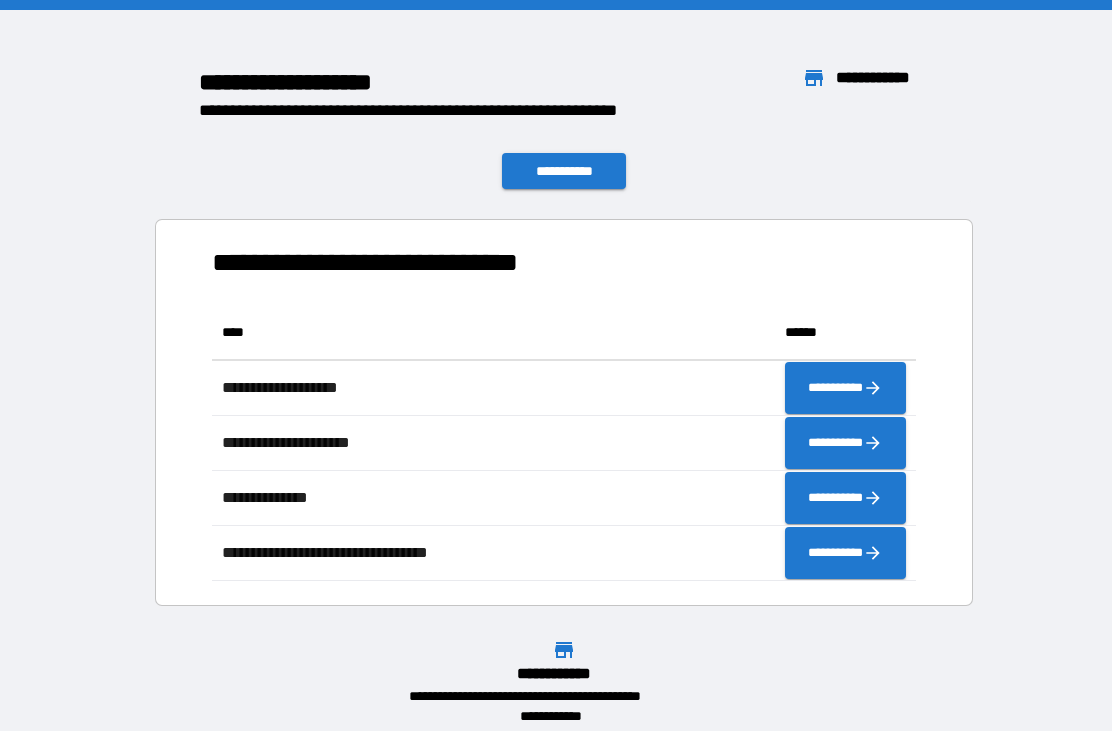 click on "**********" at bounding box center (556, 404) 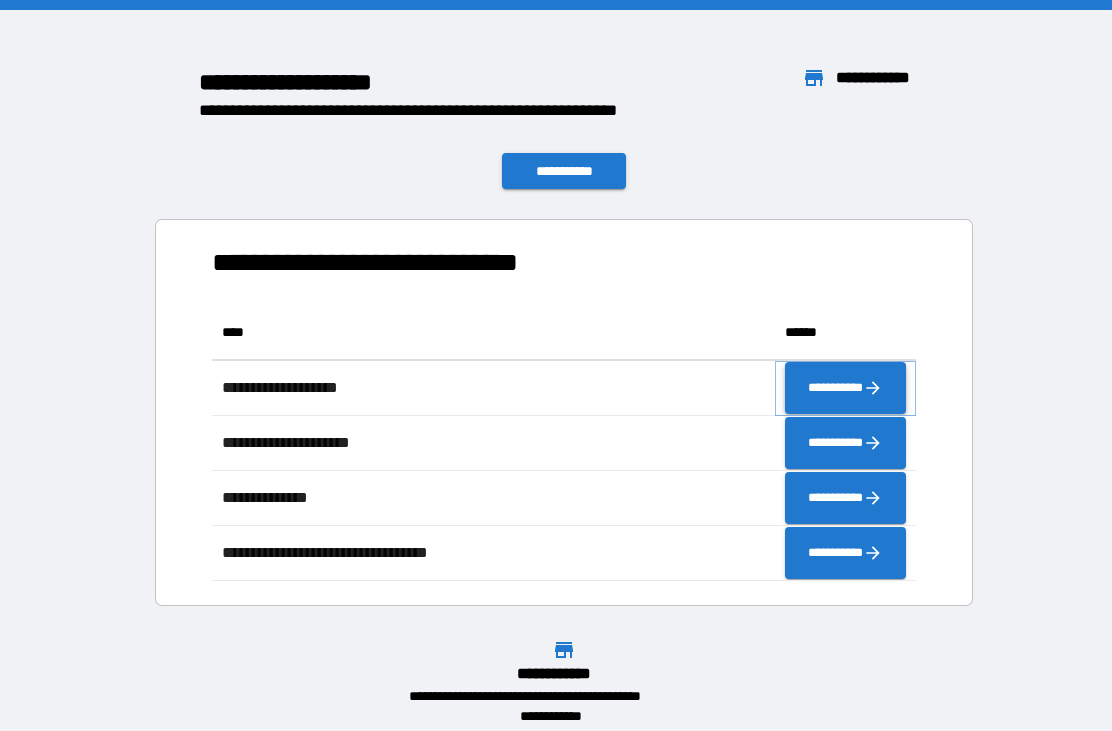 click on "**********" at bounding box center [845, 388] 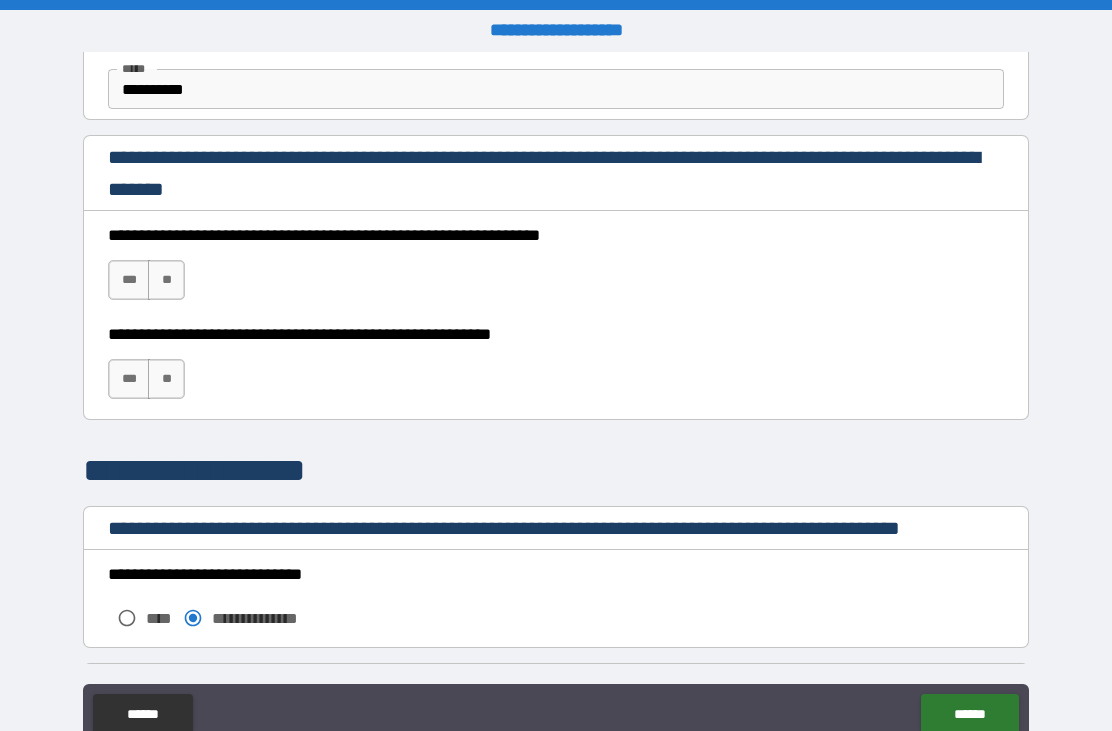 scroll, scrollTop: 1274, scrollLeft: 0, axis: vertical 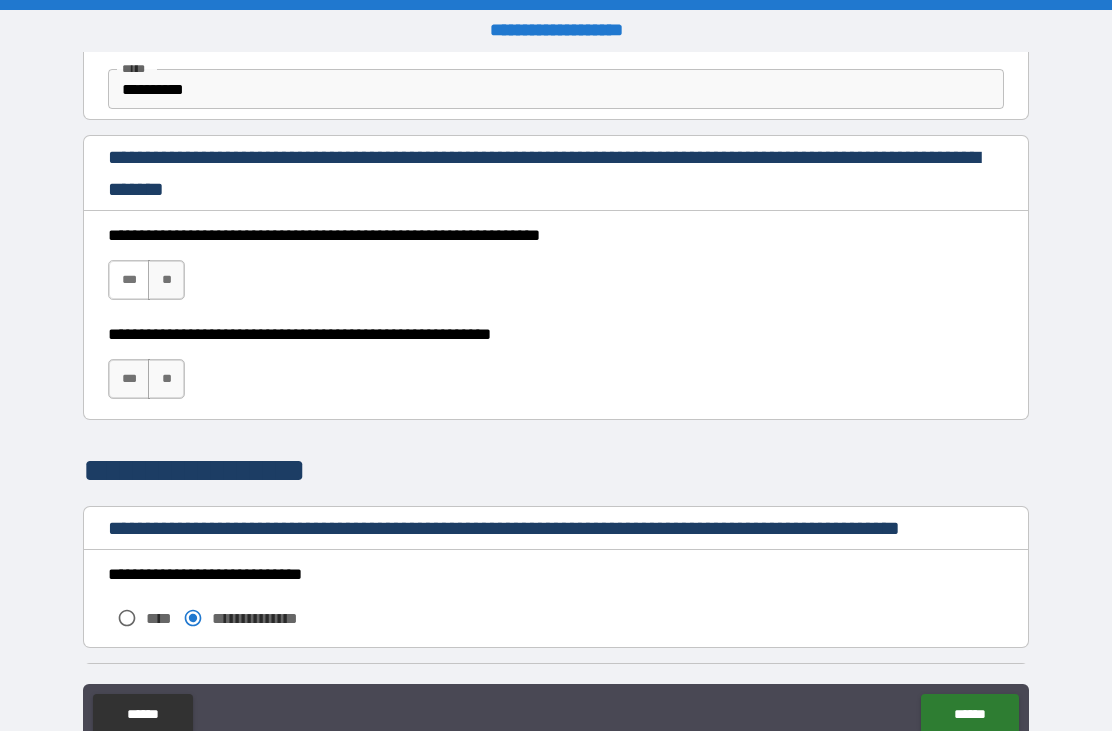 click on "***" at bounding box center [129, 280] 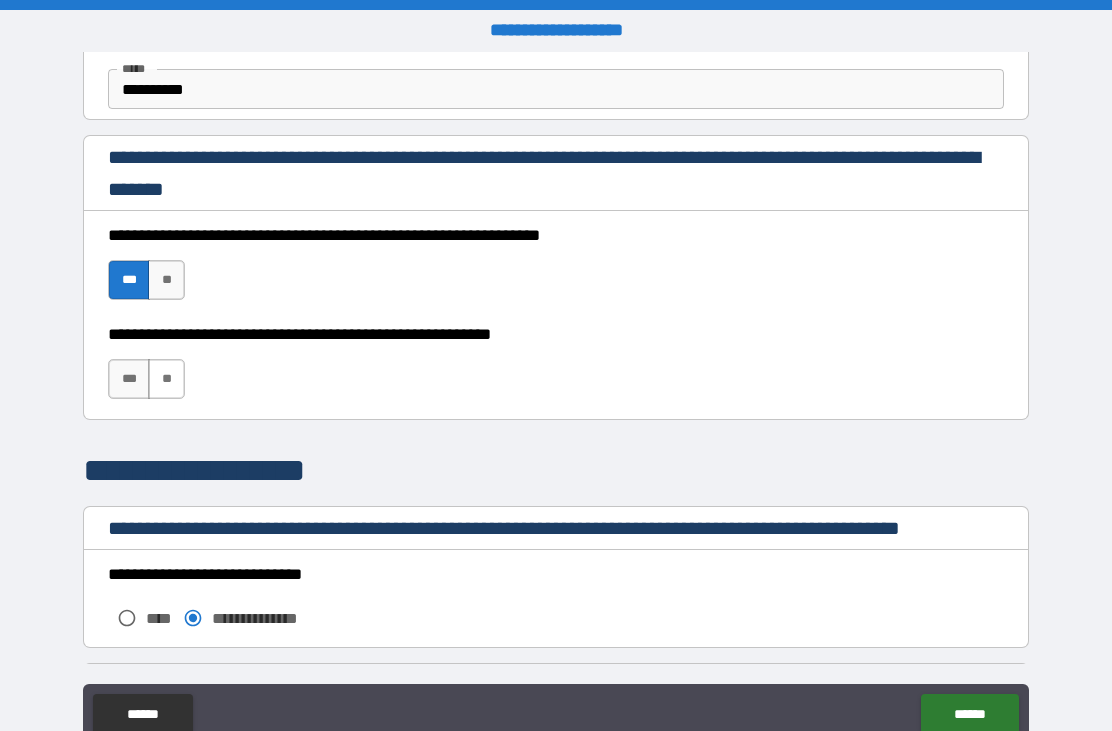 click on "**" at bounding box center (166, 379) 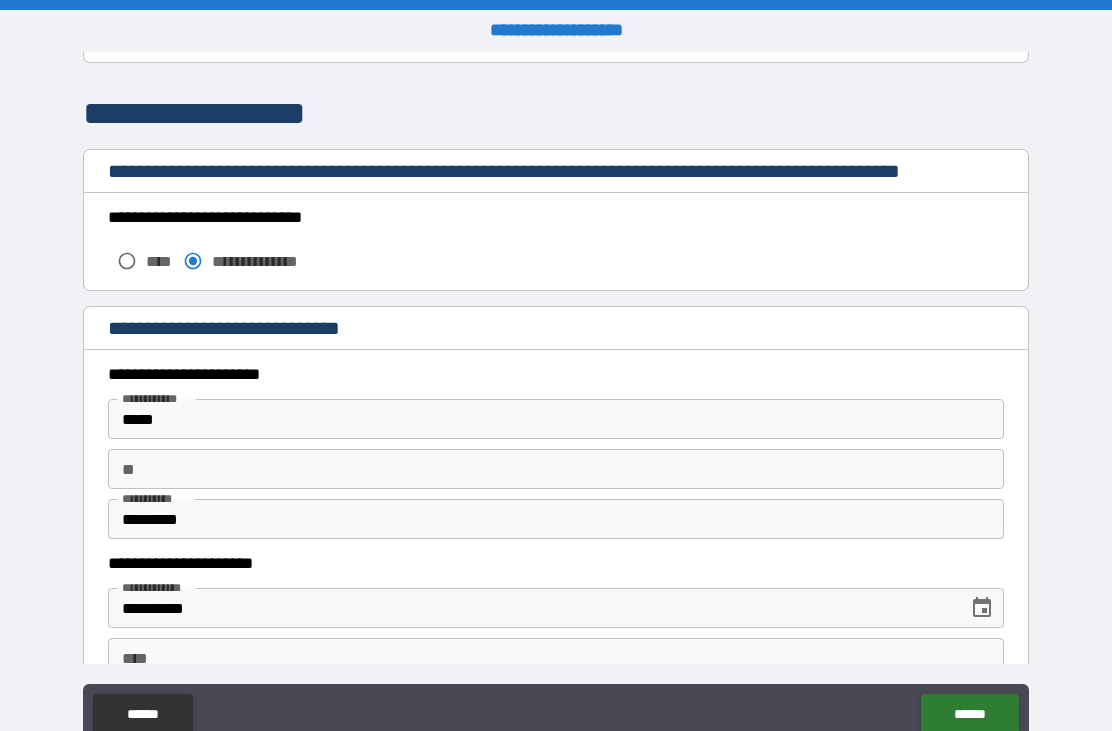 scroll, scrollTop: 1632, scrollLeft: 0, axis: vertical 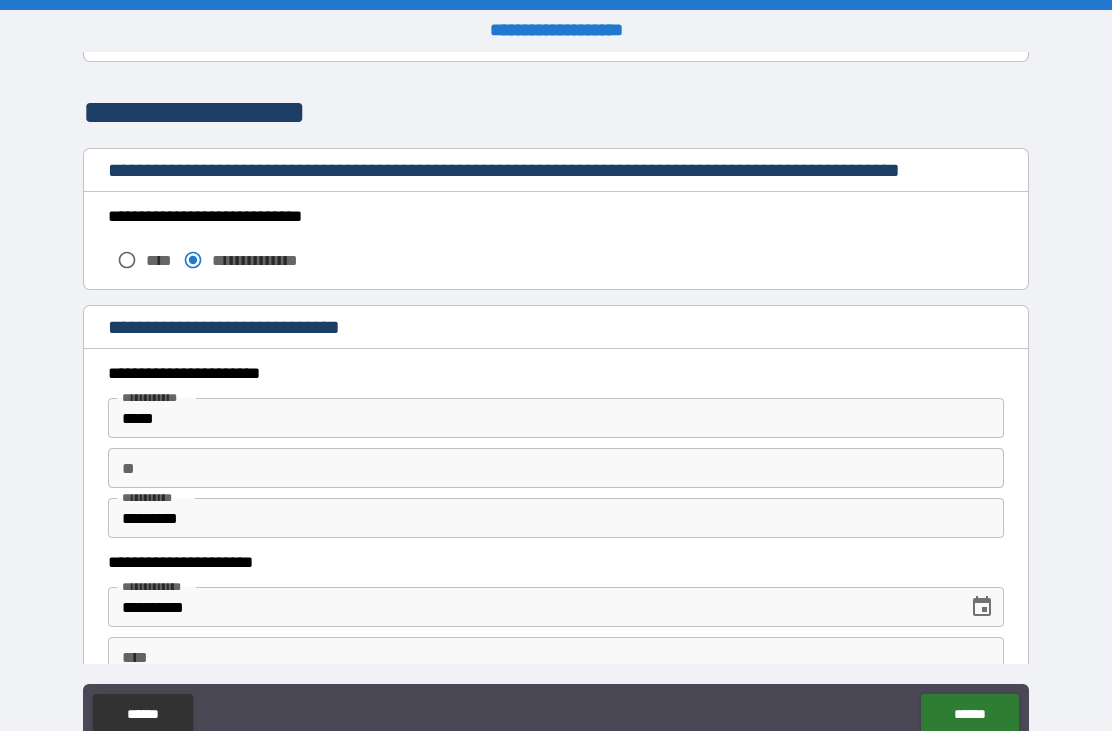 click on "*********" at bounding box center [556, 518] 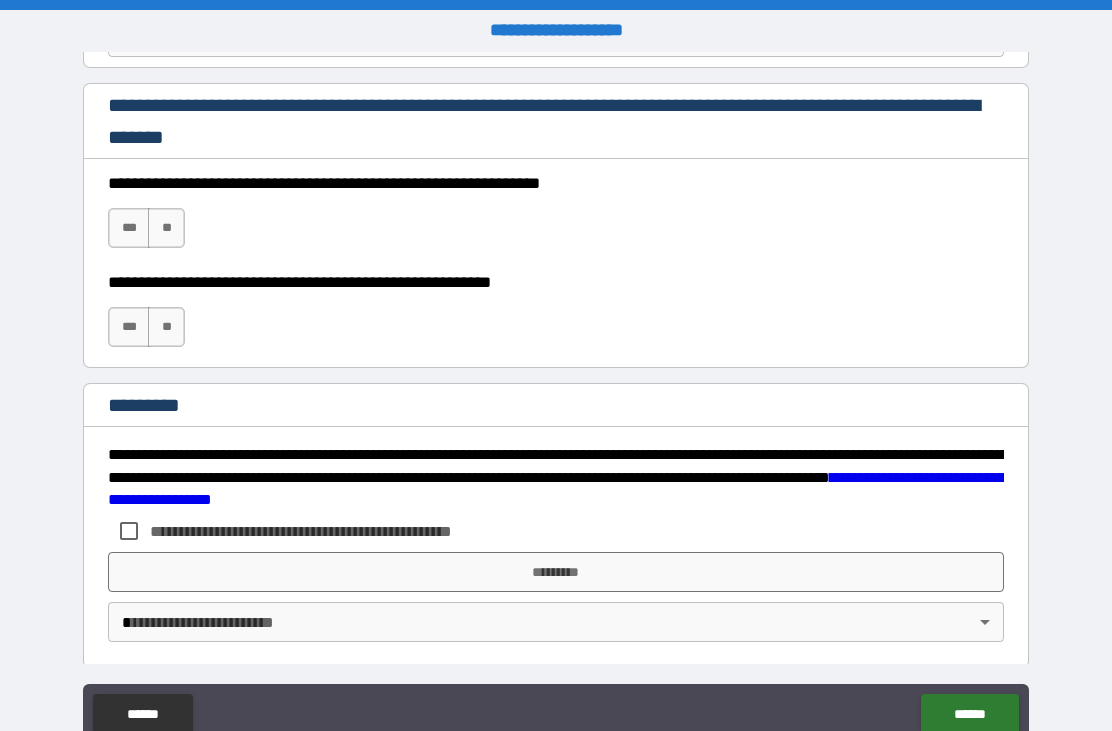 scroll, scrollTop: 2932, scrollLeft: 0, axis: vertical 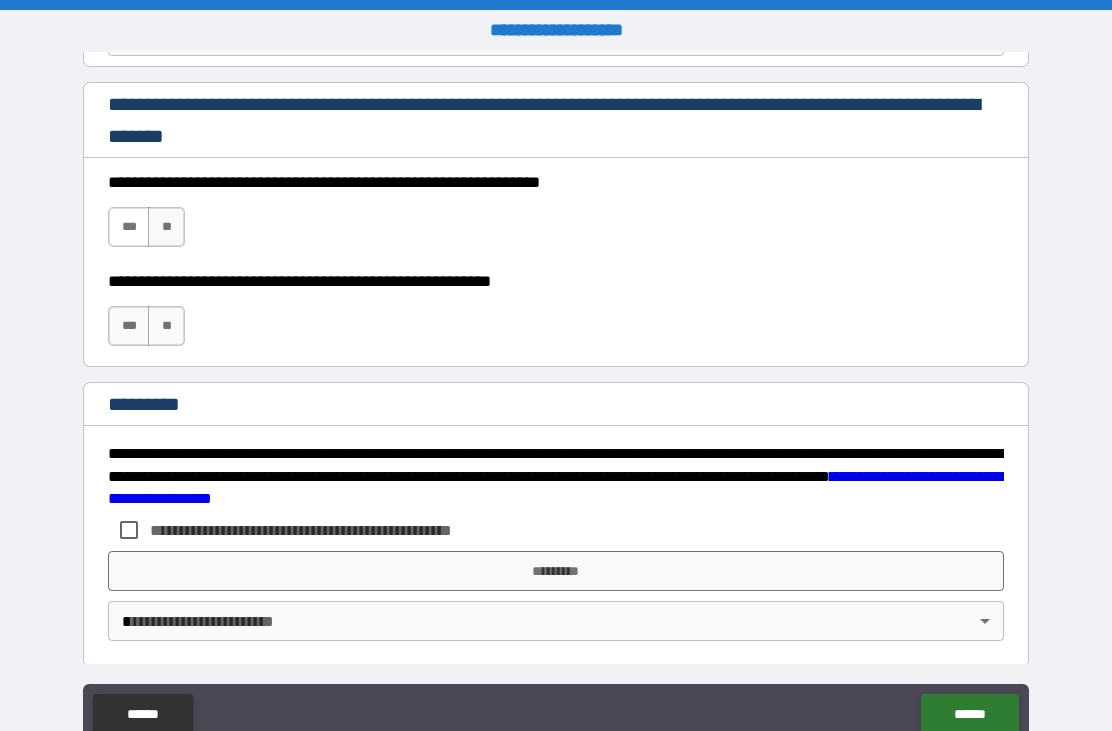click on "***" at bounding box center [129, 227] 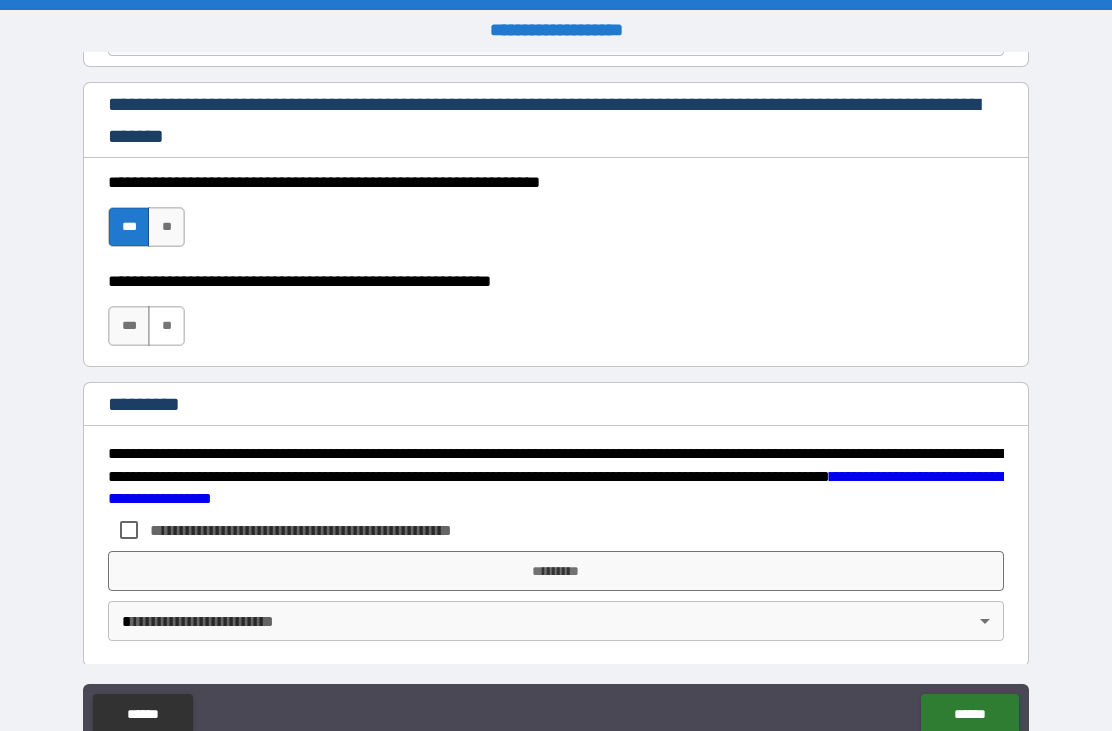 click on "**" at bounding box center [166, 326] 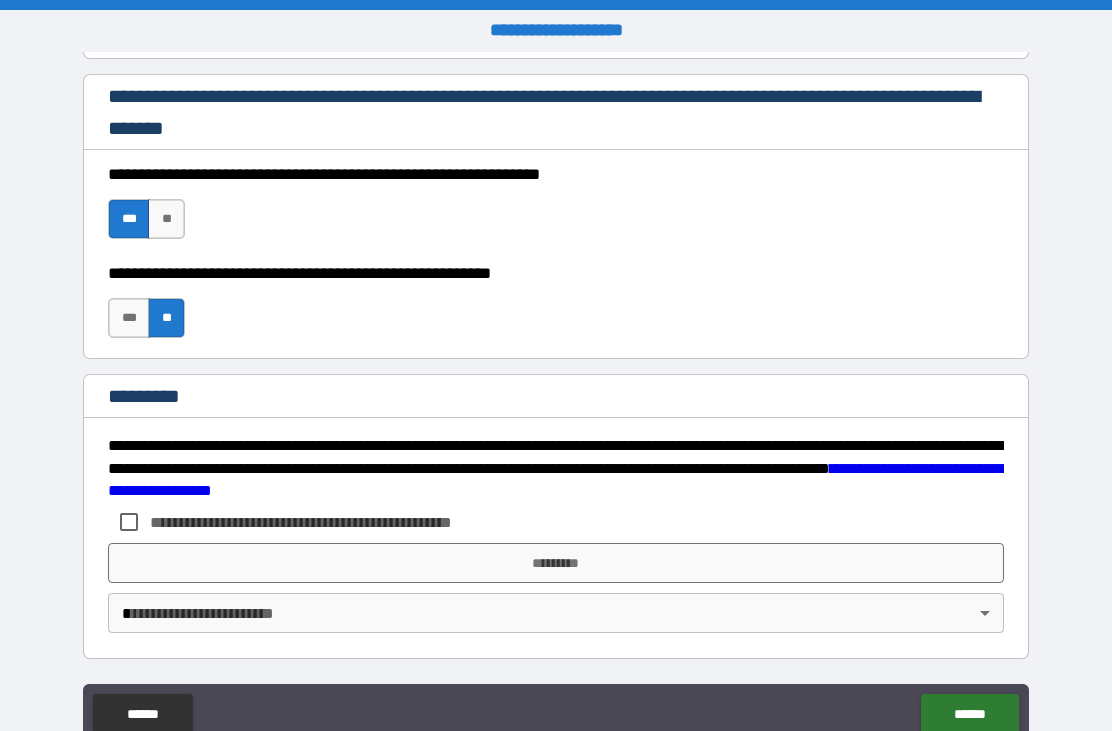 scroll, scrollTop: 2940, scrollLeft: 0, axis: vertical 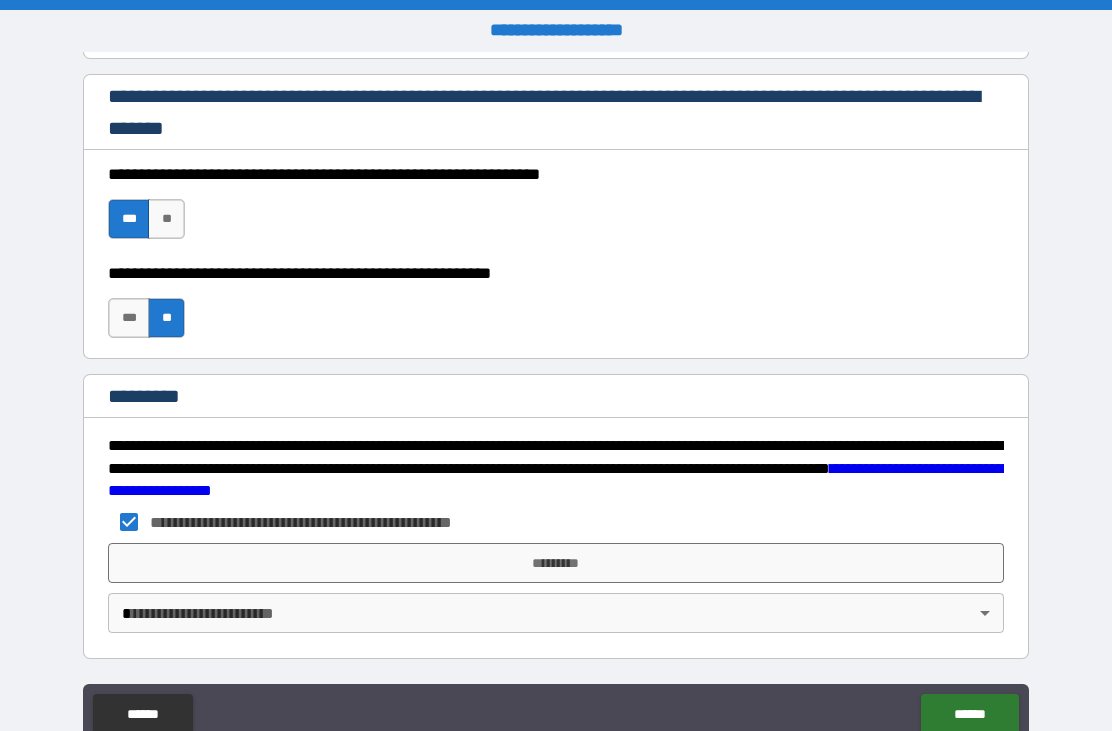 click on "**********" at bounding box center (556, 399) 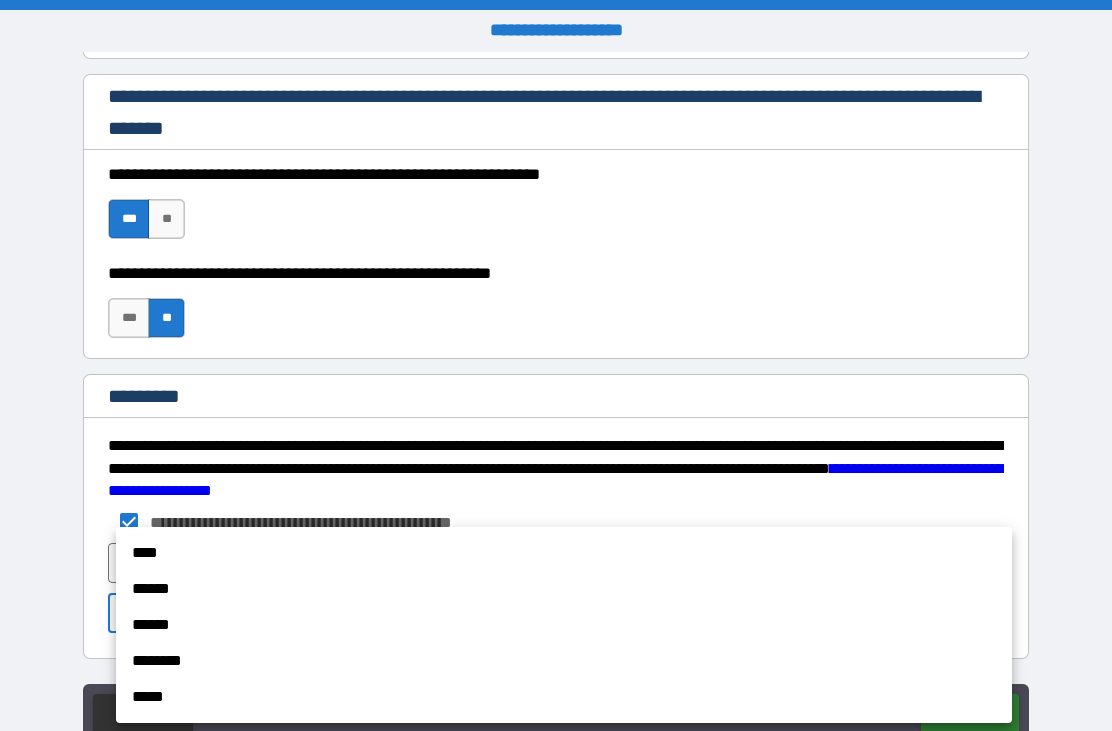 click on "******" at bounding box center (564, 589) 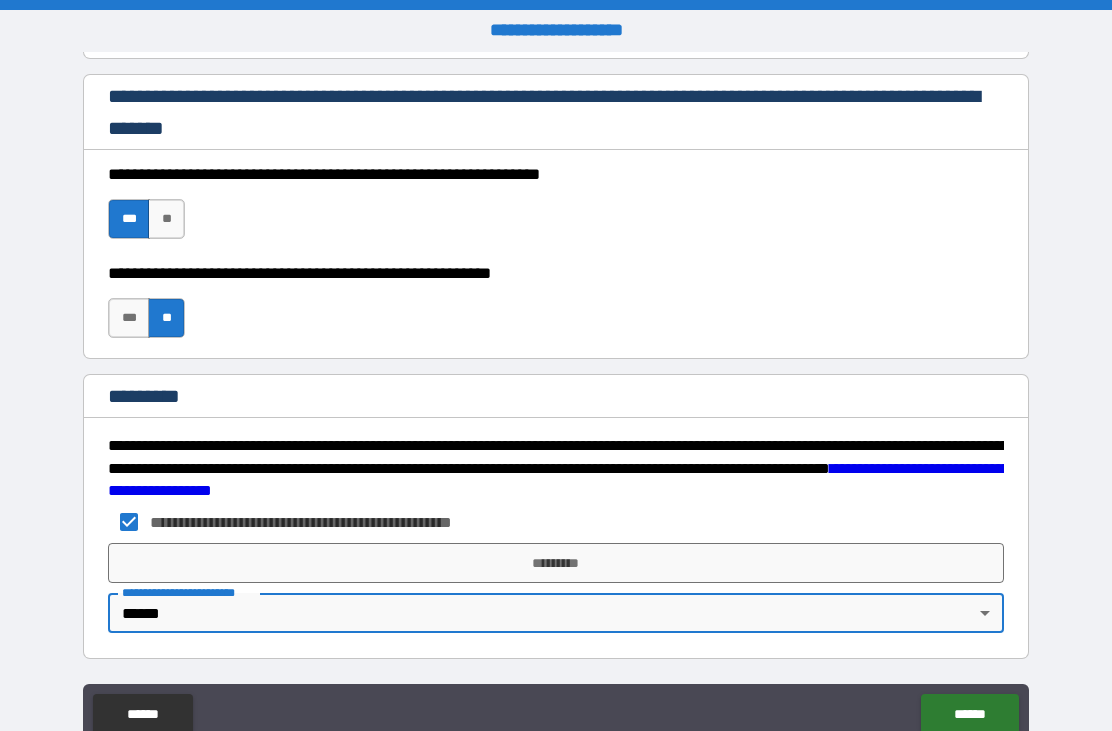 type on "*" 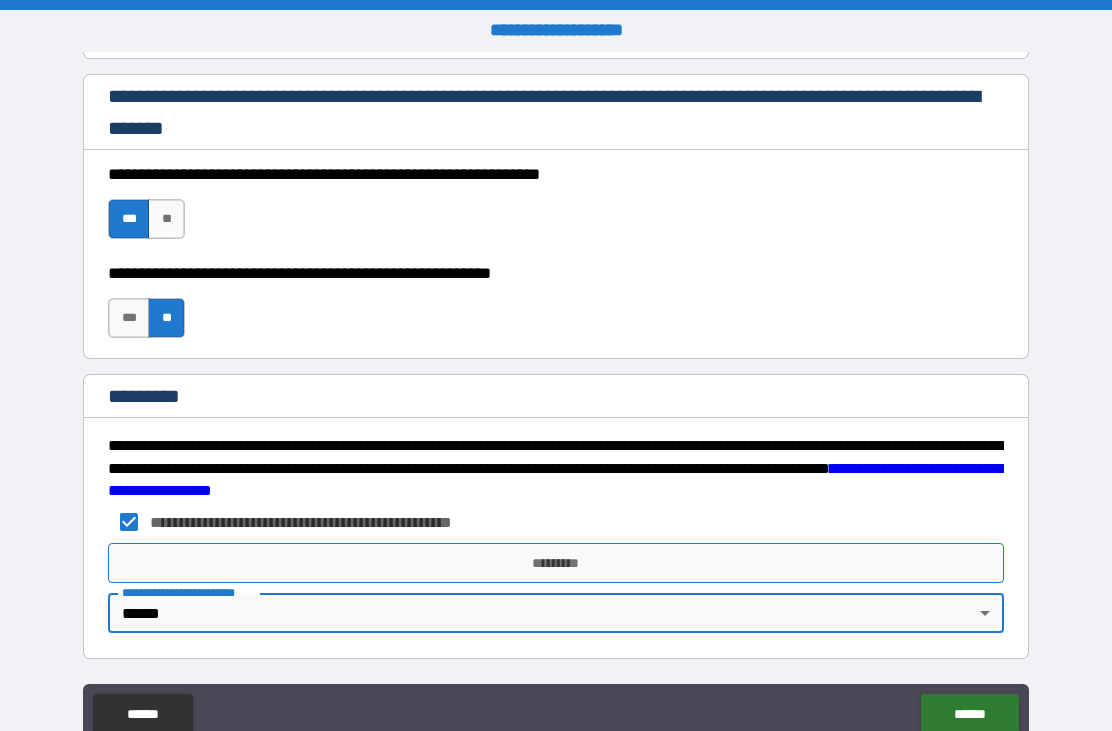 click on "*********" at bounding box center [556, 563] 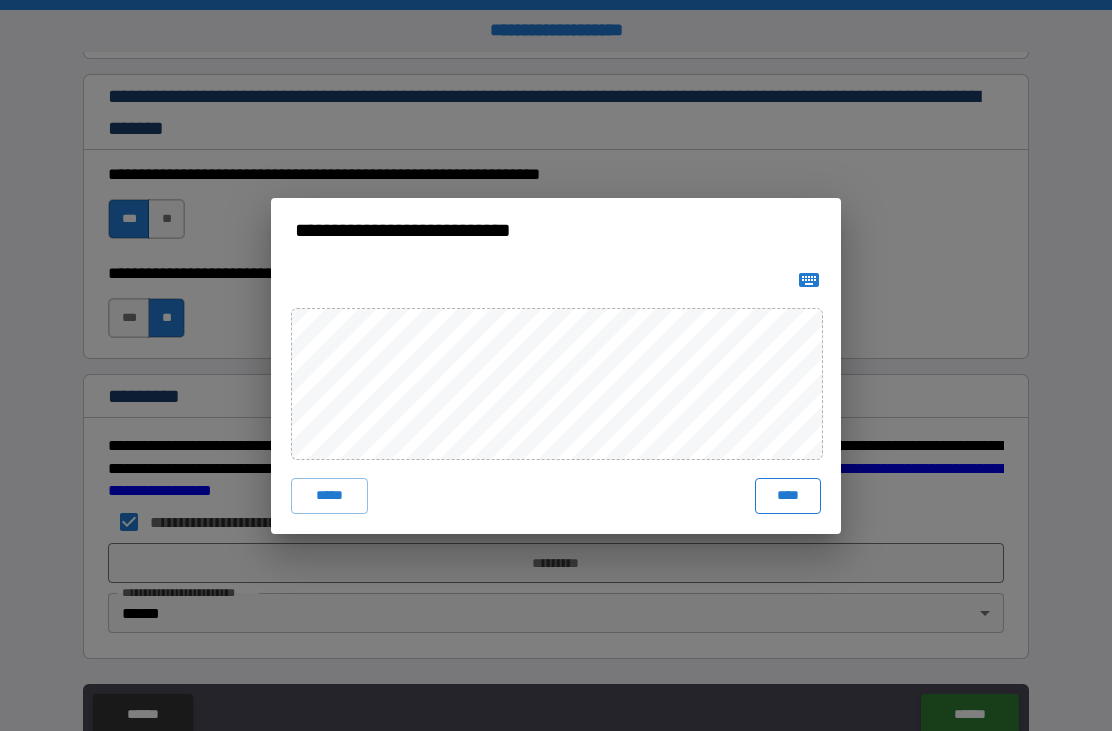 click on "****" at bounding box center (788, 496) 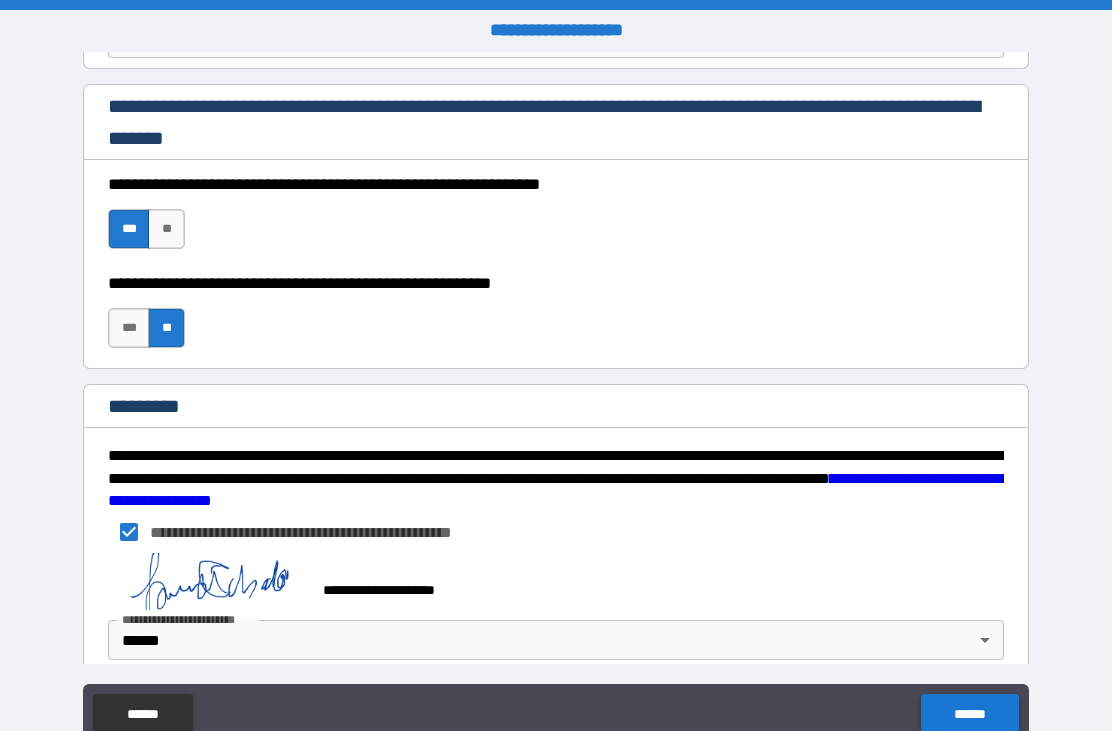 click on "******" at bounding box center (969, 714) 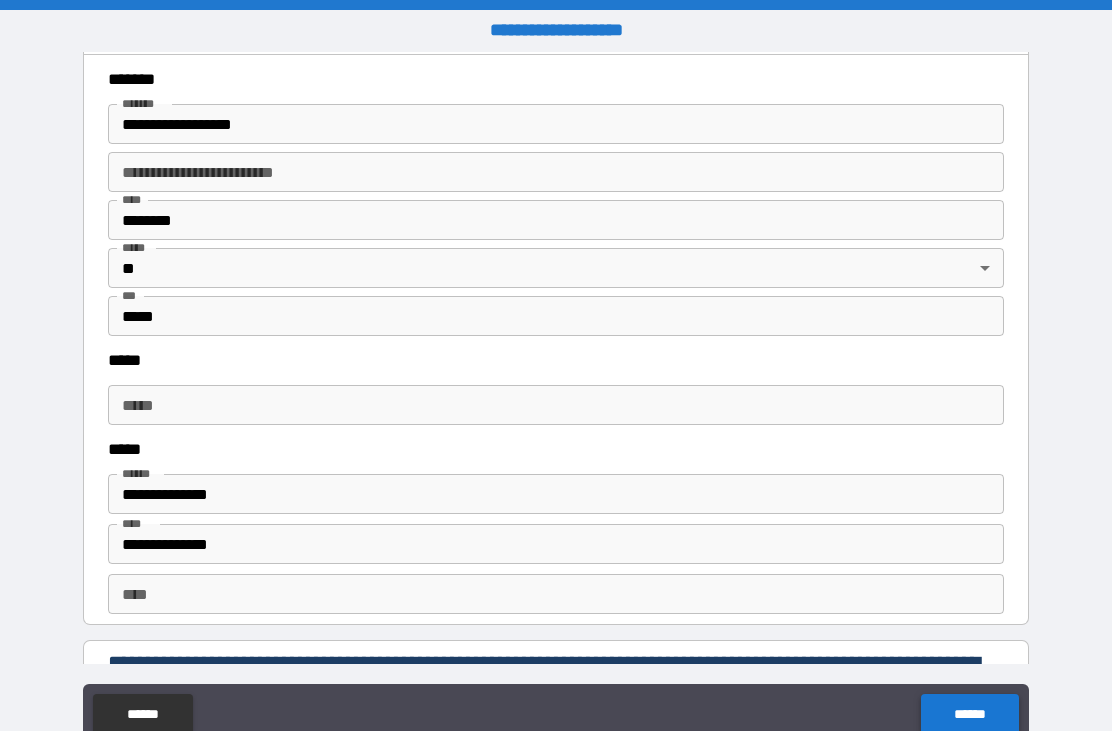 scroll, scrollTop: 2368, scrollLeft: 0, axis: vertical 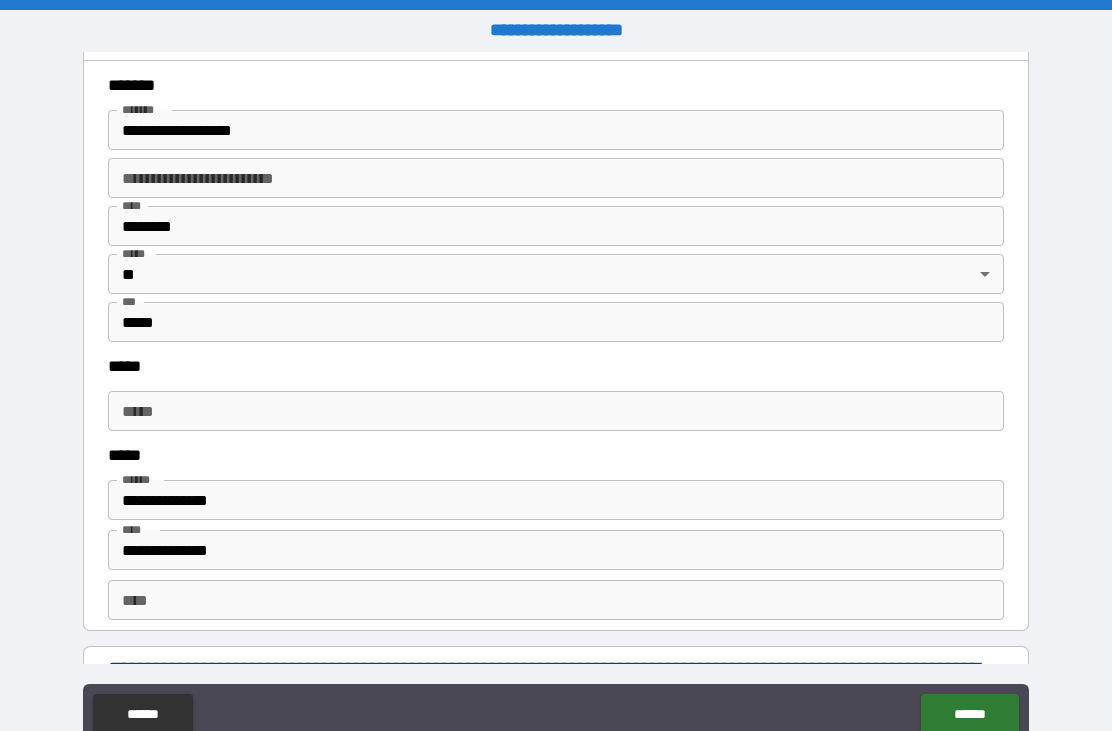 click on "*****" at bounding box center [556, 411] 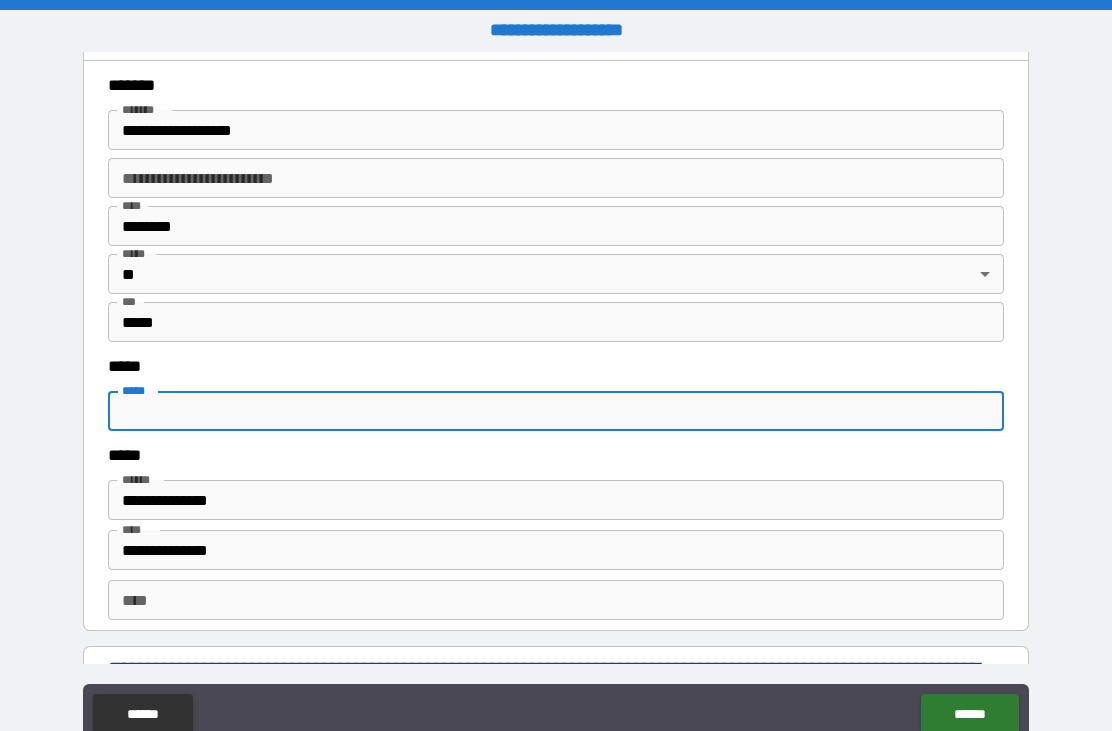 click on "**********" at bounding box center [556, 401] 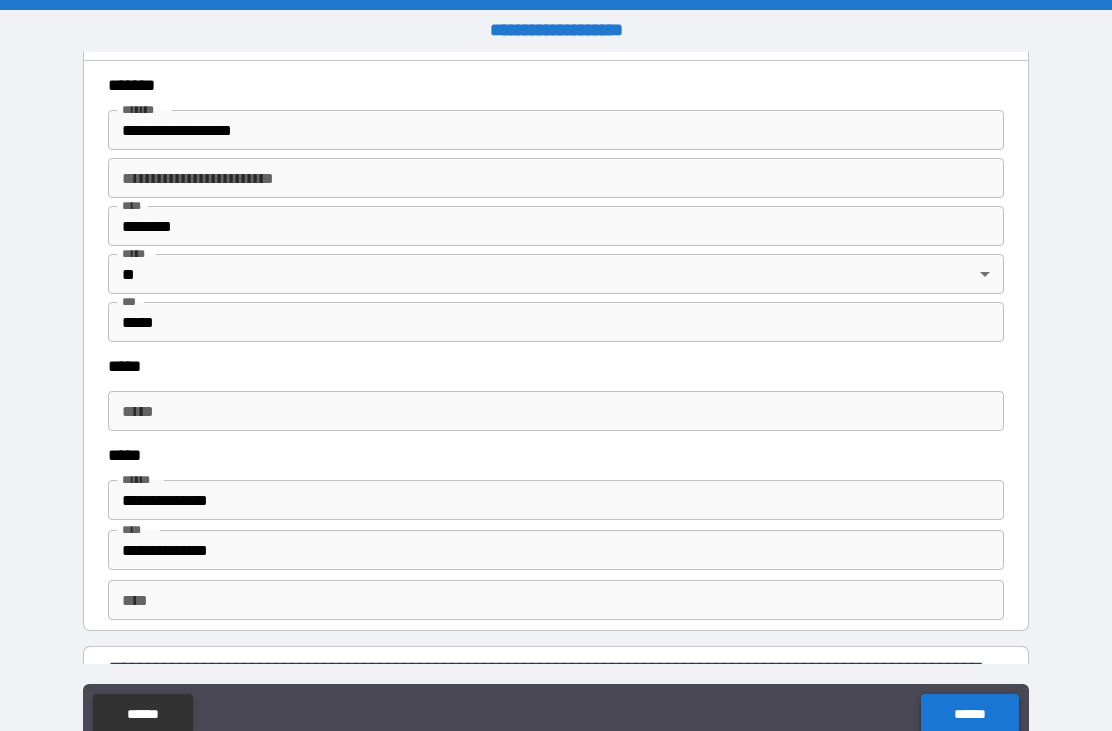 click on "******" at bounding box center (969, 714) 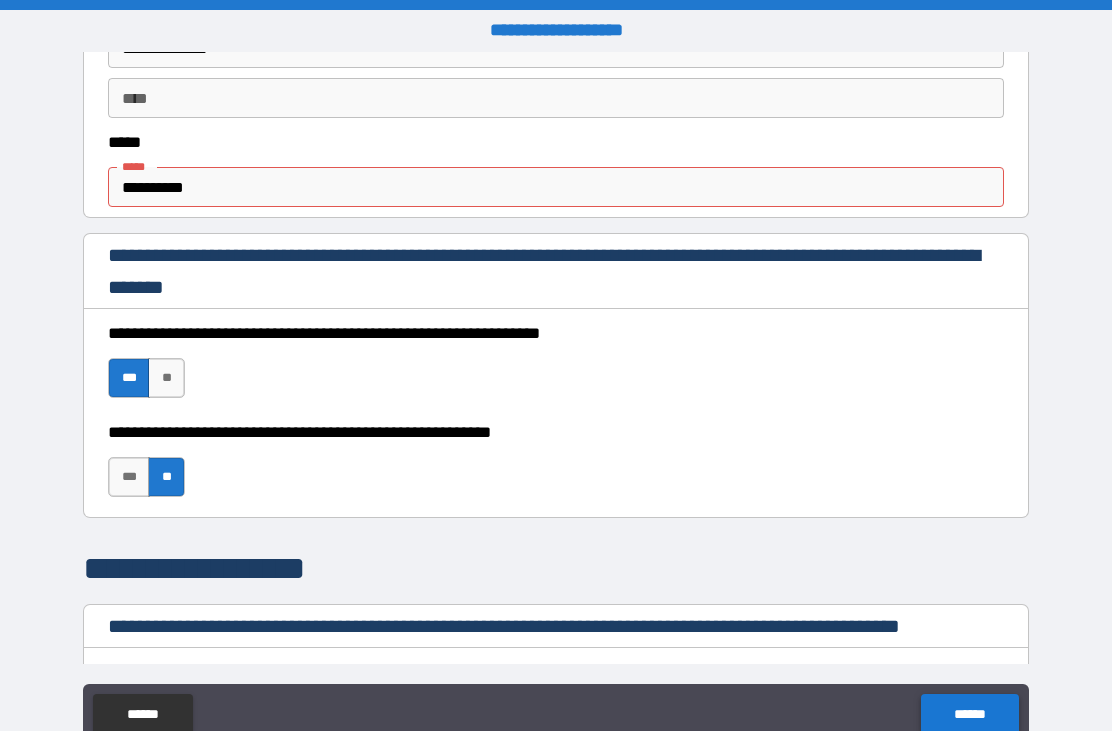 scroll, scrollTop: 1175, scrollLeft: 0, axis: vertical 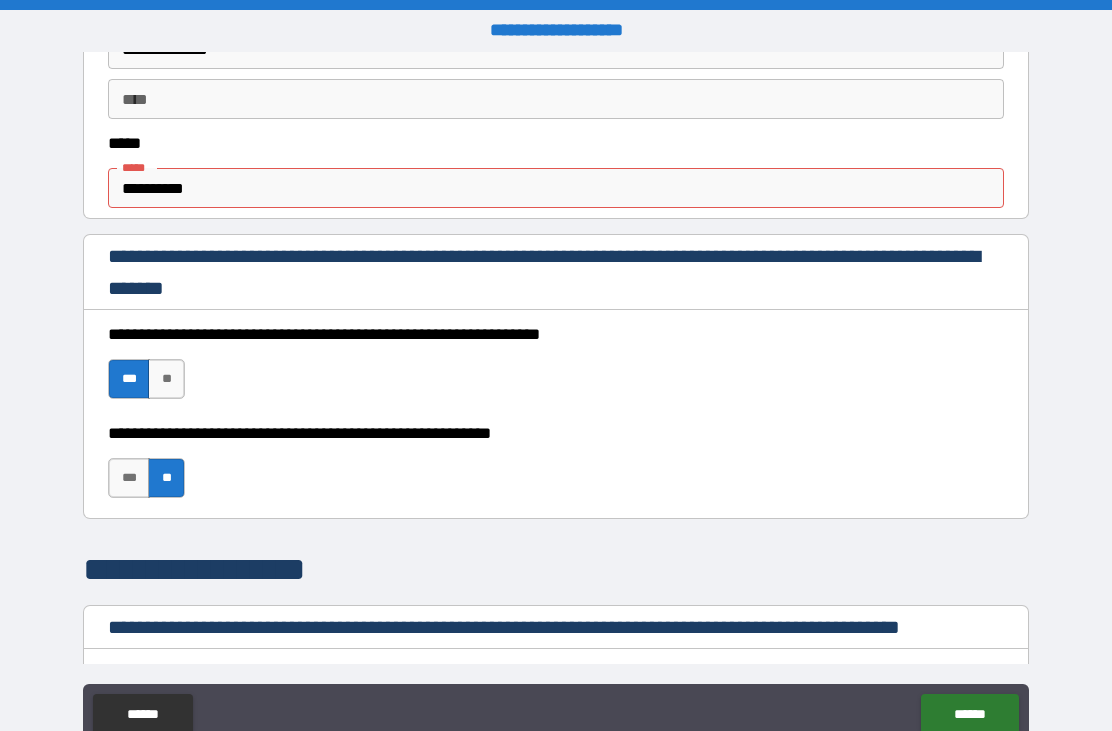 click on "**********" at bounding box center (556, 188) 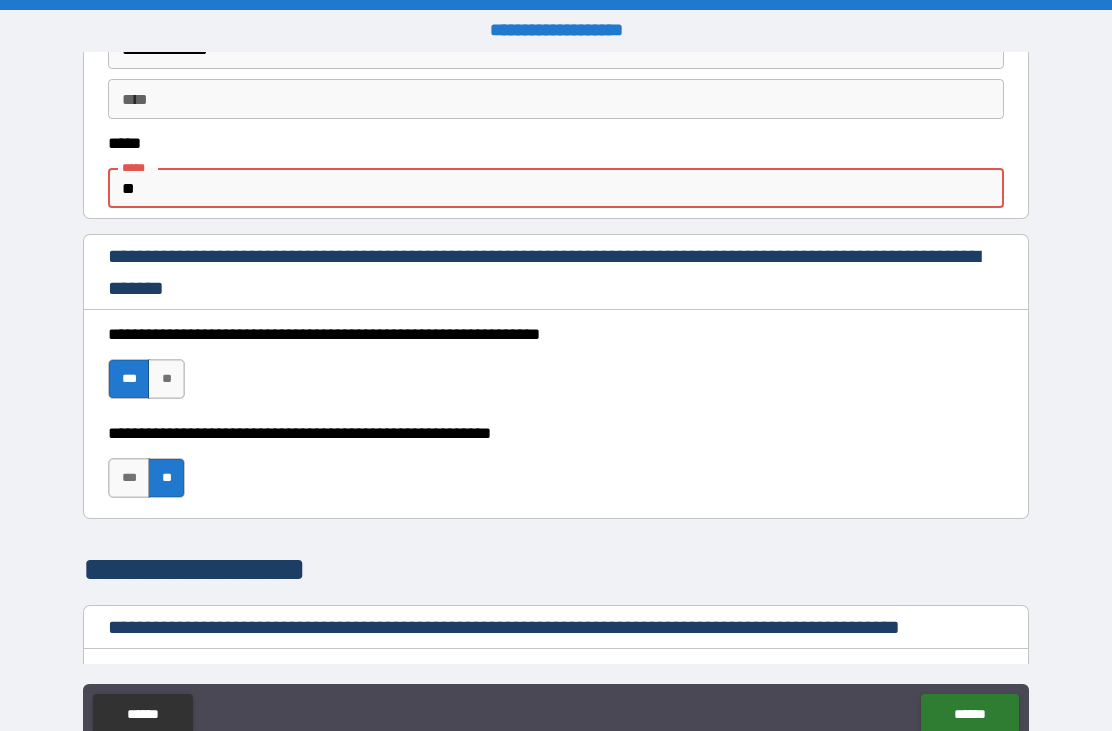 type on "*" 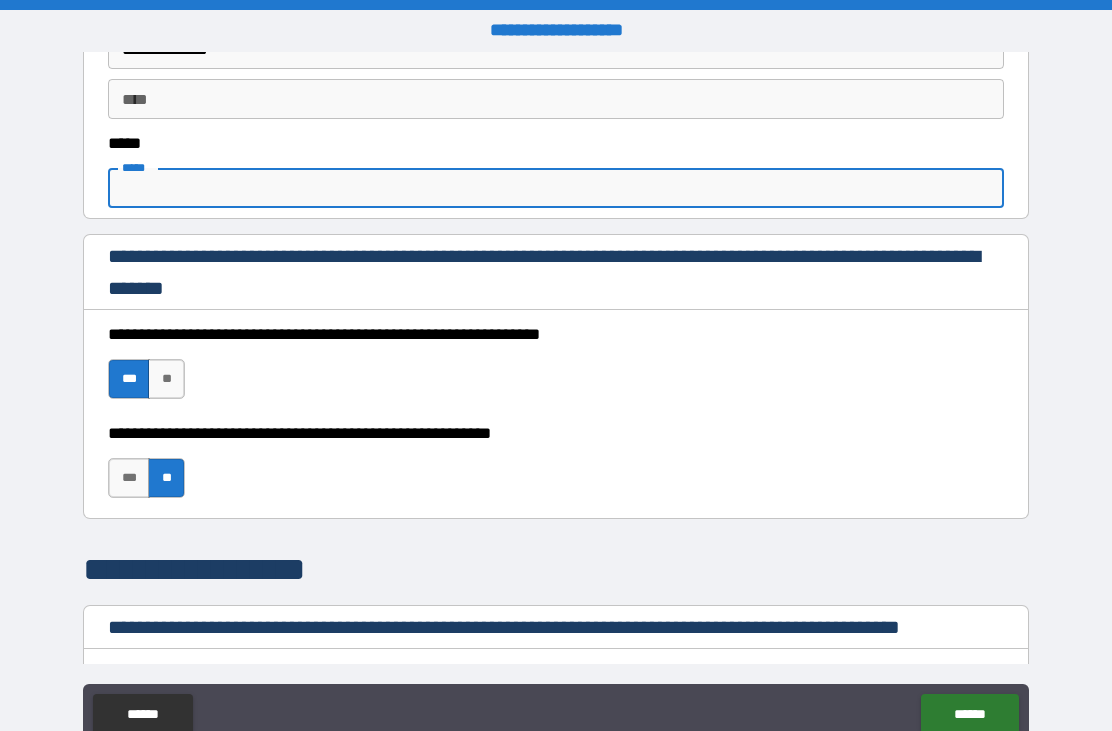 type 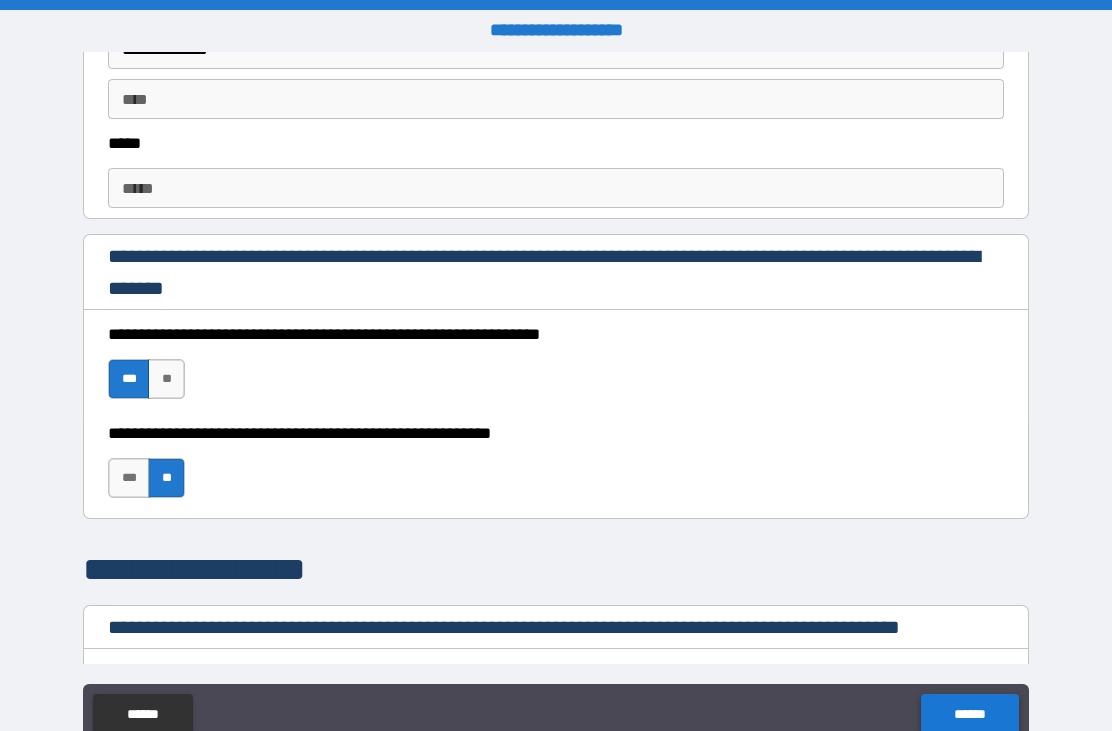 click on "******" at bounding box center (969, 714) 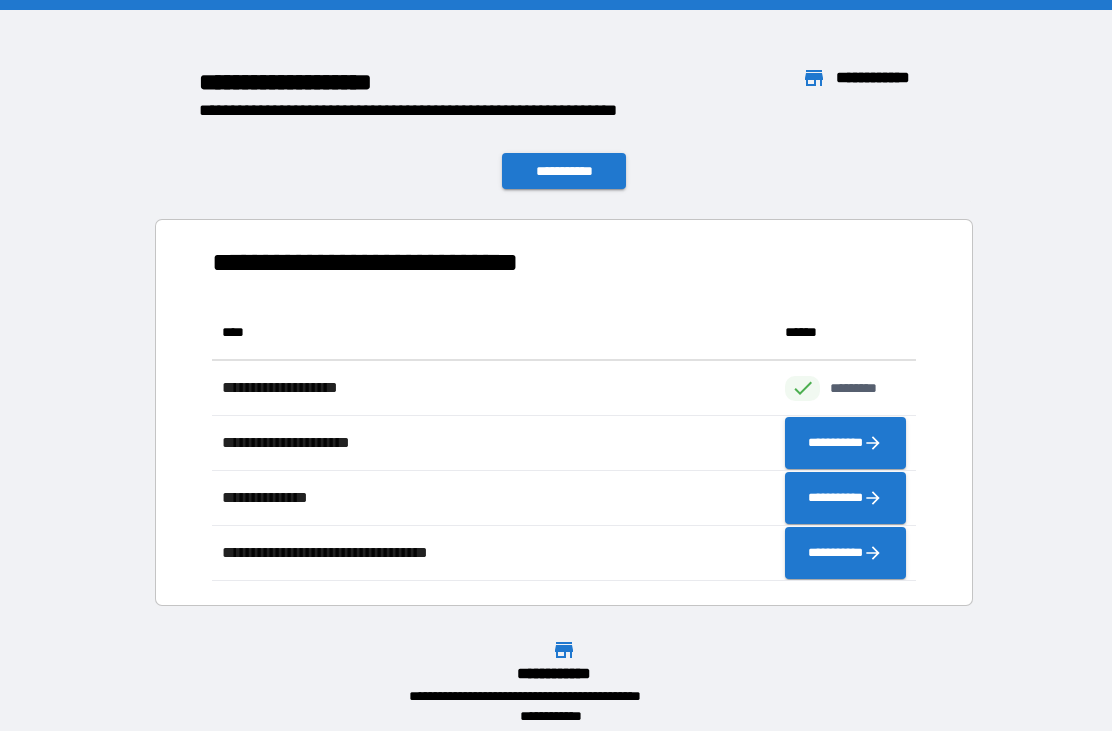 scroll, scrollTop: 1, scrollLeft: 1, axis: both 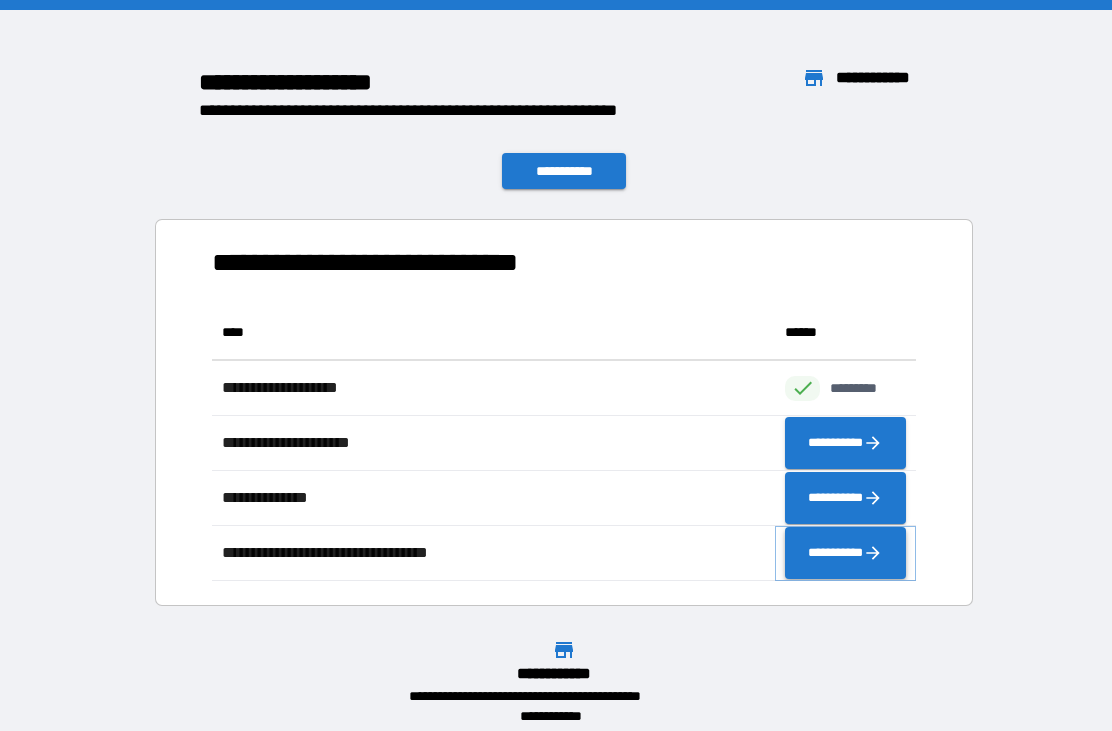 click on "**********" at bounding box center (845, 553) 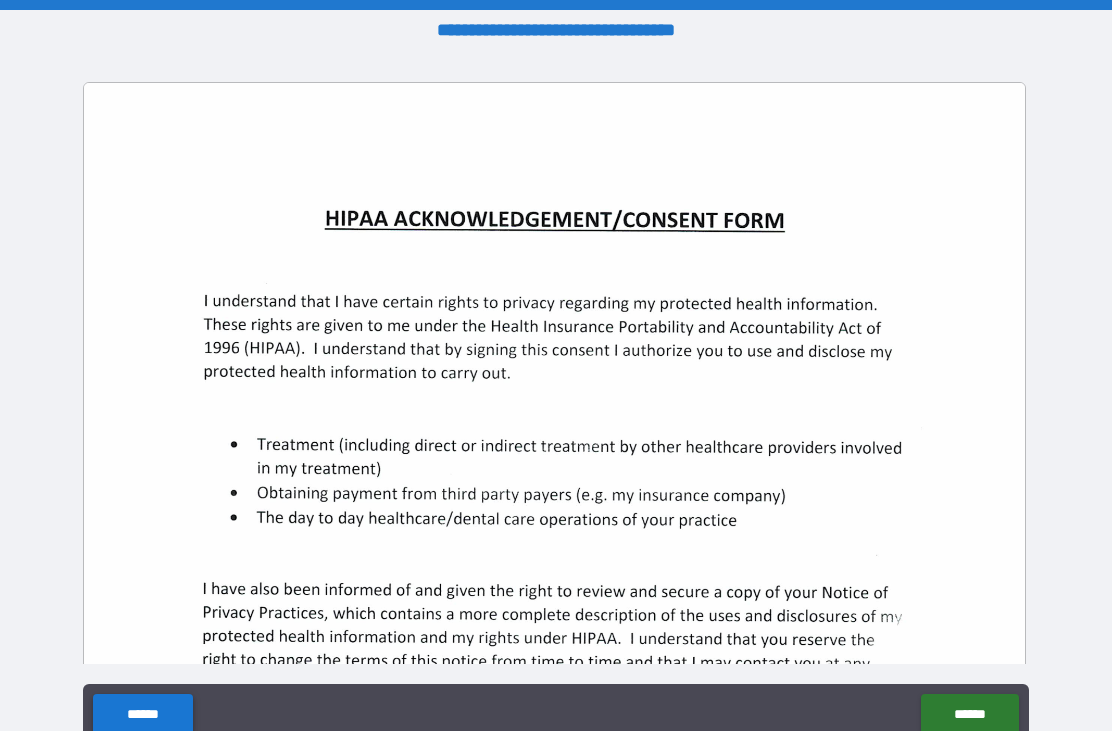 click on "******" at bounding box center (142, 714) 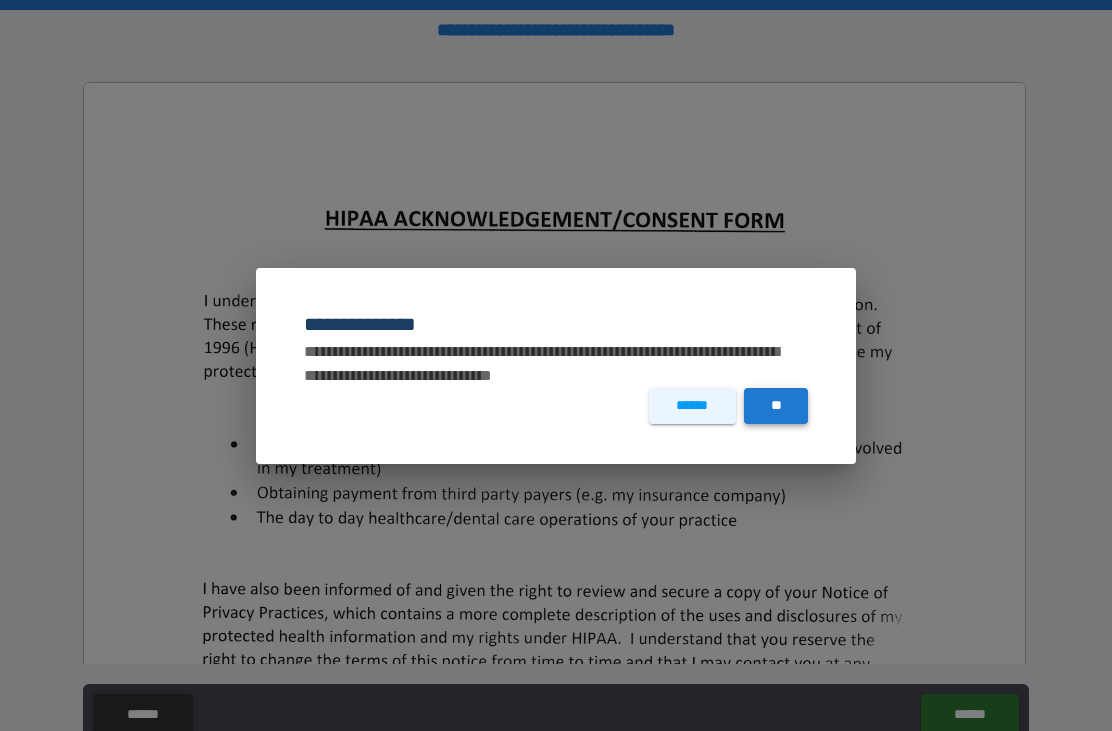 click on "**" at bounding box center [776, 406] 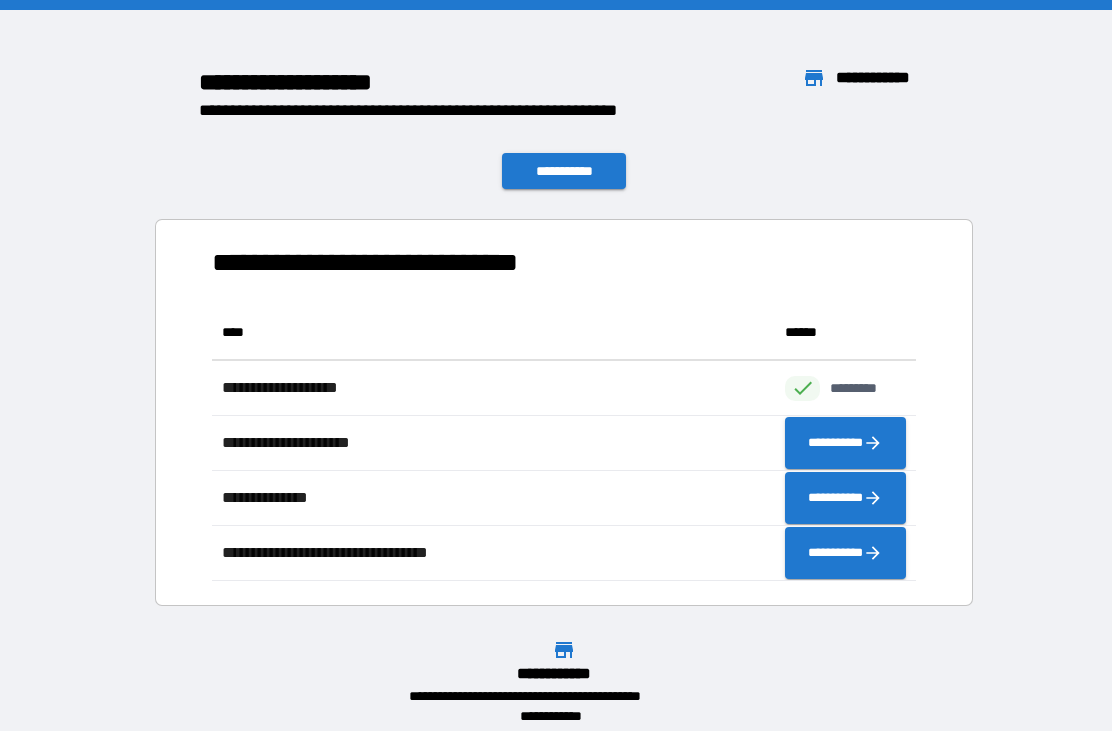 scroll, scrollTop: 276, scrollLeft: 704, axis: both 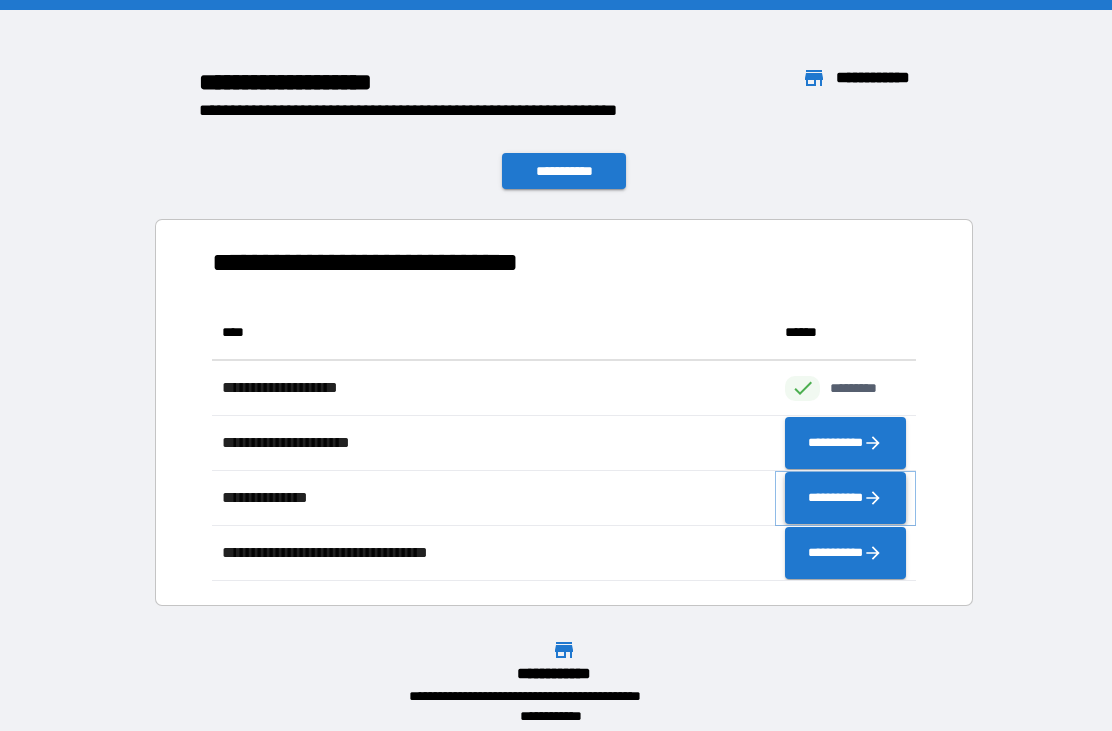 click on "**********" at bounding box center (845, 498) 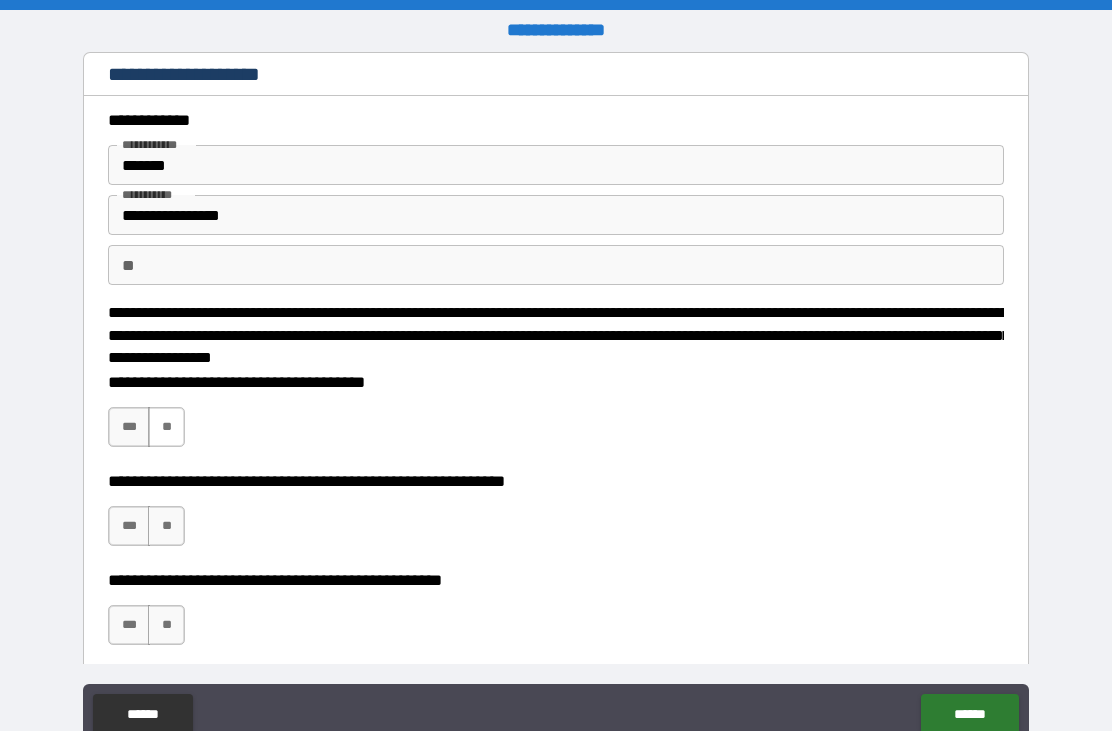click on "**" at bounding box center [166, 427] 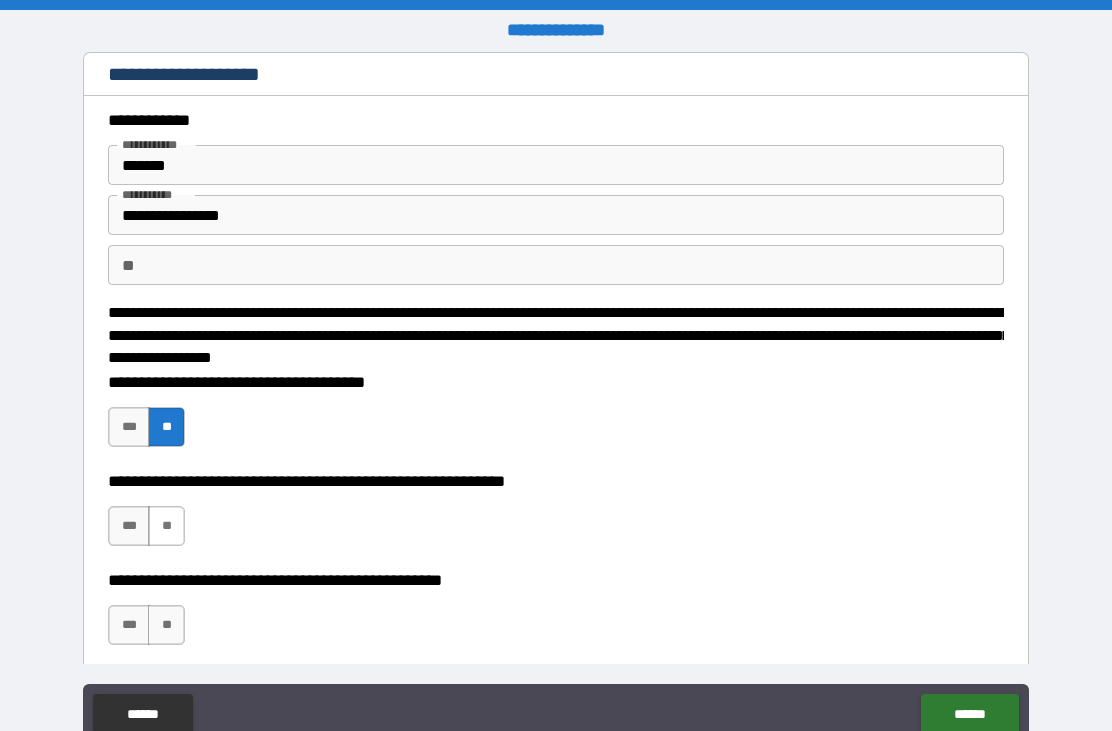 click on "**" at bounding box center (166, 526) 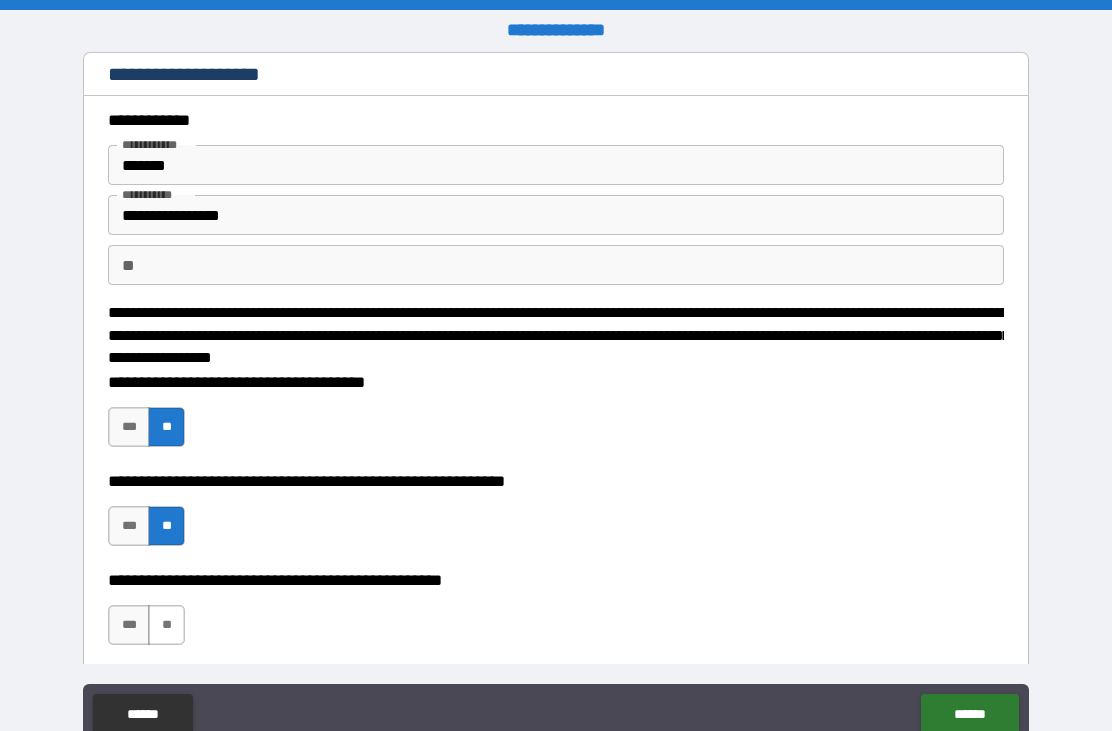 click on "**" at bounding box center (166, 625) 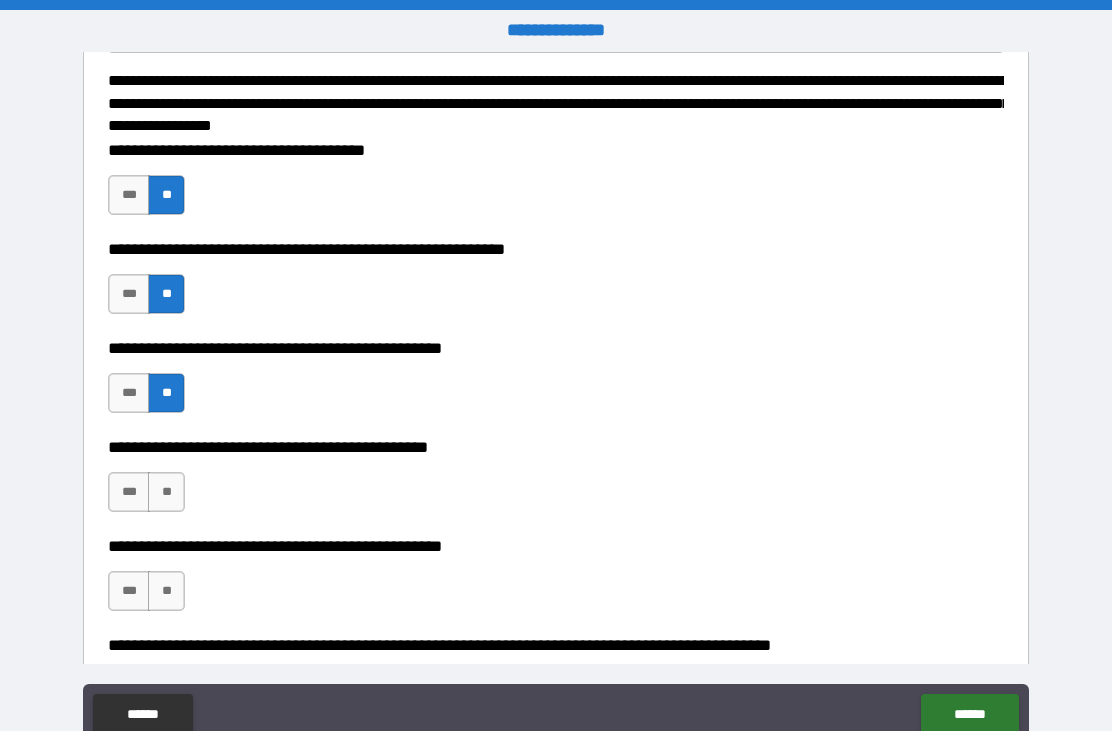 scroll, scrollTop: 229, scrollLeft: 0, axis: vertical 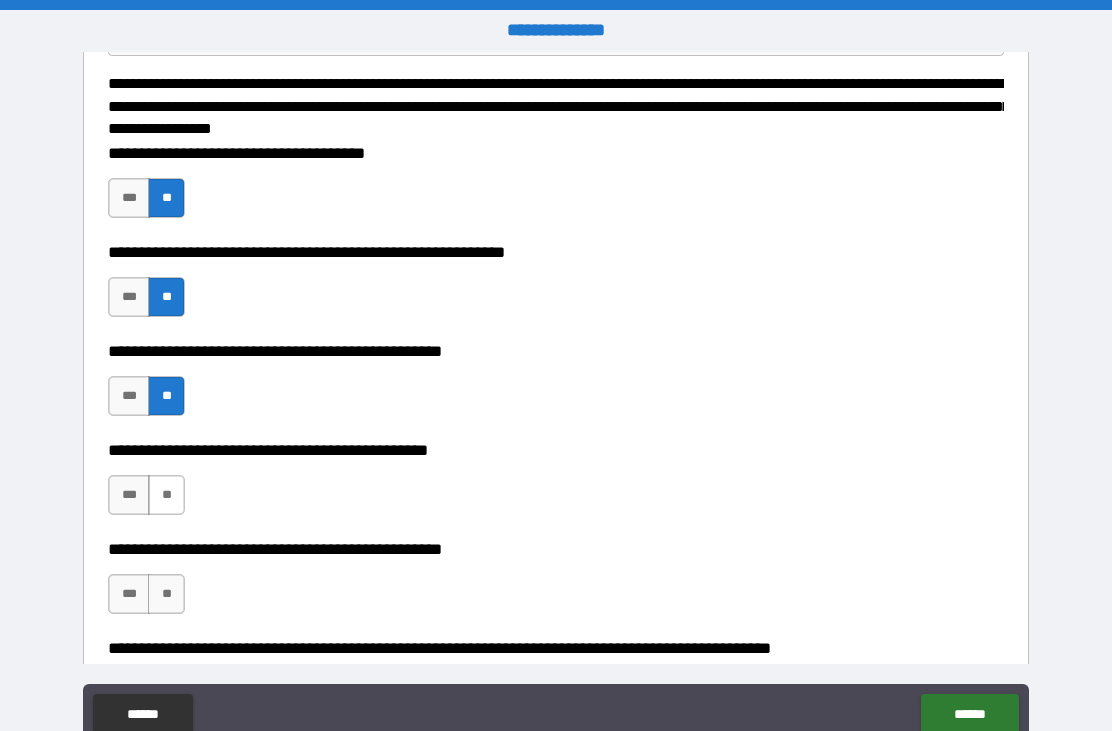 click on "**" at bounding box center [166, 495] 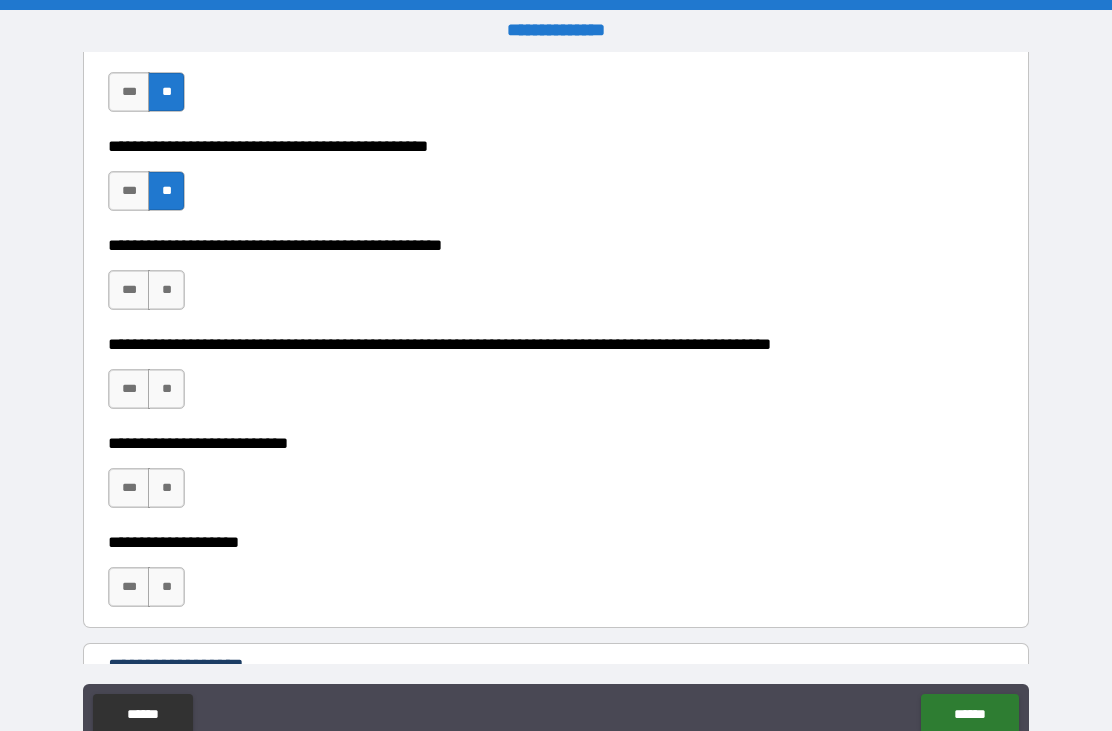 scroll, scrollTop: 534, scrollLeft: 0, axis: vertical 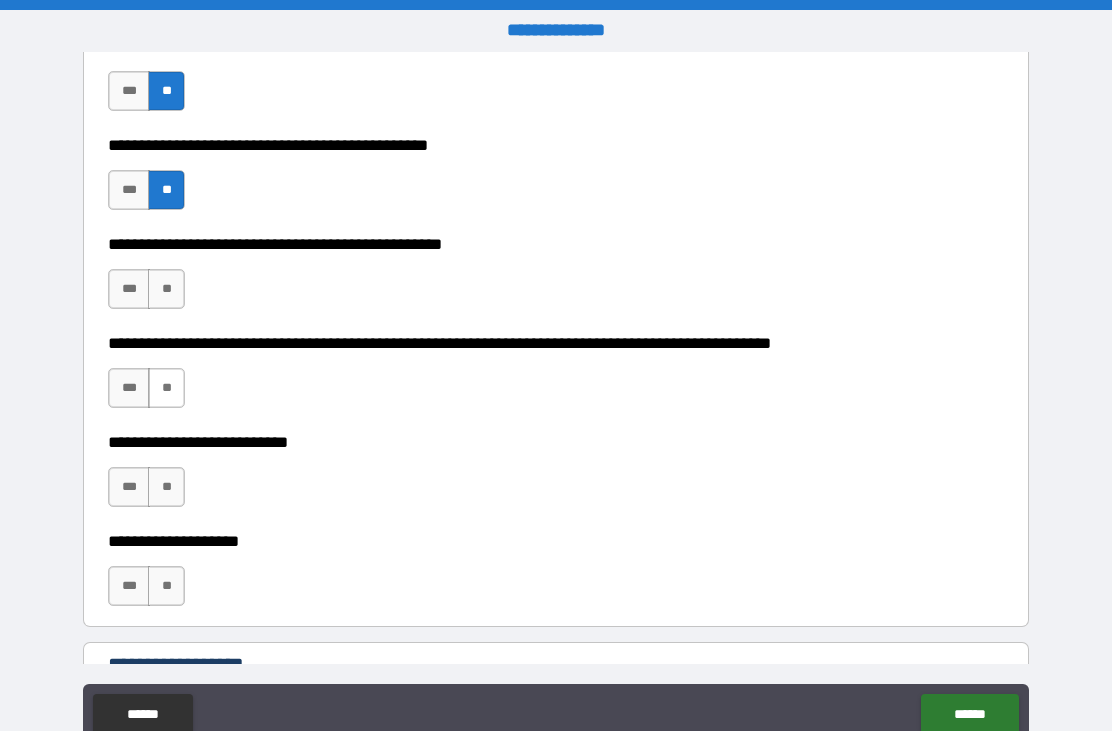 click on "**" at bounding box center [166, 388] 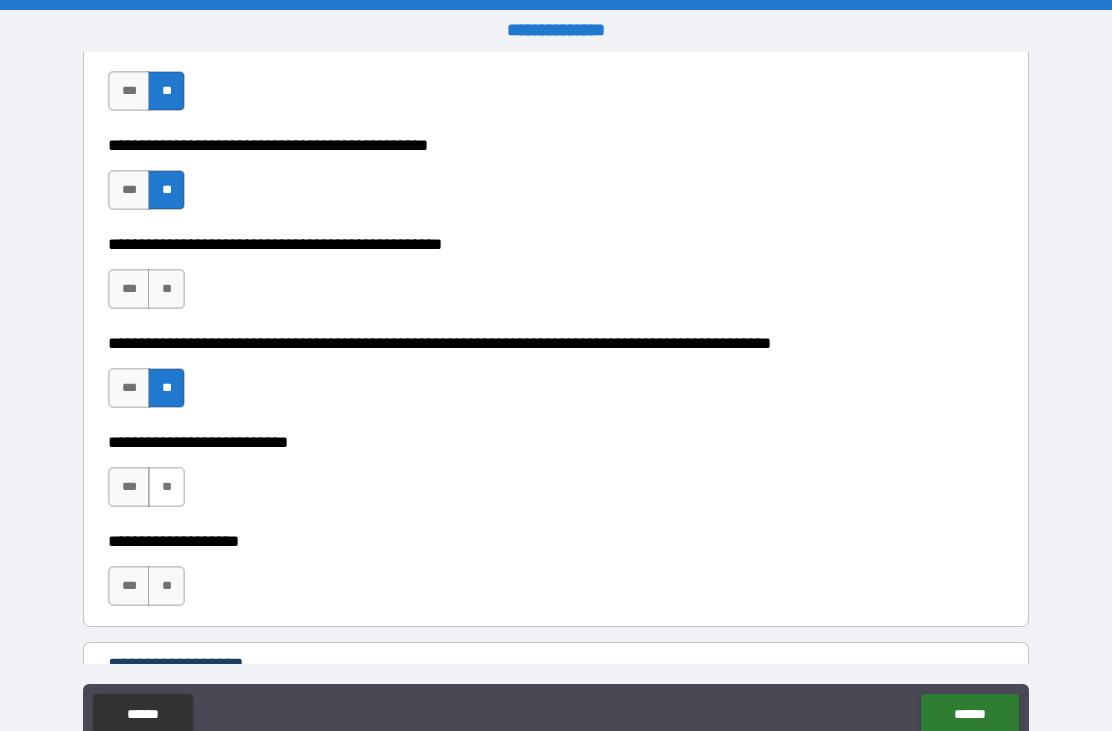 click on "**" at bounding box center [166, 487] 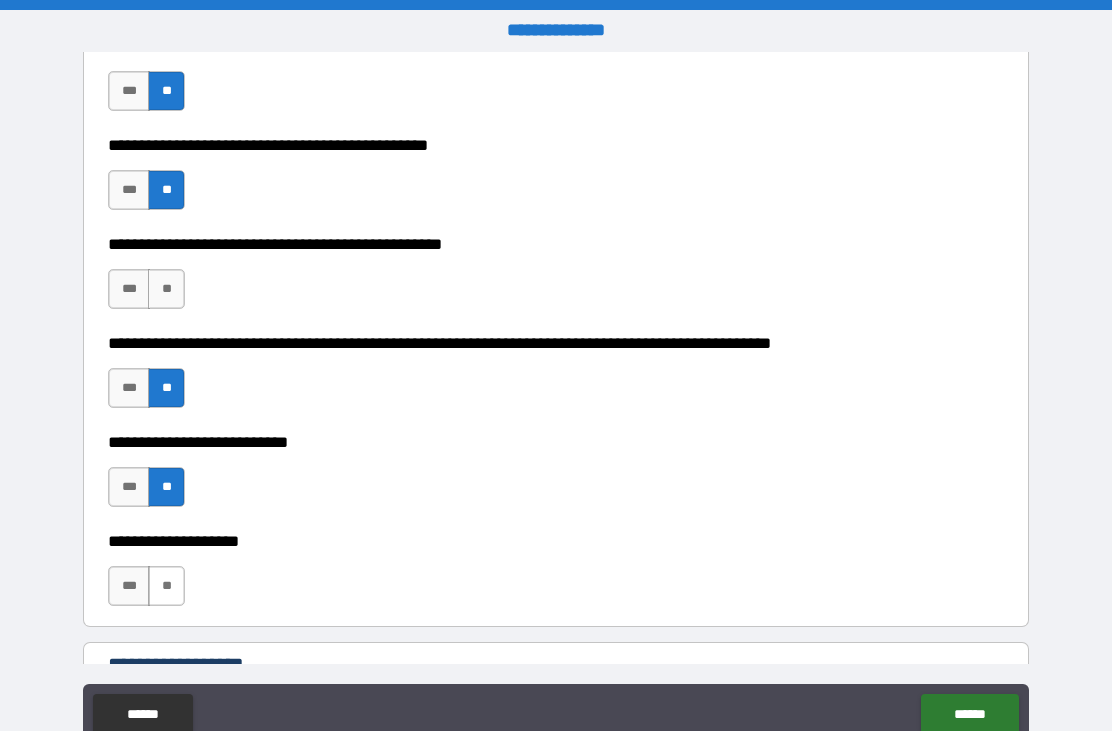 click on "**" at bounding box center (166, 586) 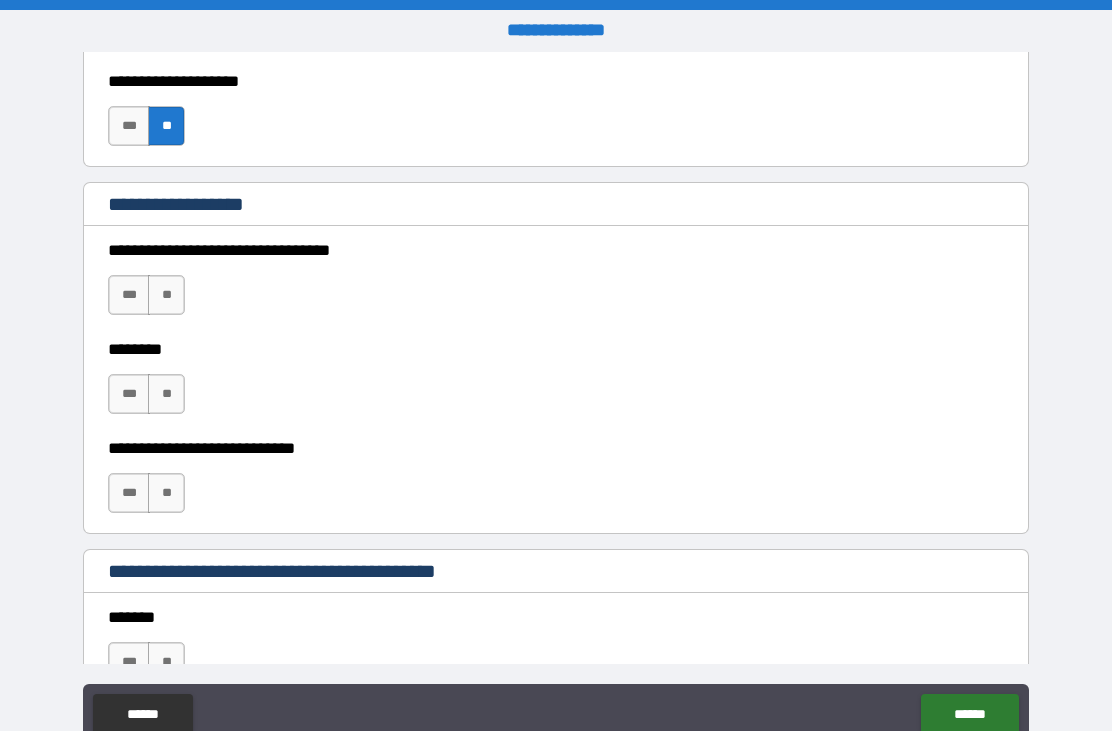 scroll, scrollTop: 995, scrollLeft: 0, axis: vertical 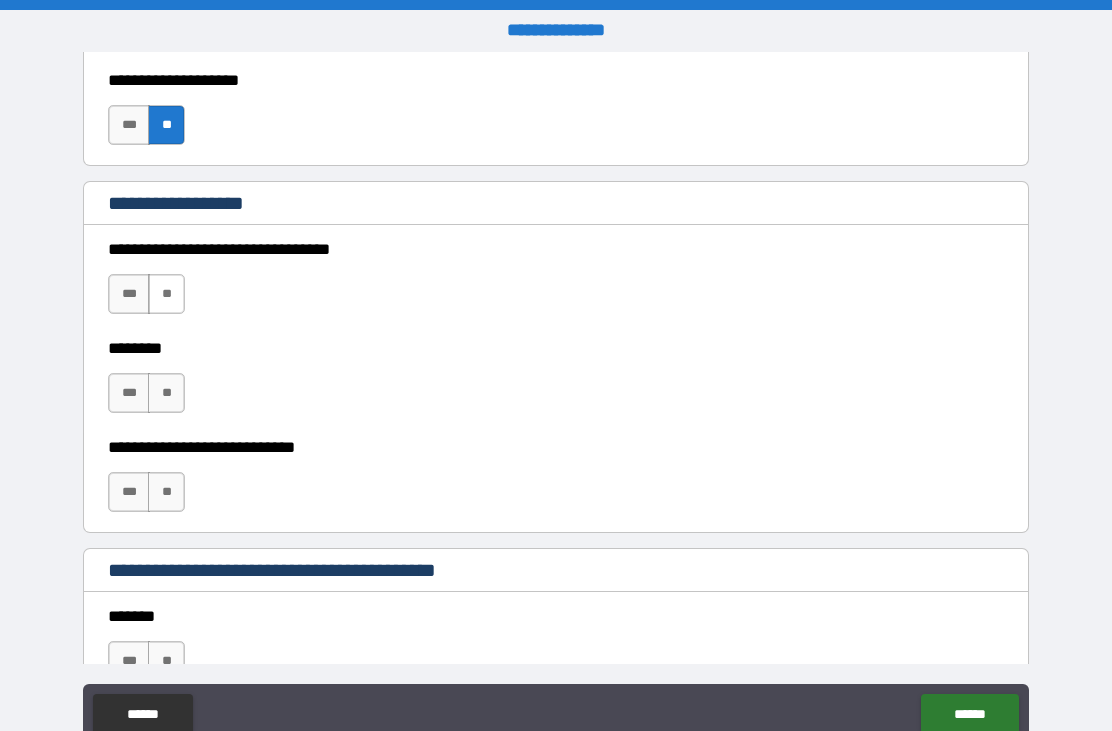 click on "**" at bounding box center [166, 294] 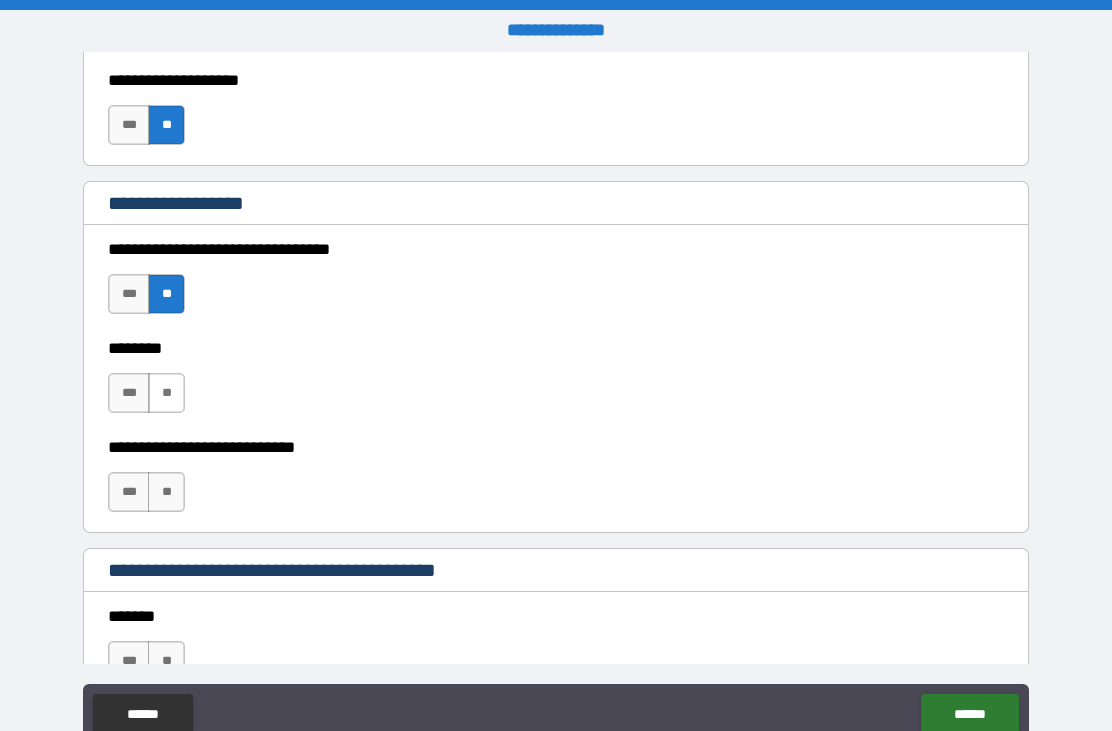 click on "**" at bounding box center [166, 393] 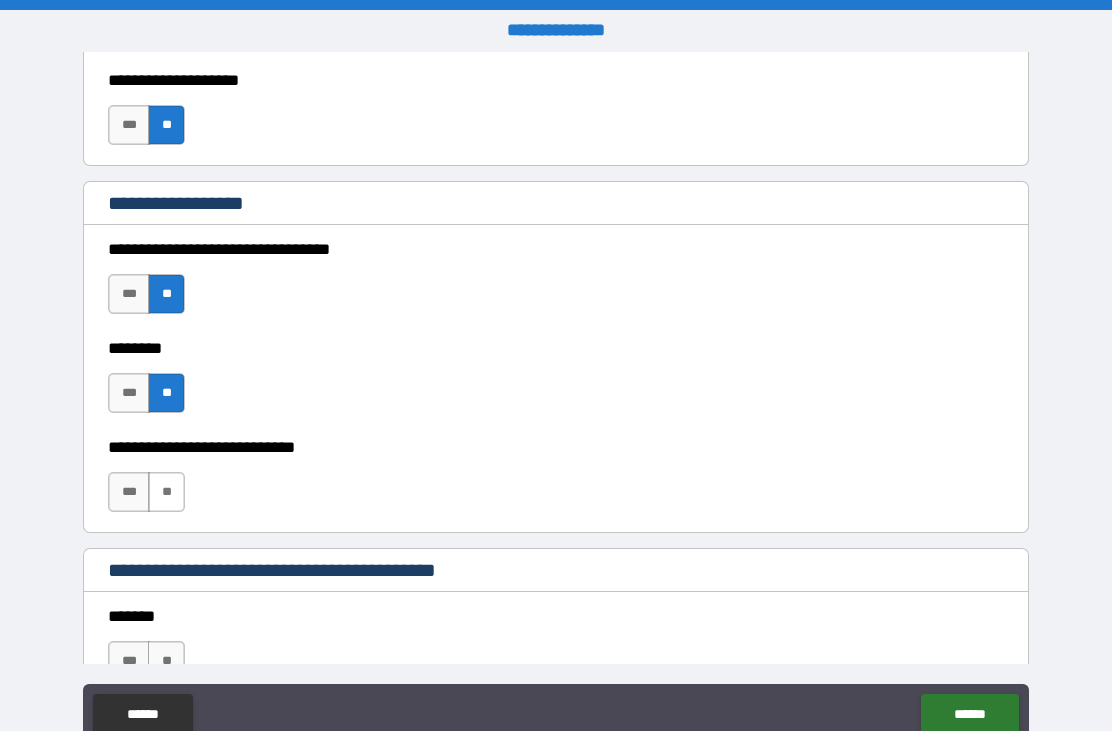 click on "**" at bounding box center (166, 492) 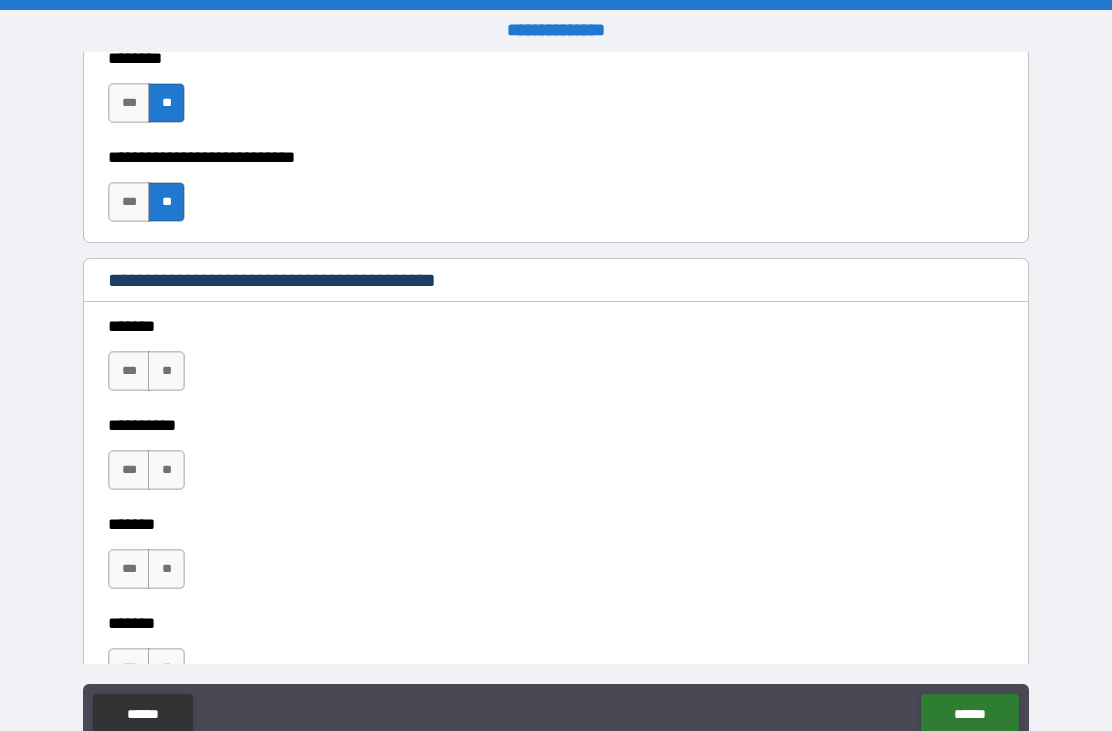 scroll, scrollTop: 1293, scrollLeft: 0, axis: vertical 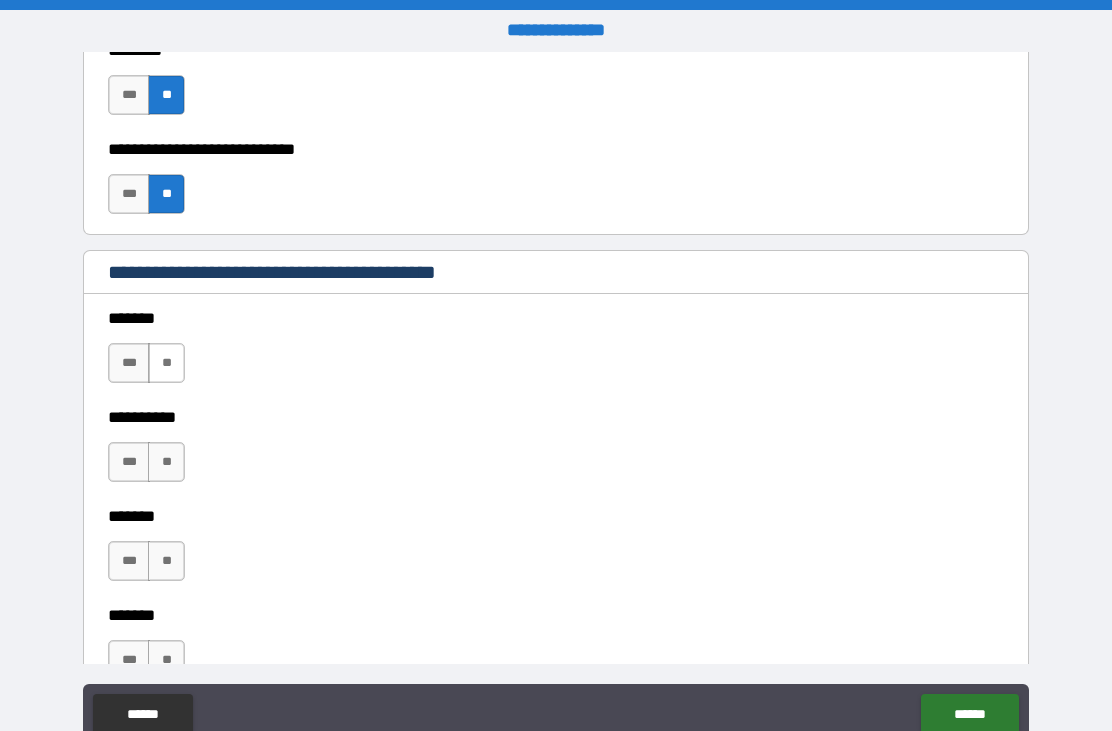 click on "**" at bounding box center [166, 363] 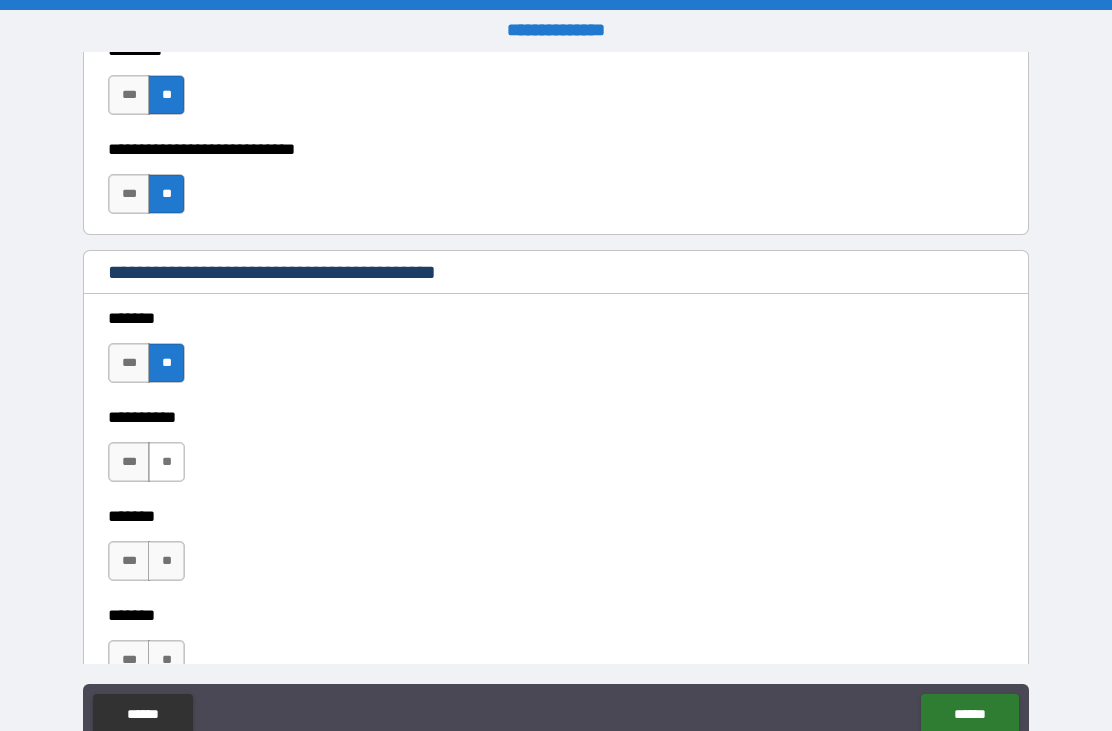 click on "**" at bounding box center (166, 462) 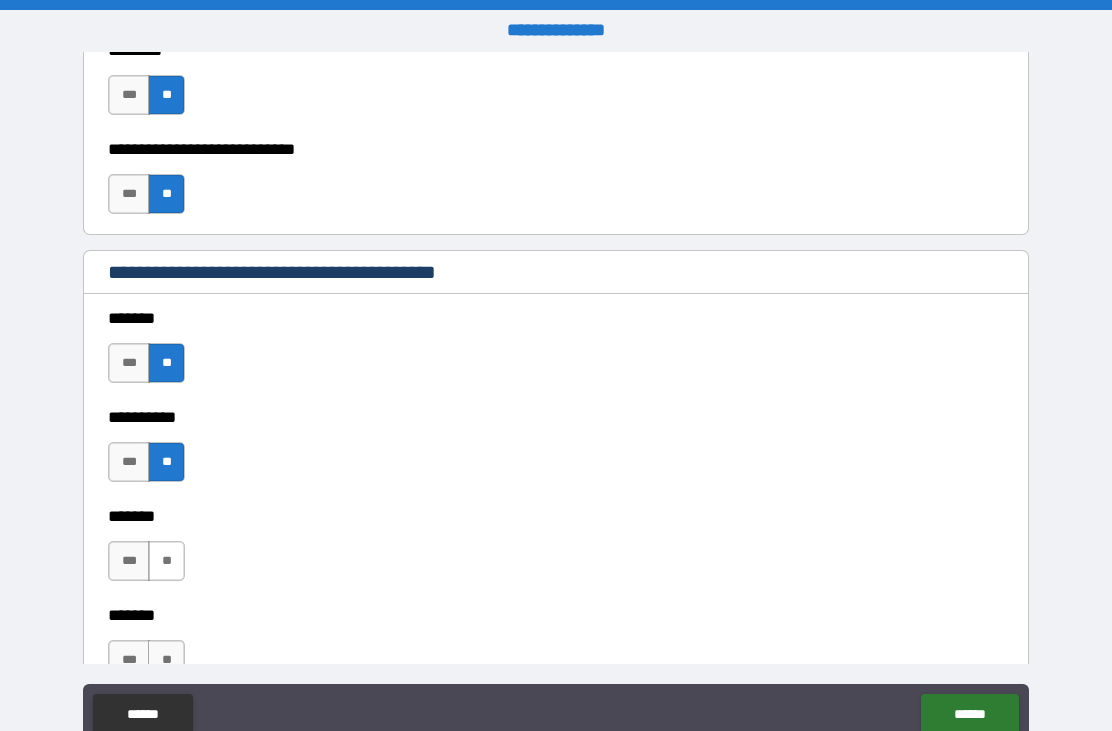 click on "**" at bounding box center [166, 561] 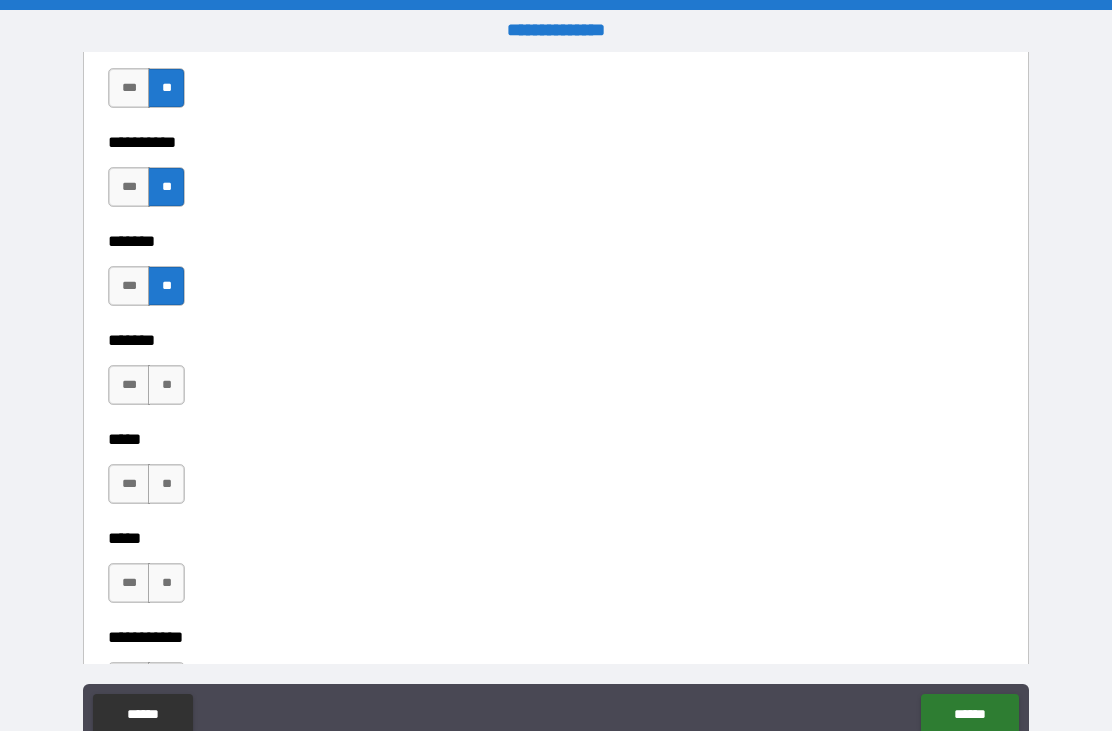 scroll, scrollTop: 1569, scrollLeft: 0, axis: vertical 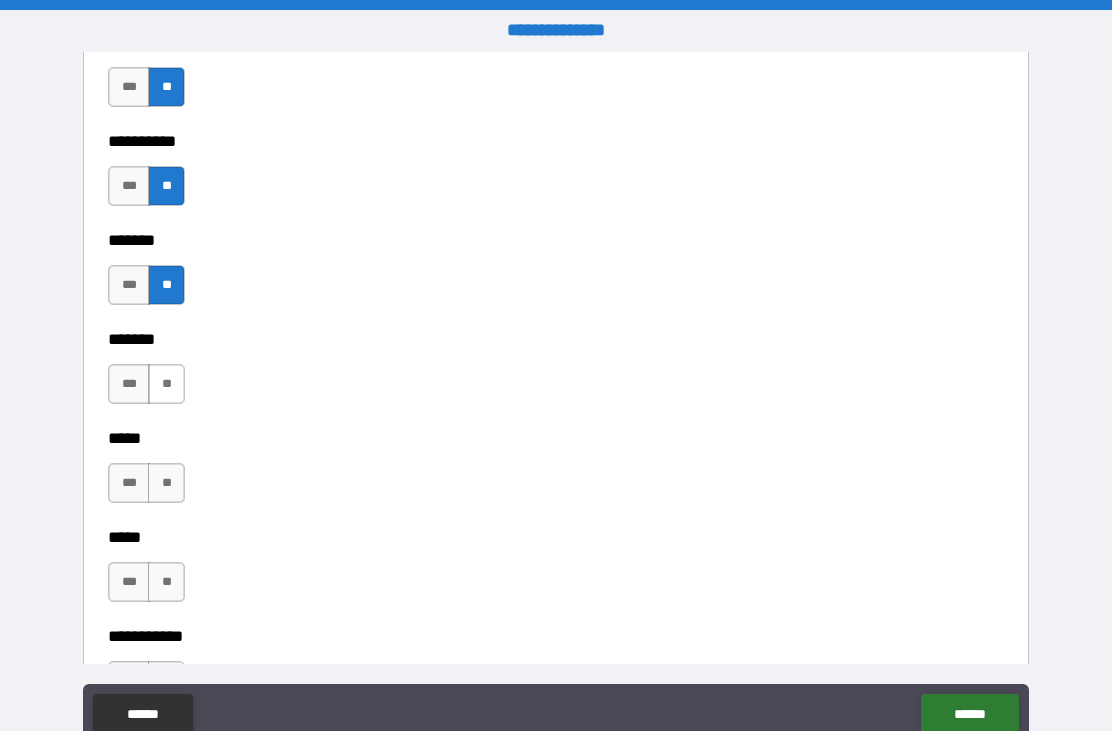 click on "**" at bounding box center [166, 384] 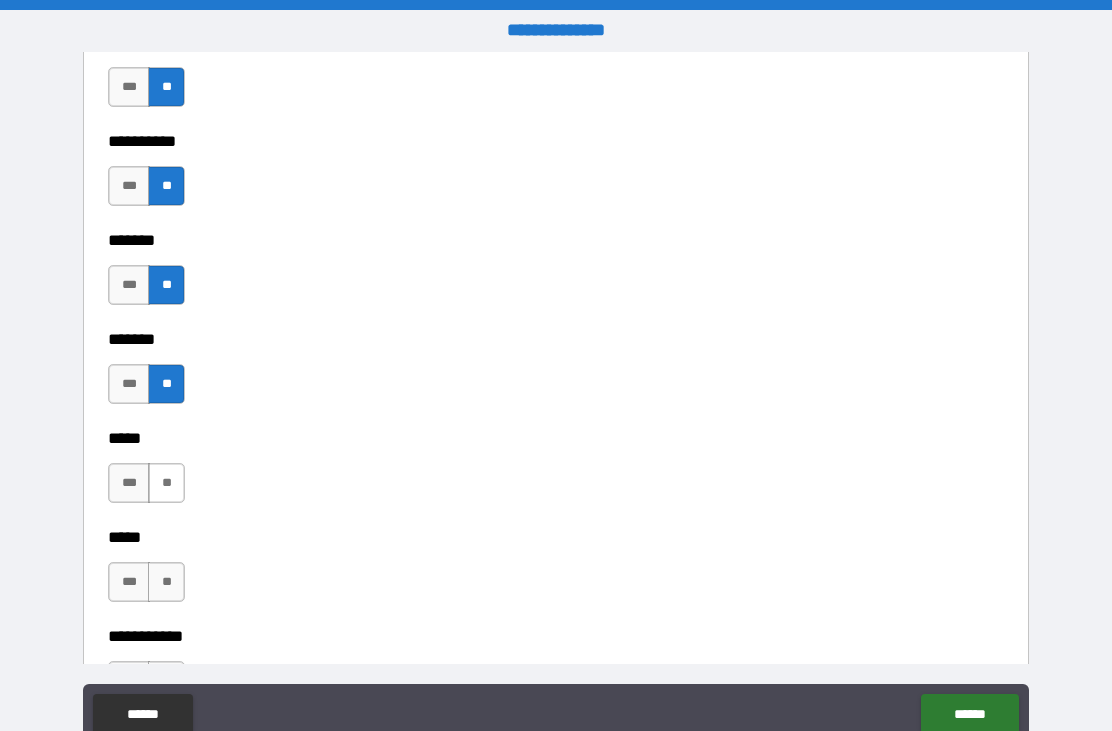 click on "**" at bounding box center [166, 483] 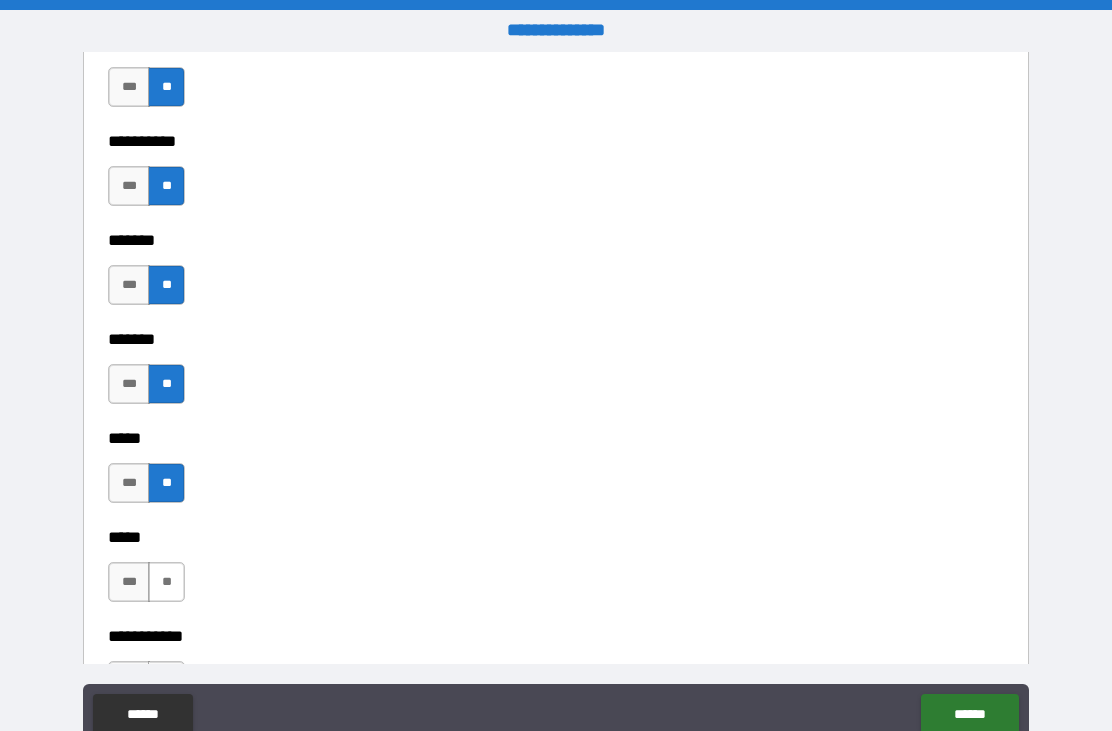 click on "**" at bounding box center [166, 582] 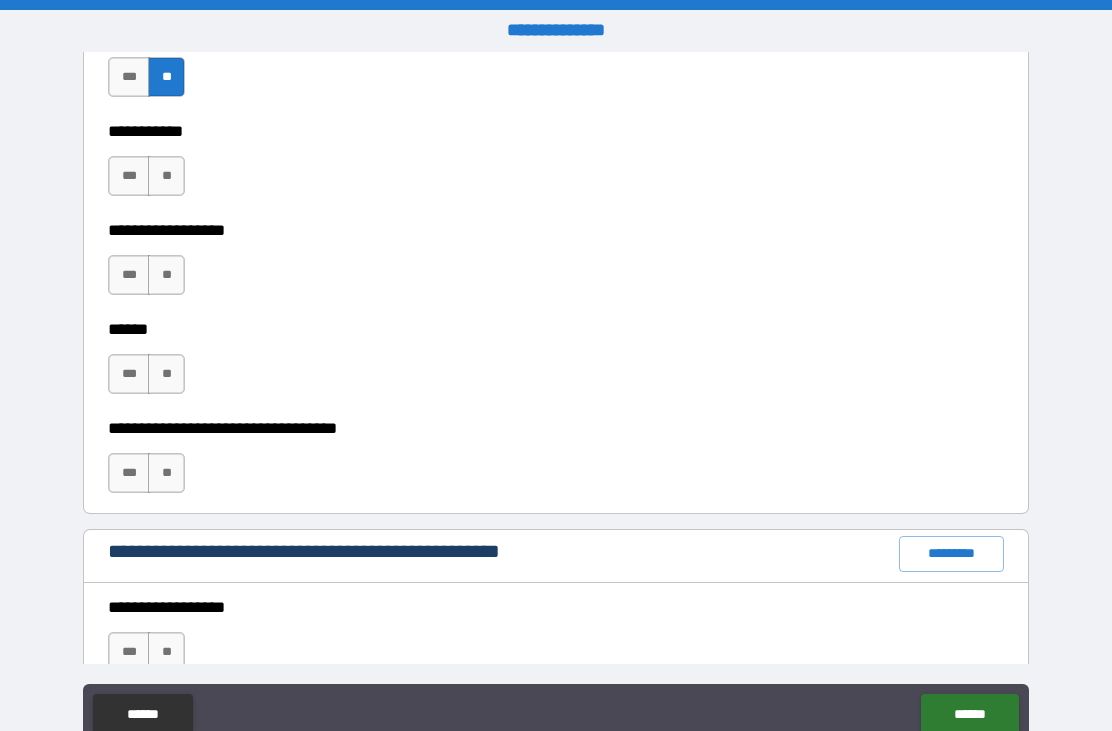 scroll, scrollTop: 2081, scrollLeft: 0, axis: vertical 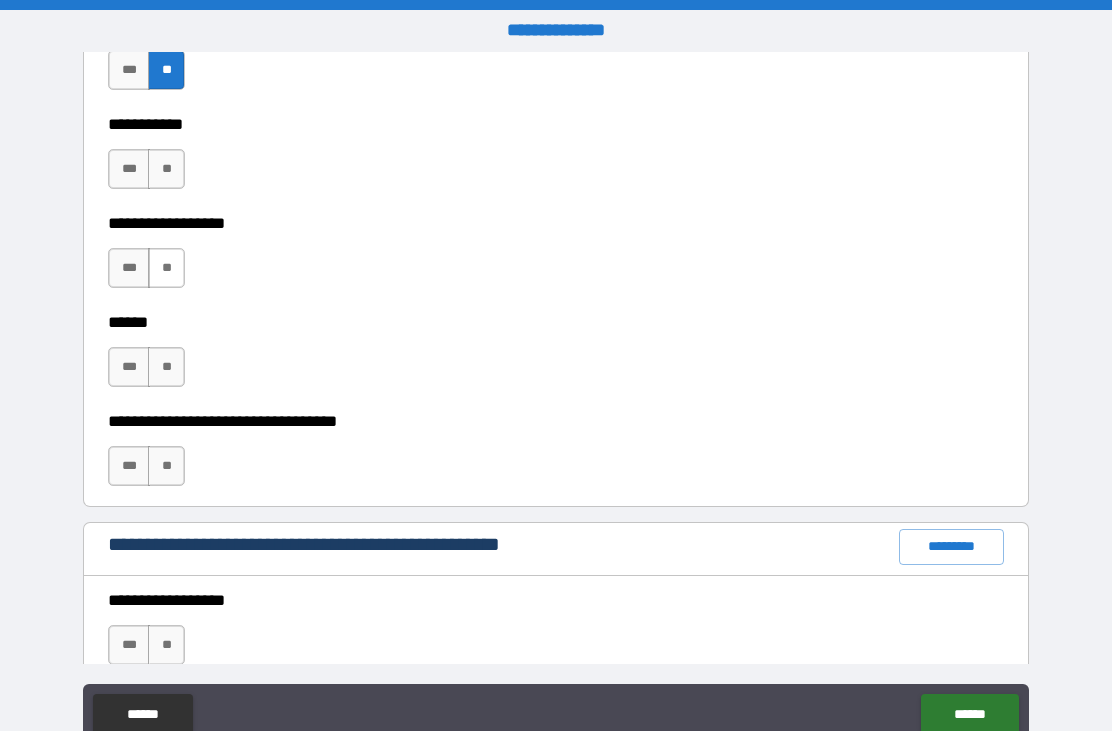 click on "**" at bounding box center (166, 268) 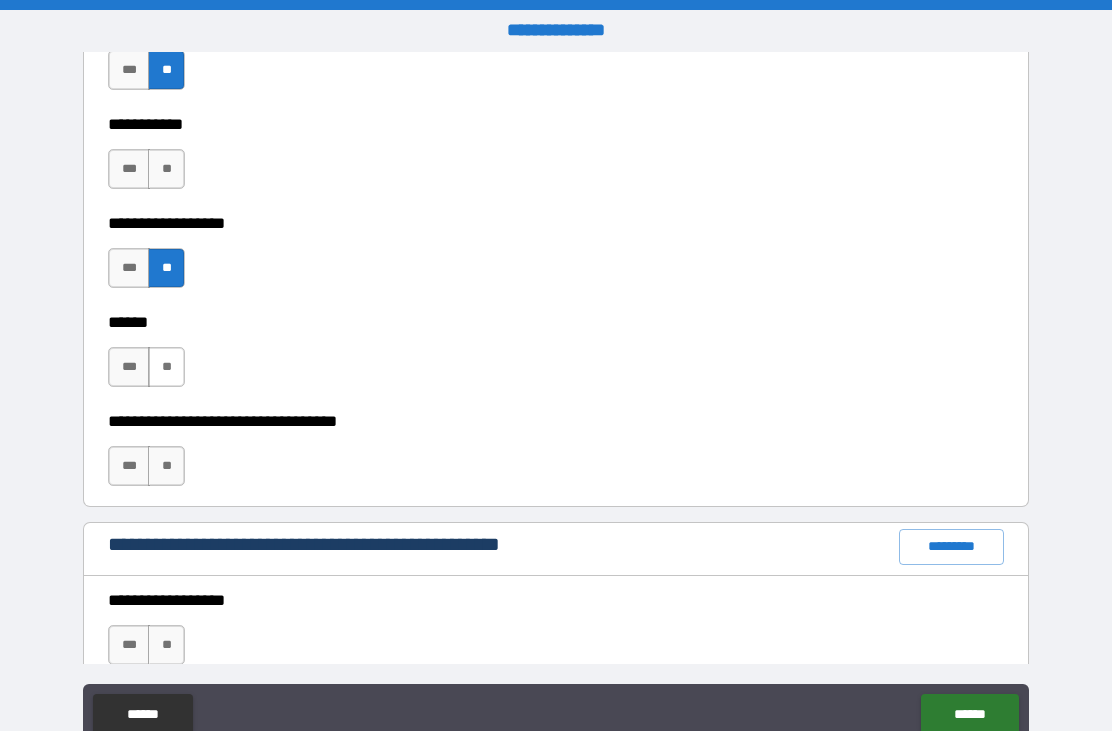 click on "**" at bounding box center [166, 367] 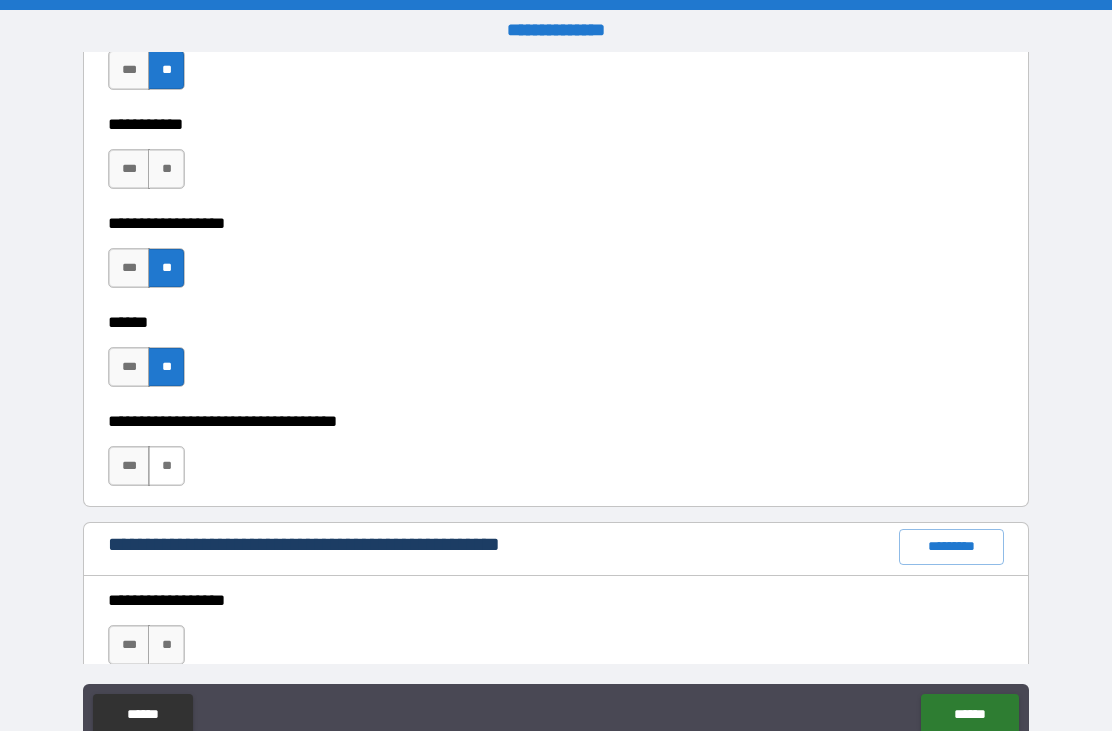 click on "**" at bounding box center [166, 466] 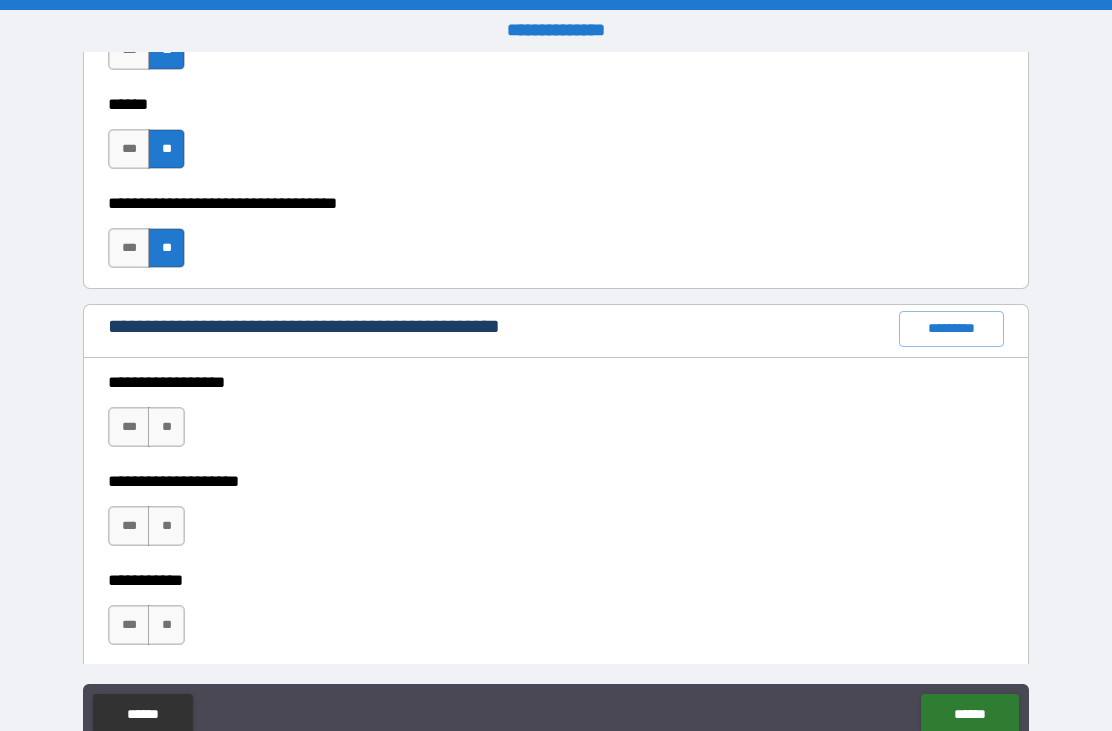 scroll, scrollTop: 2335, scrollLeft: 0, axis: vertical 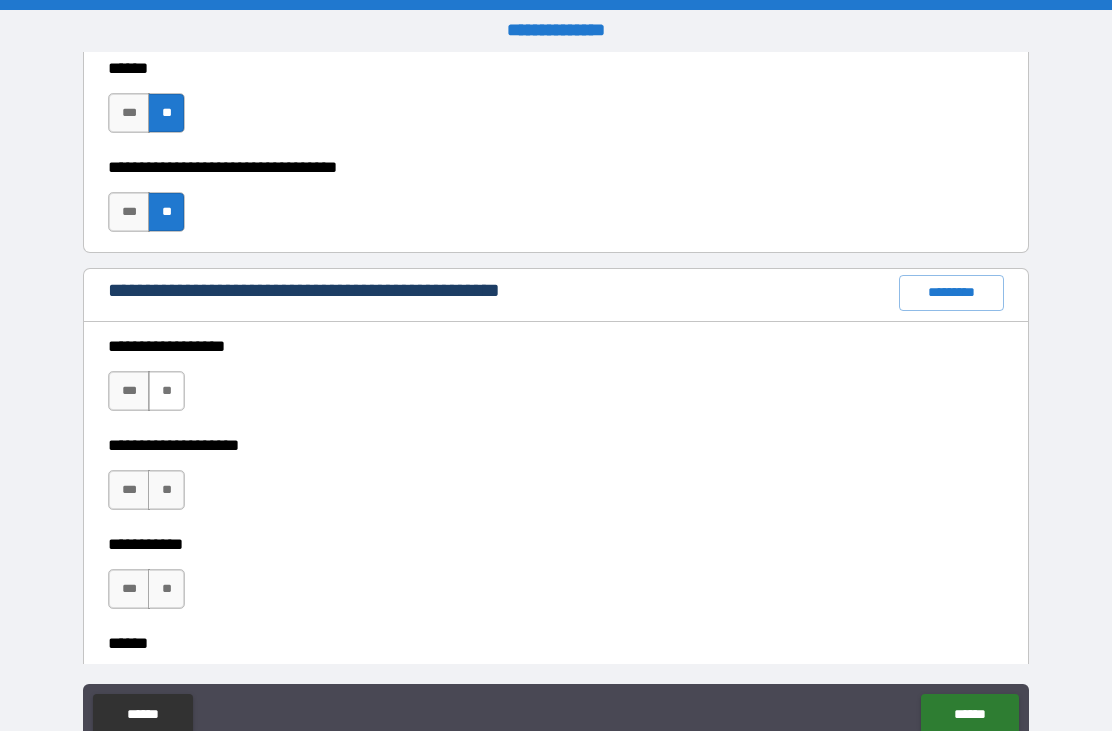 click on "**" at bounding box center [166, 391] 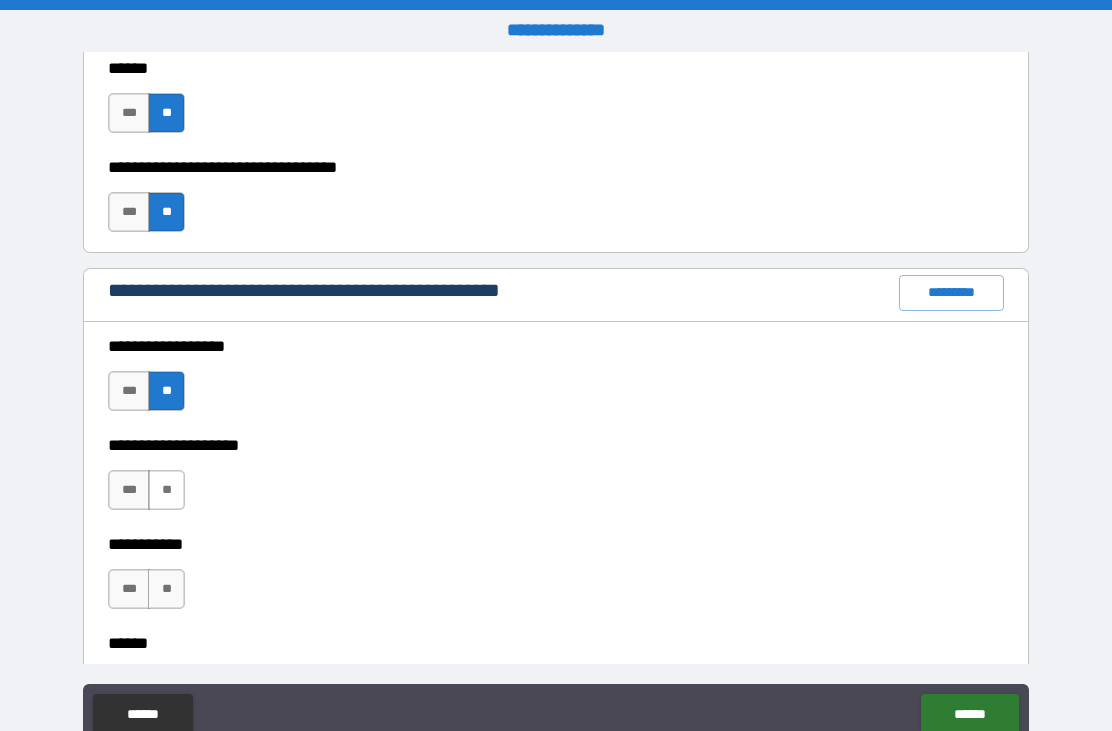 click on "**" at bounding box center [166, 490] 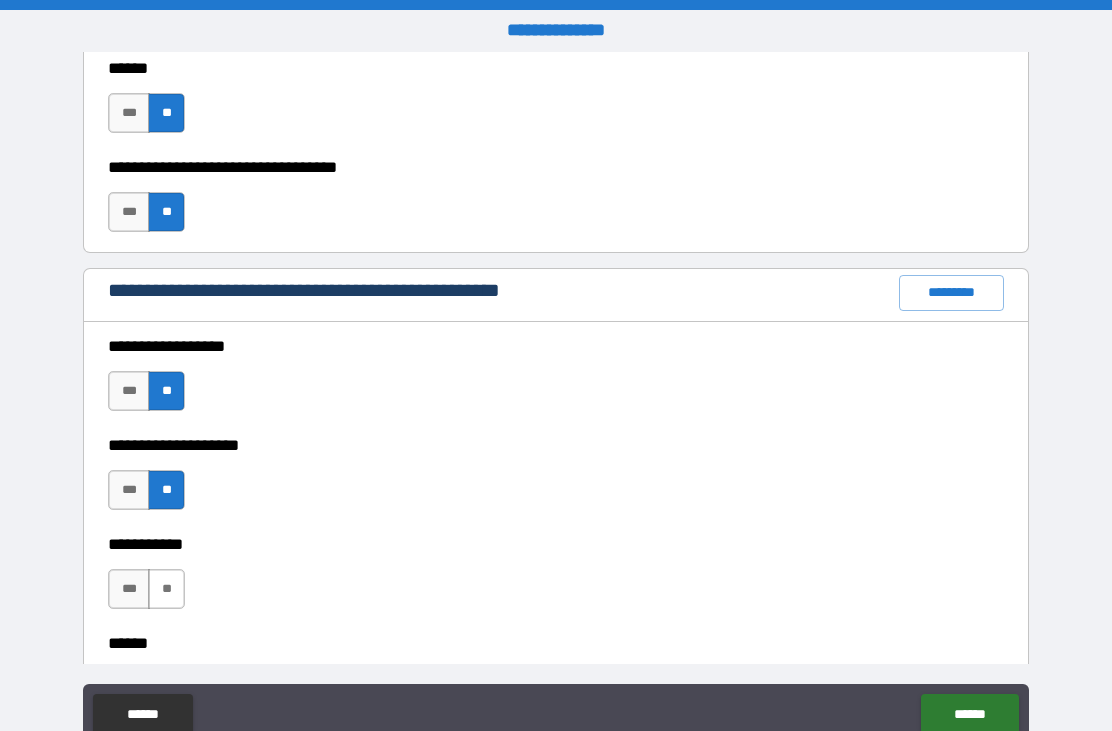 click on "**" at bounding box center [166, 589] 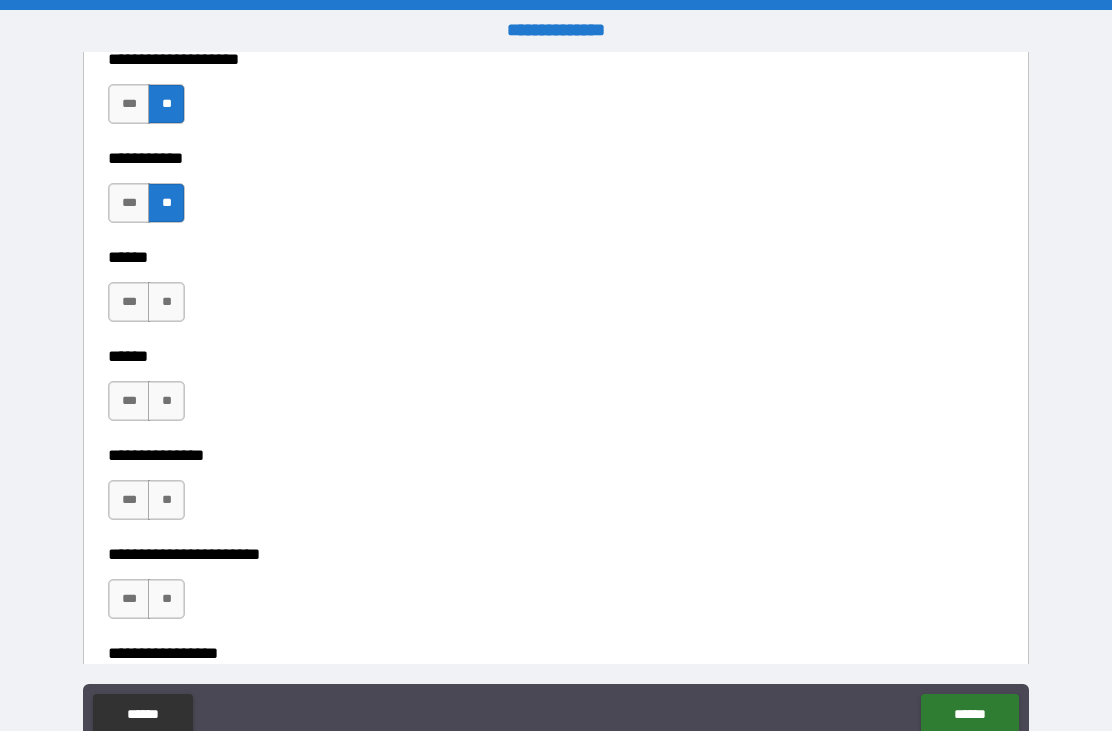 scroll, scrollTop: 2757, scrollLeft: 0, axis: vertical 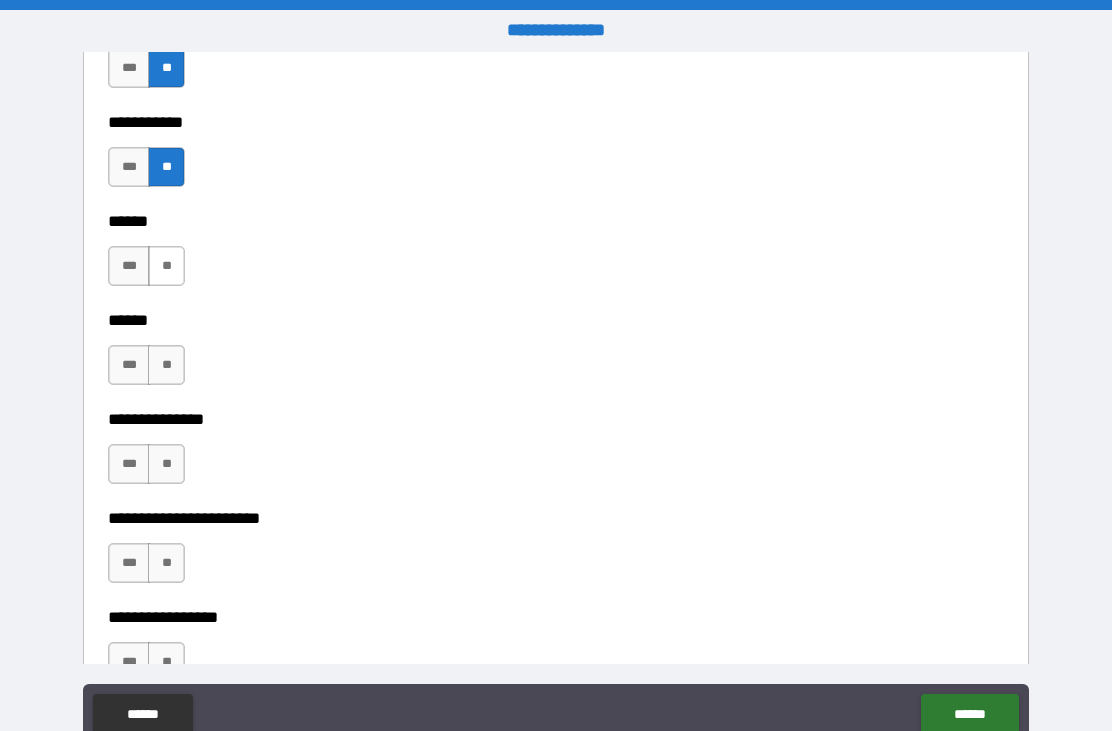 click on "**" at bounding box center (166, 266) 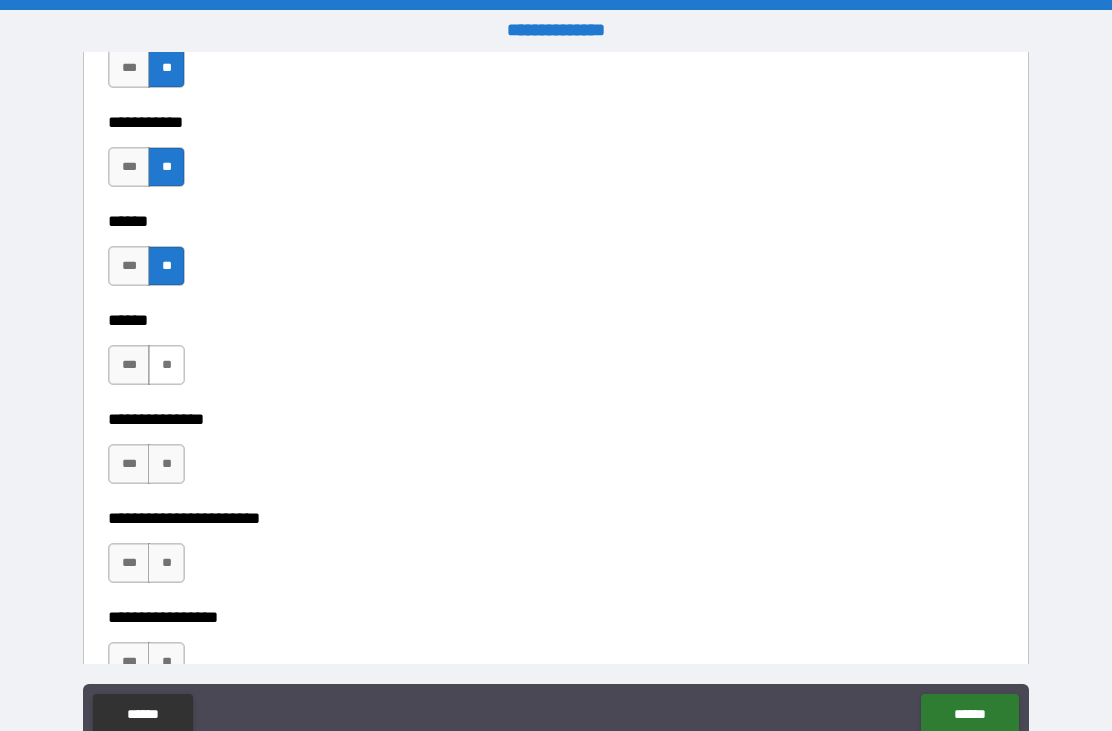 click on "**" at bounding box center (166, 365) 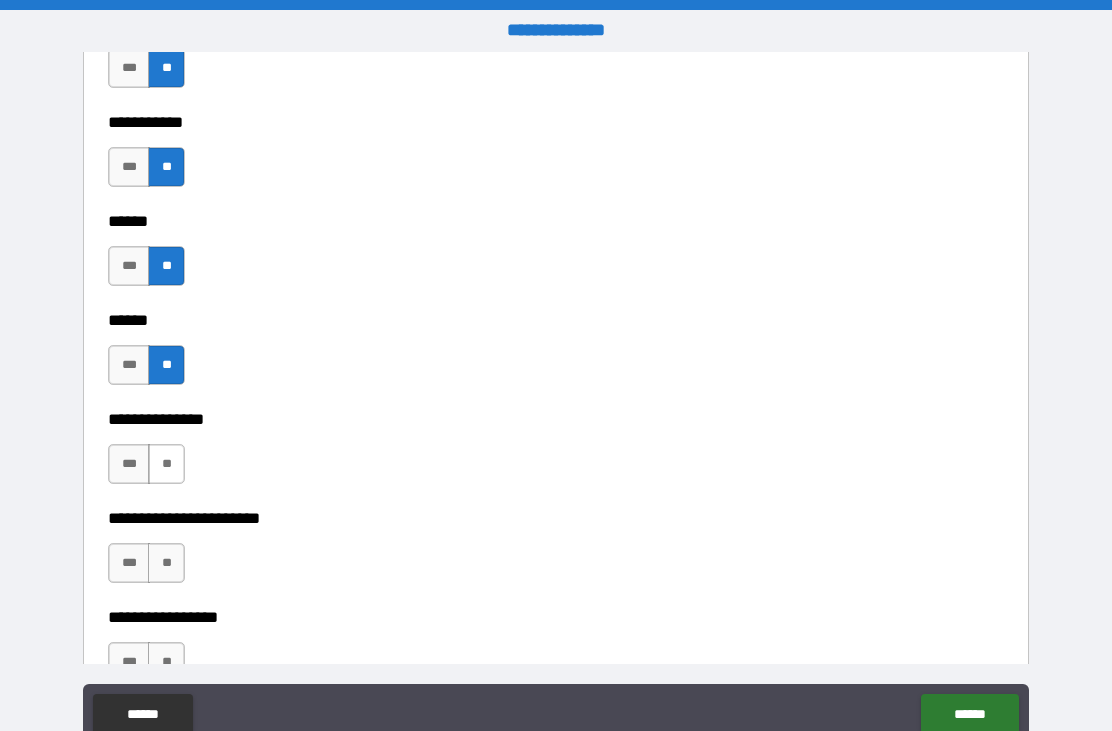 click on "**" at bounding box center (166, 464) 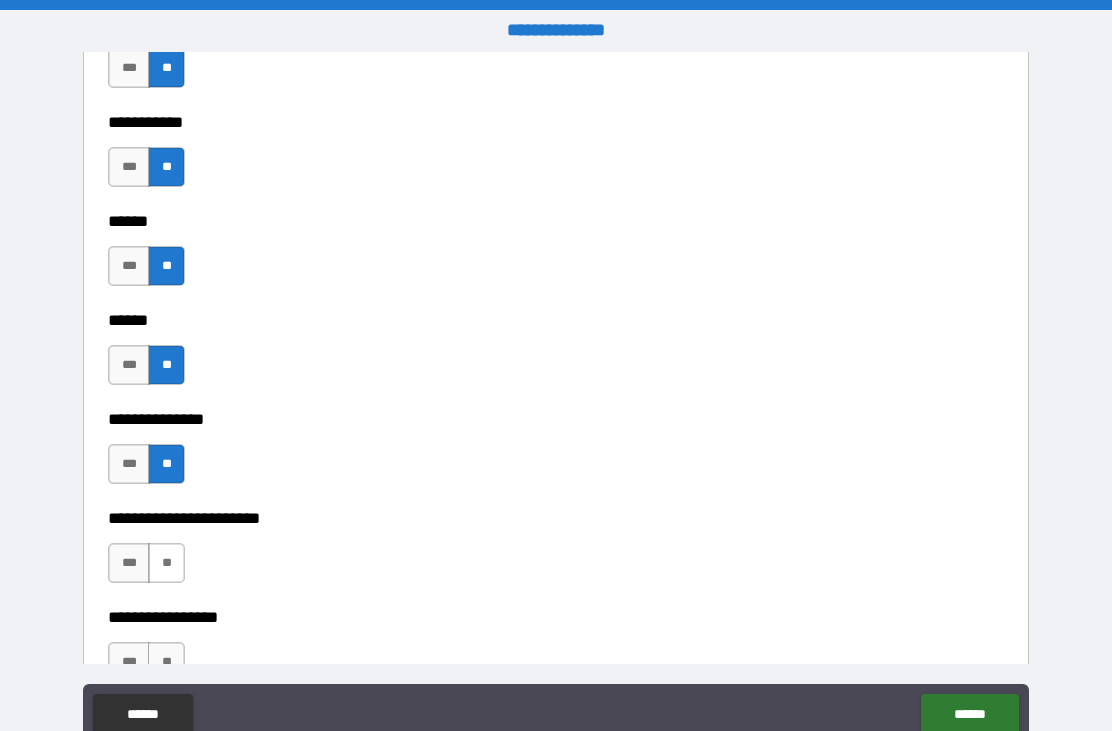 click on "**" at bounding box center [166, 563] 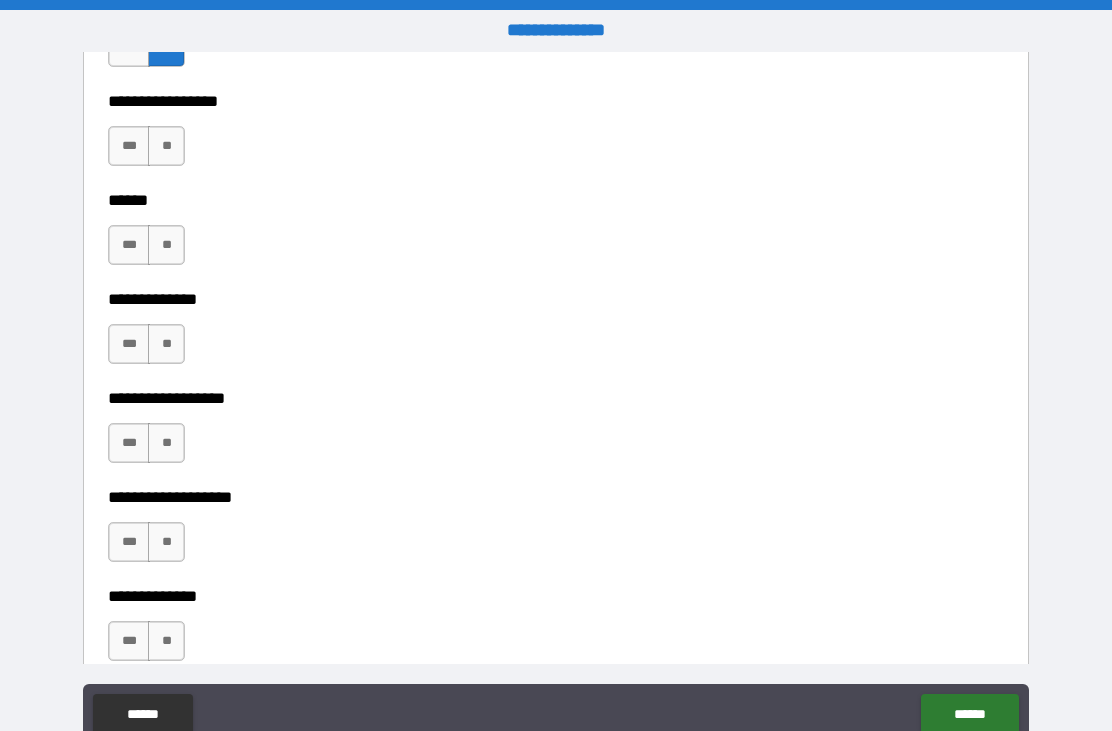 scroll, scrollTop: 3282, scrollLeft: 0, axis: vertical 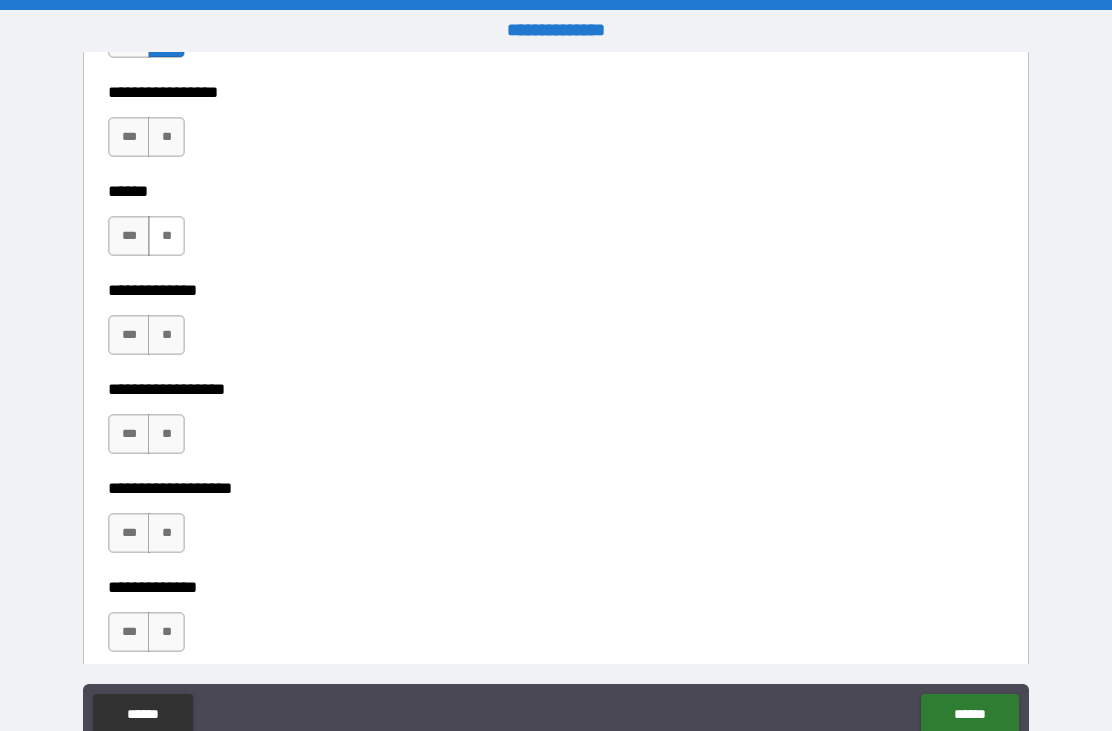 click on "**" at bounding box center (166, 236) 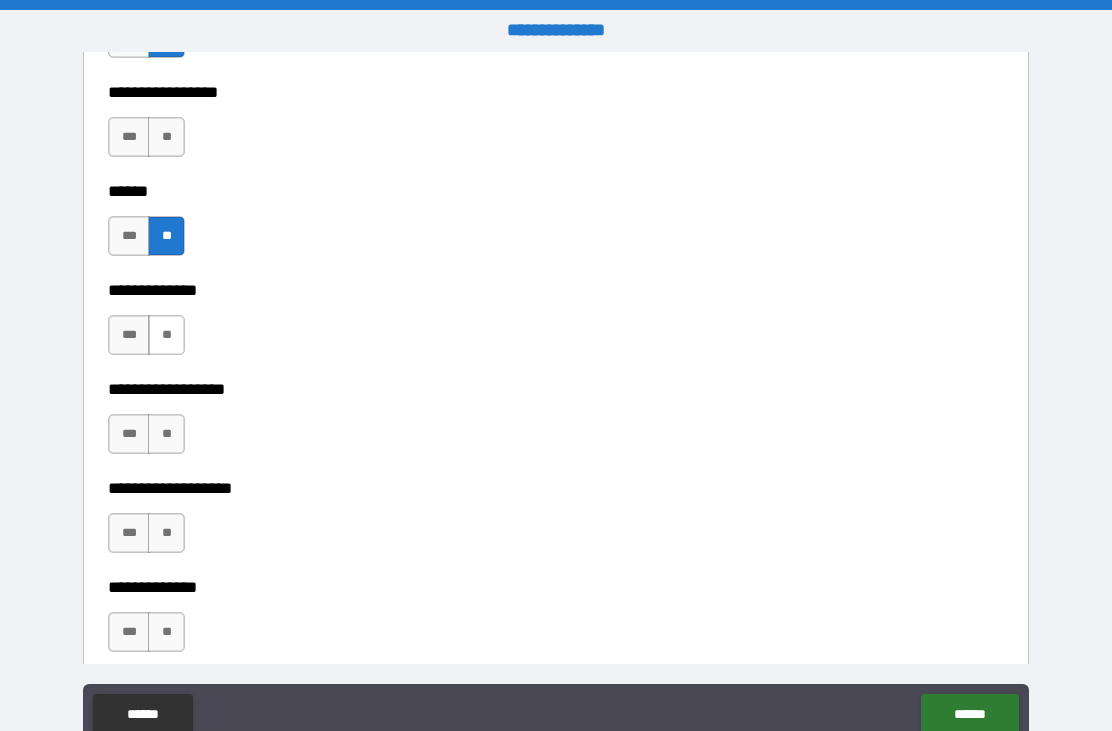 click on "**" at bounding box center [166, 335] 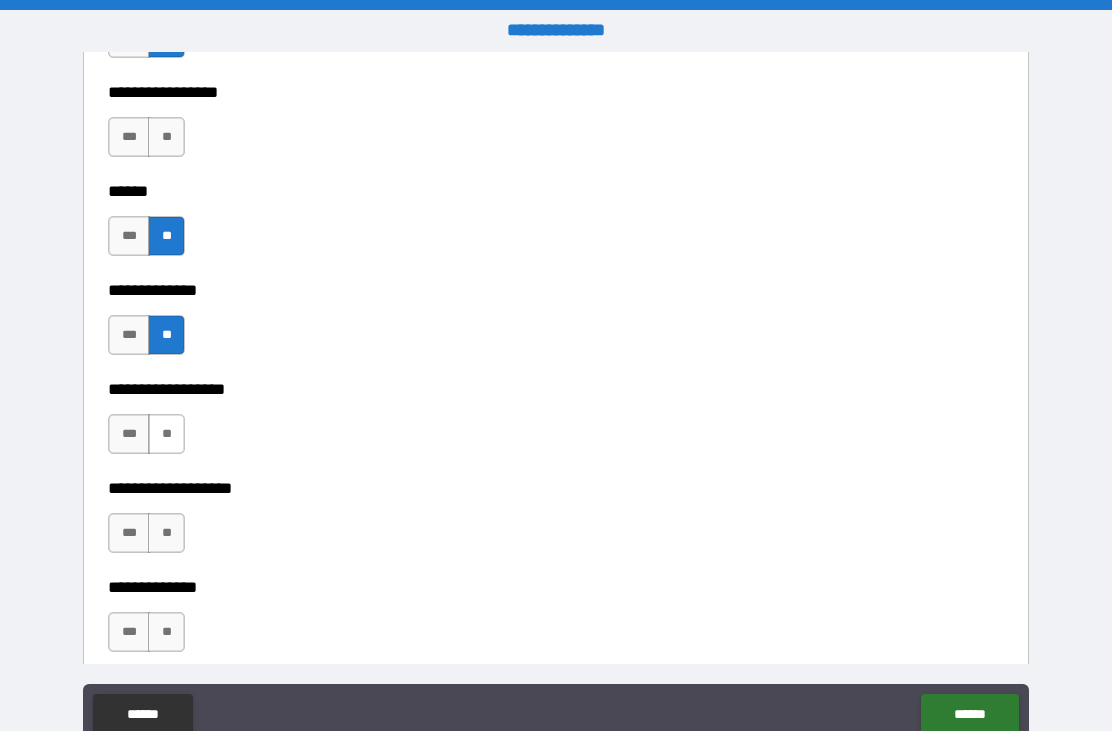 click on "**" at bounding box center [166, 434] 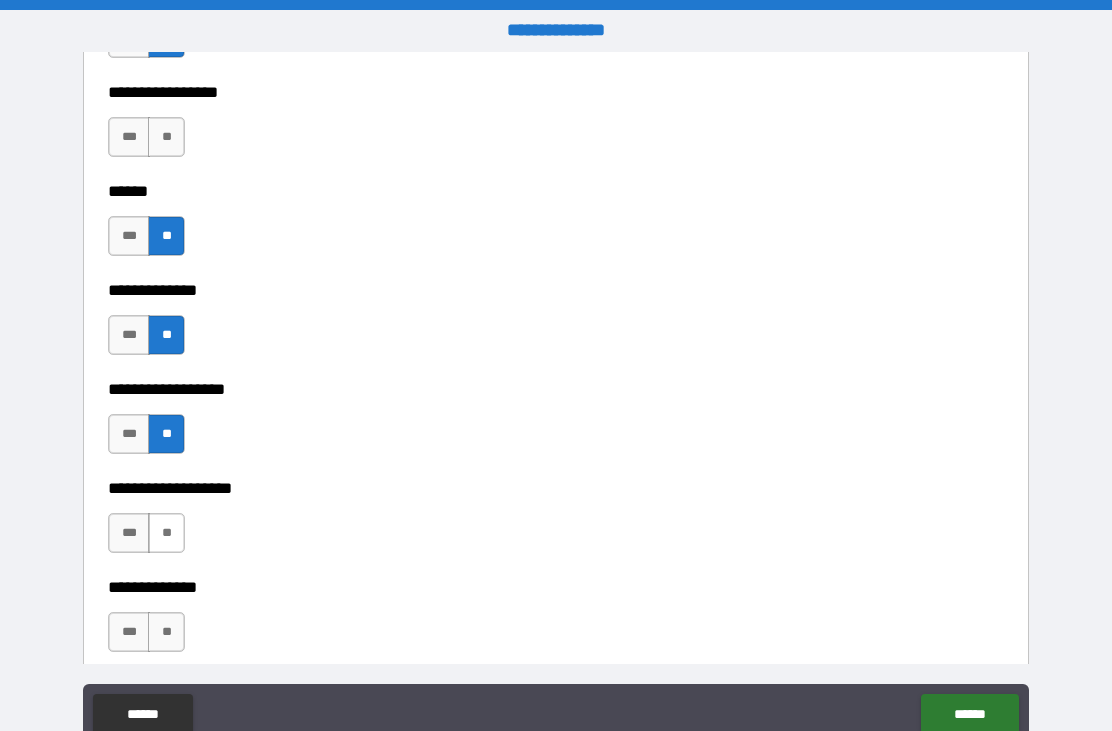 click on "**" at bounding box center [166, 533] 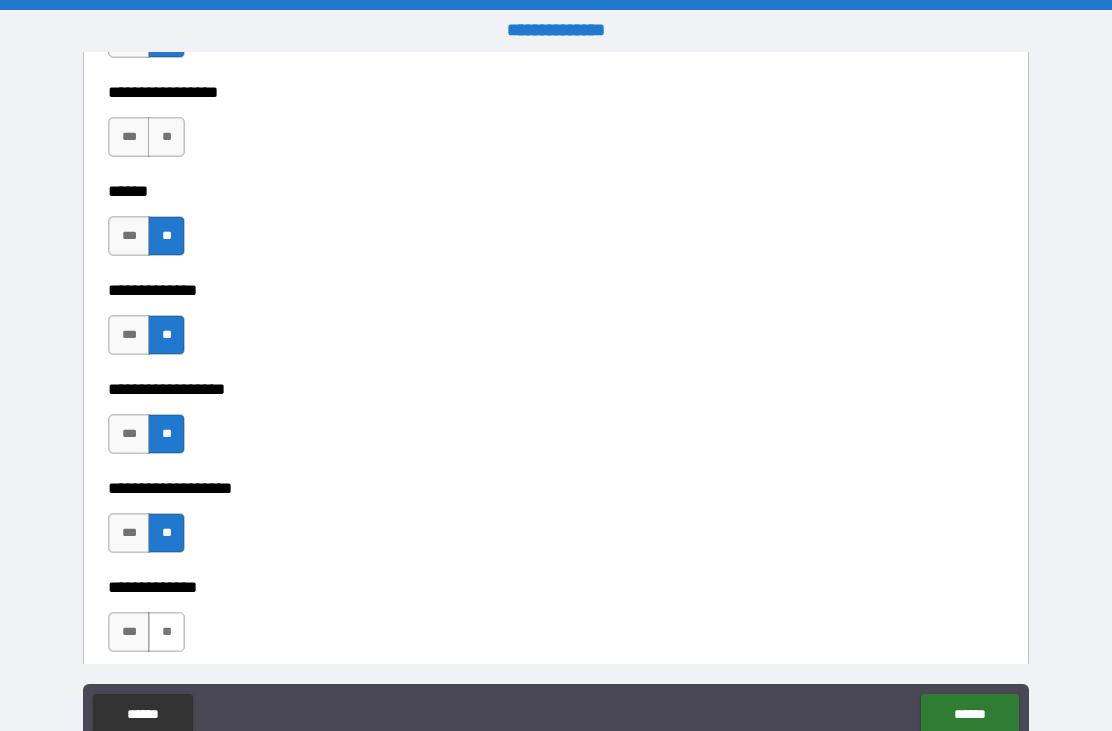 click on "**" at bounding box center (166, 632) 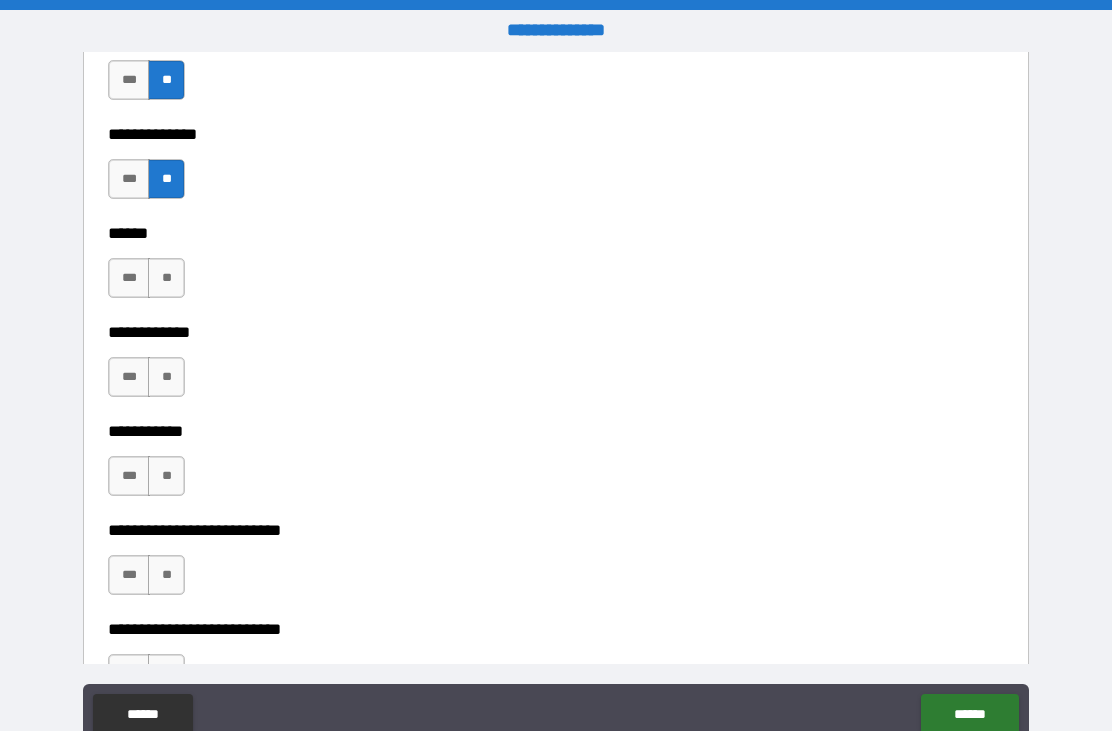 scroll, scrollTop: 3734, scrollLeft: 0, axis: vertical 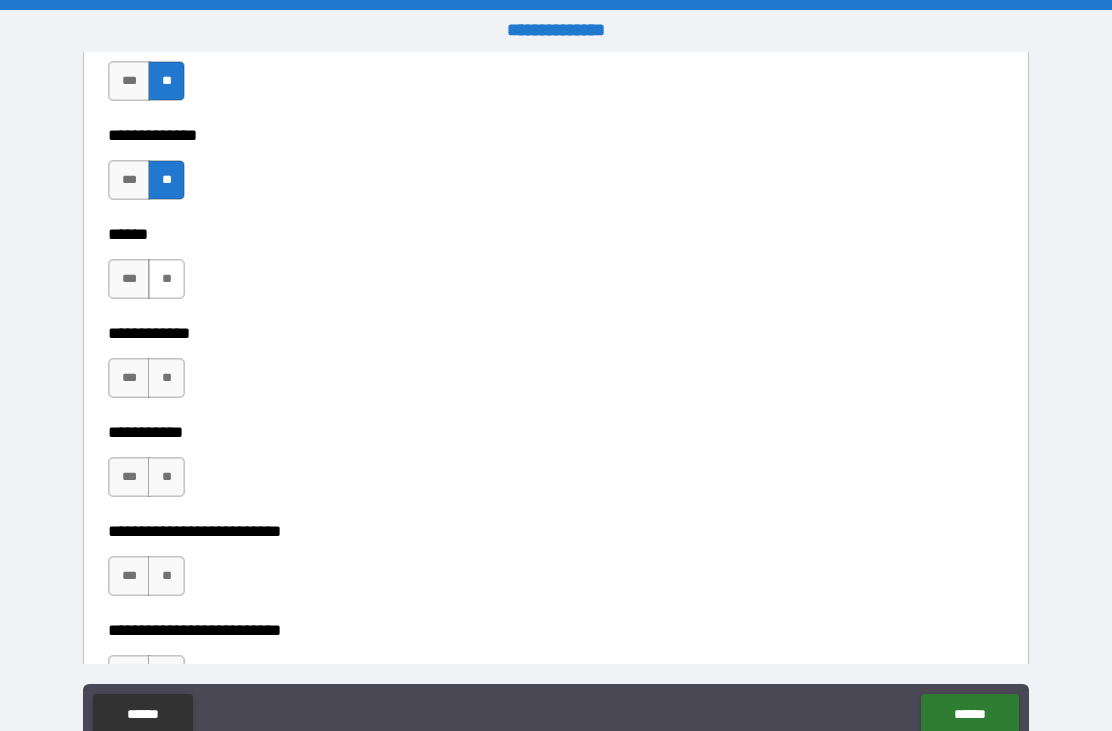 click on "**" at bounding box center [166, 279] 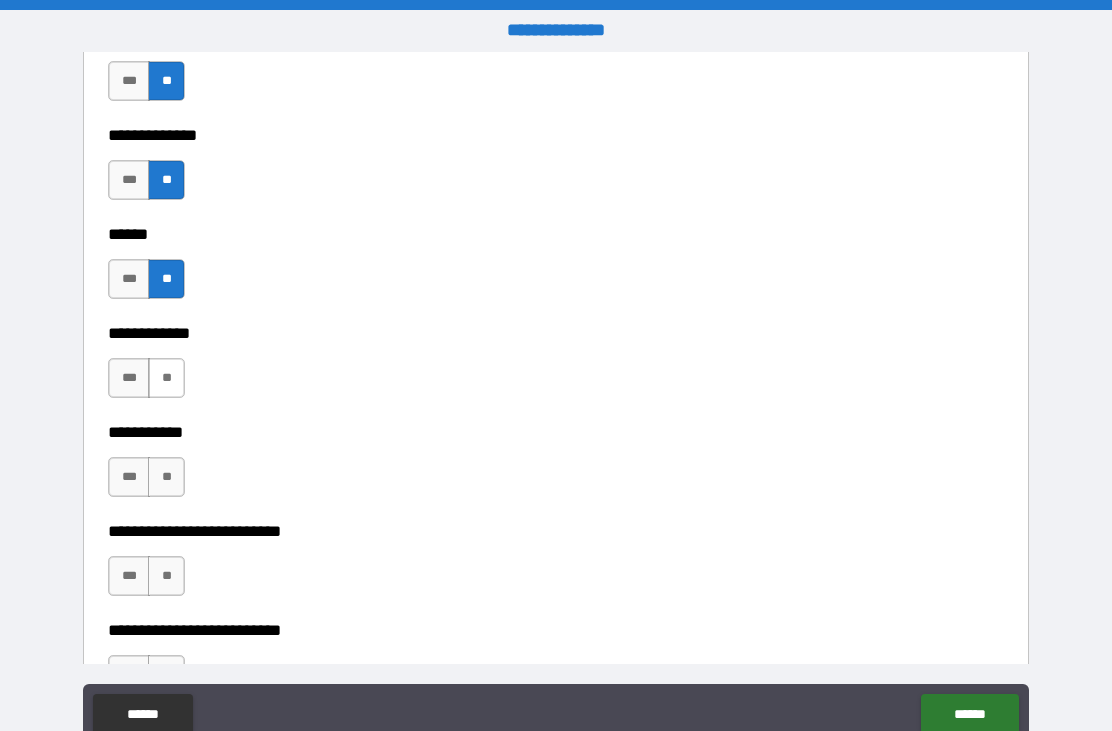 click on "**" at bounding box center [166, 378] 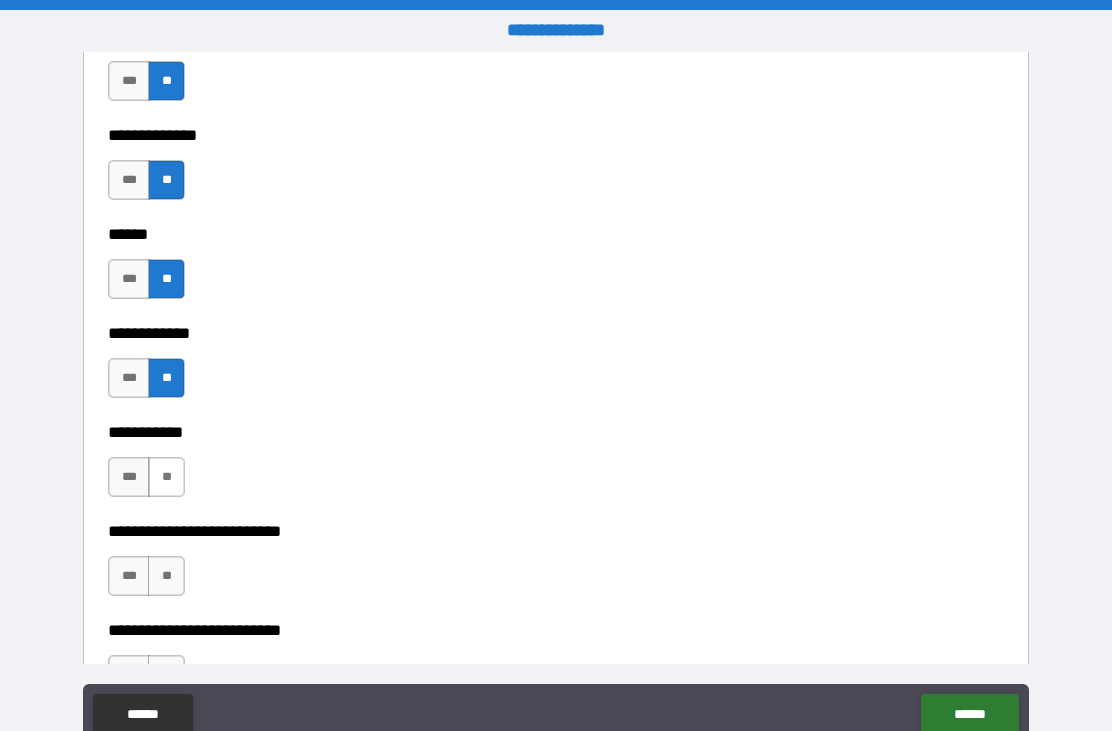 click on "**" at bounding box center [166, 477] 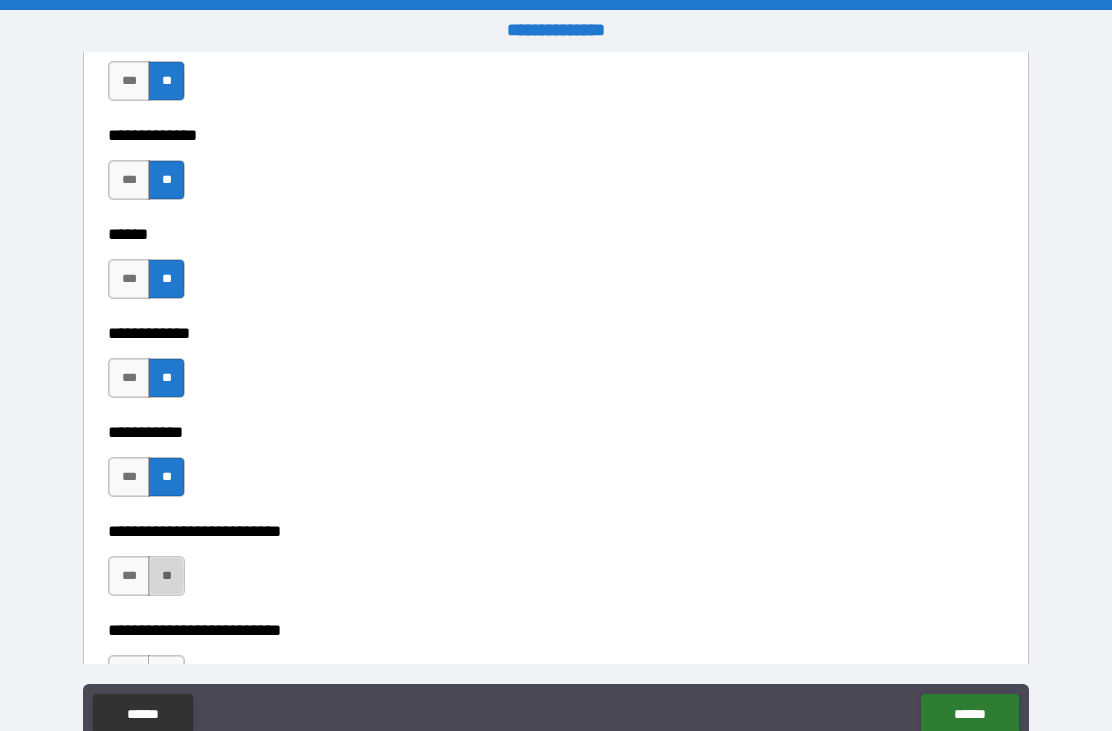 click on "**" at bounding box center [166, 576] 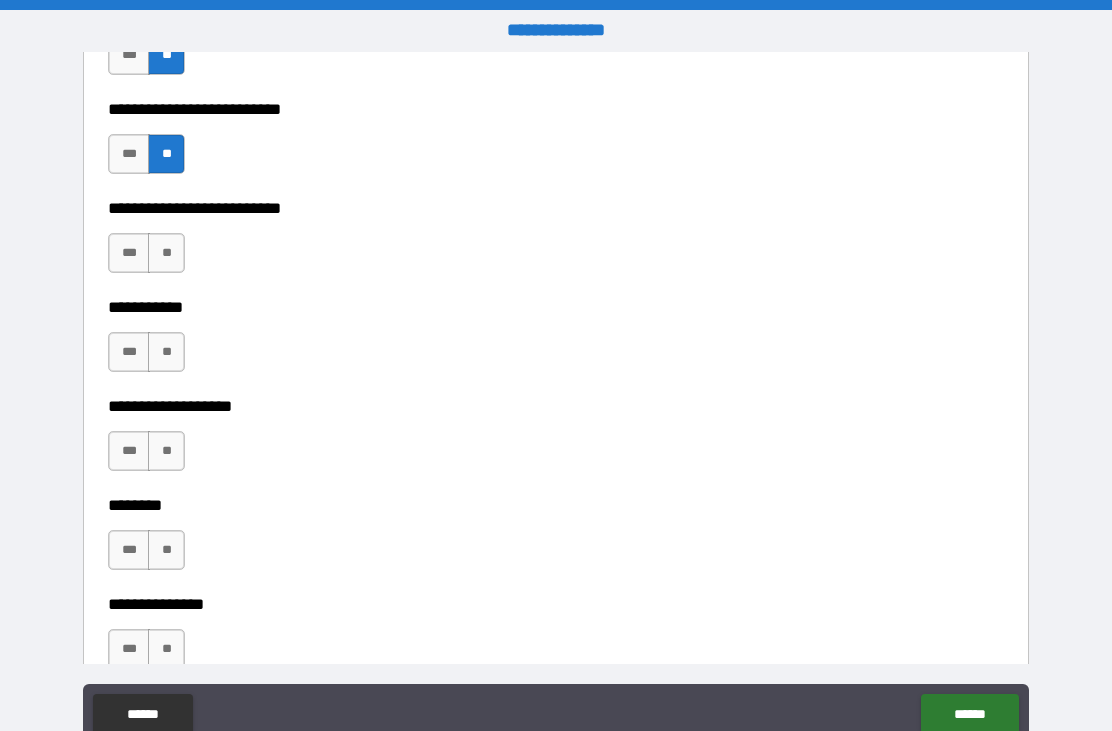 scroll, scrollTop: 4154, scrollLeft: 0, axis: vertical 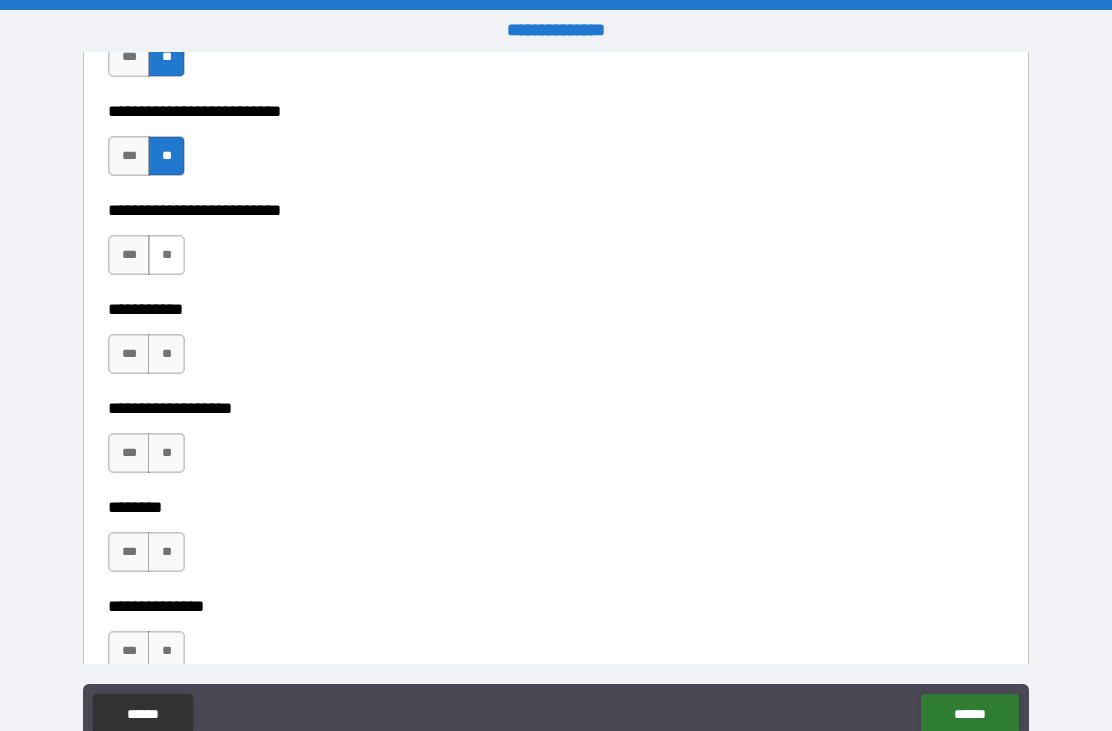 click on "**" at bounding box center [166, 255] 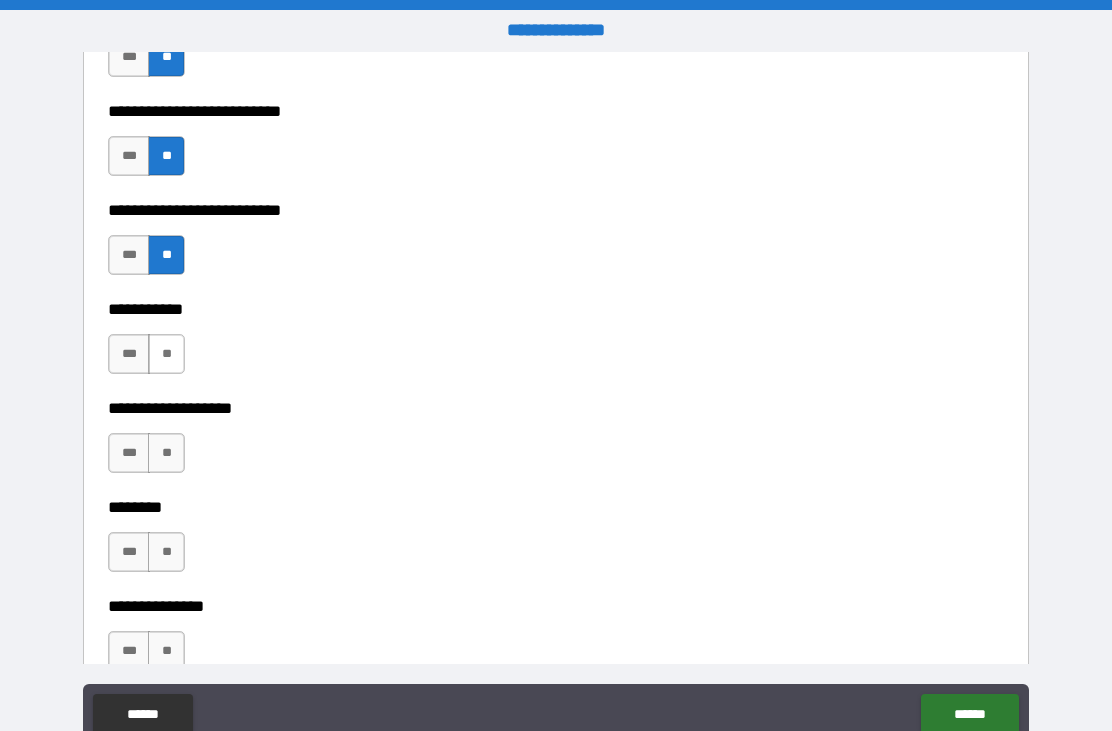 click on "**" at bounding box center [166, 354] 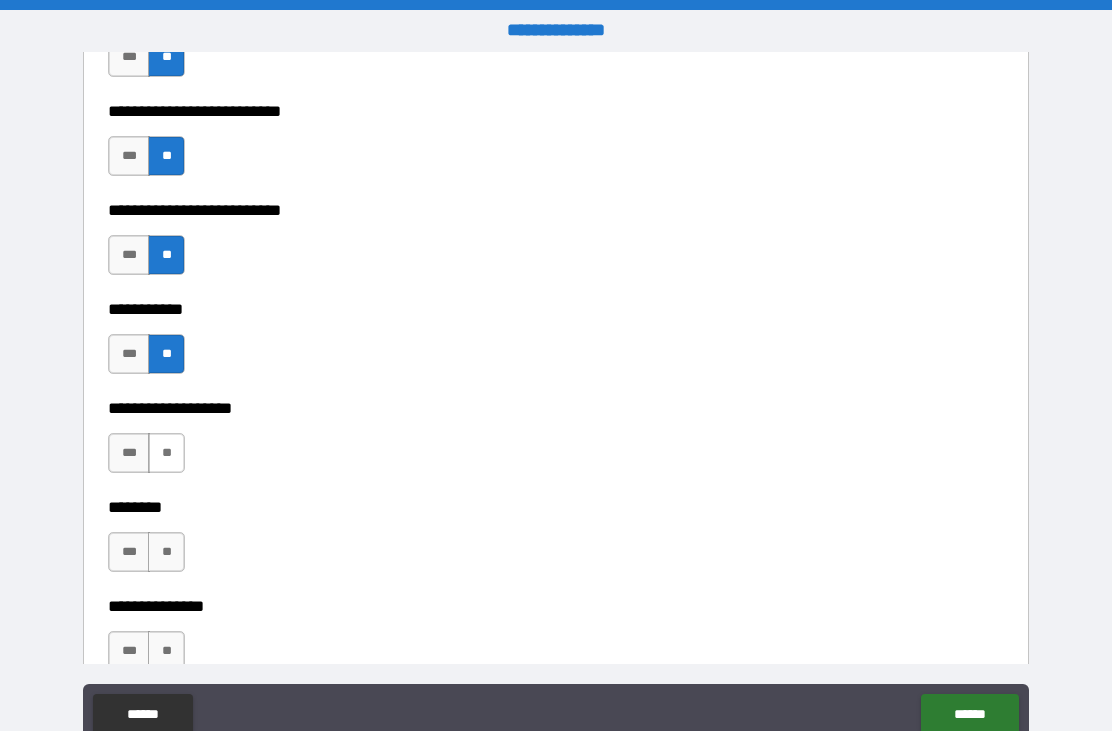 click on "**" at bounding box center (166, 453) 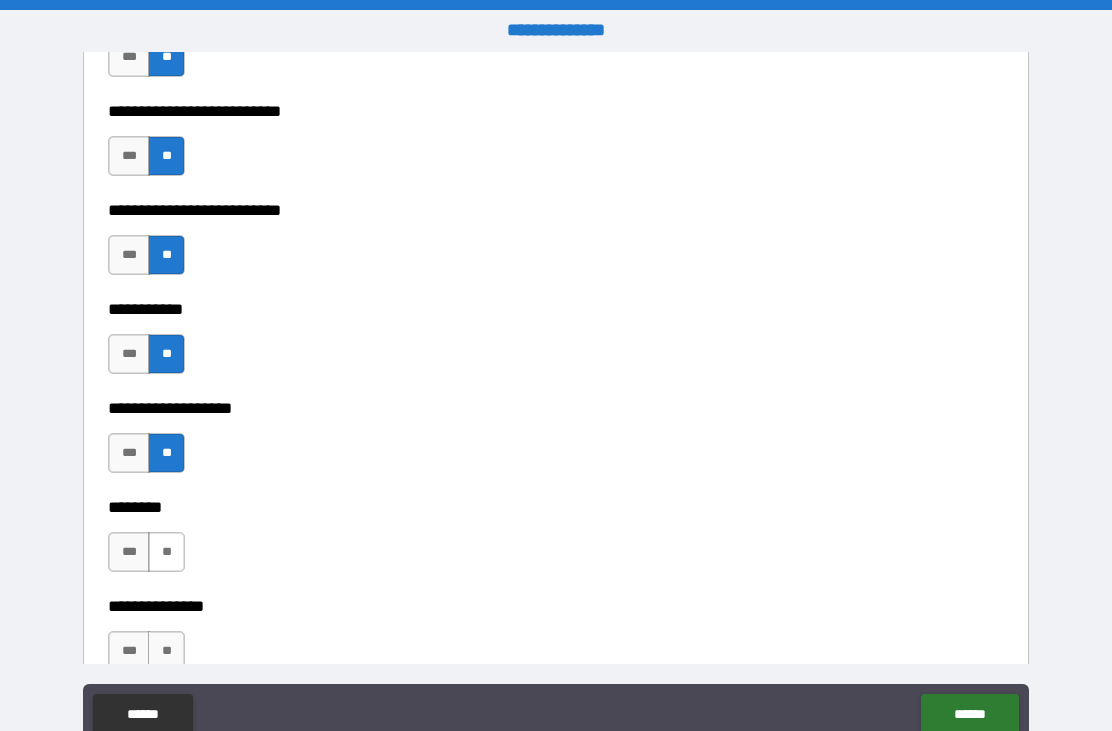 click on "**" at bounding box center [166, 552] 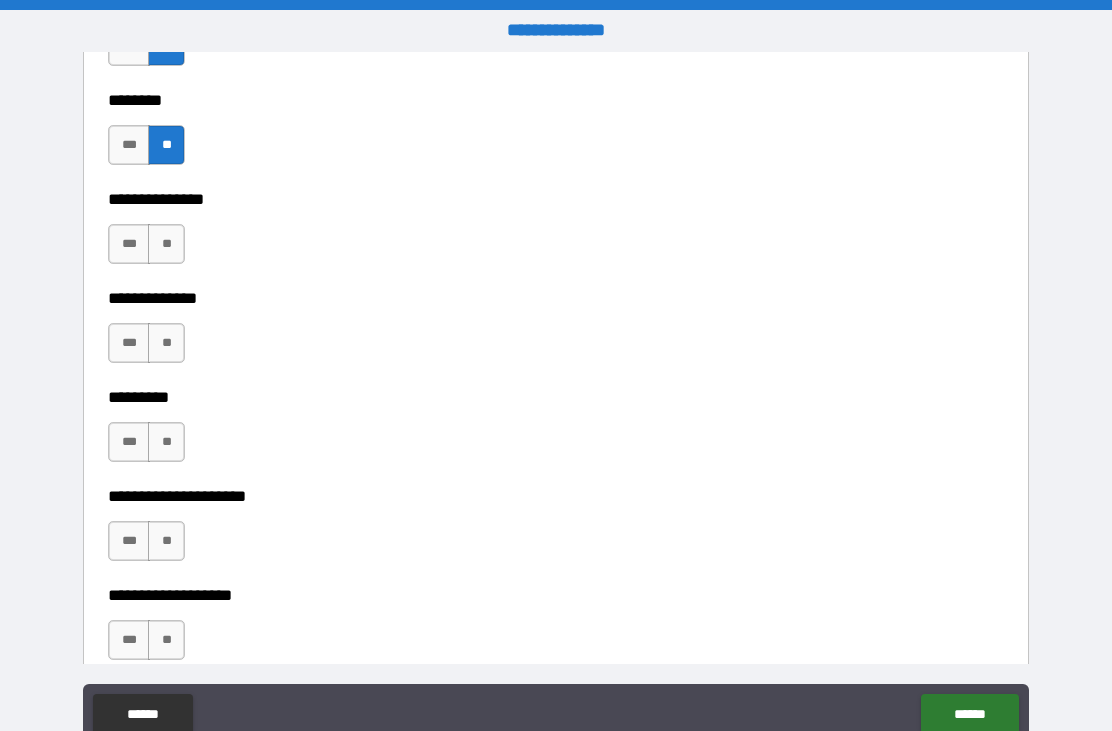 scroll, scrollTop: 4589, scrollLeft: 0, axis: vertical 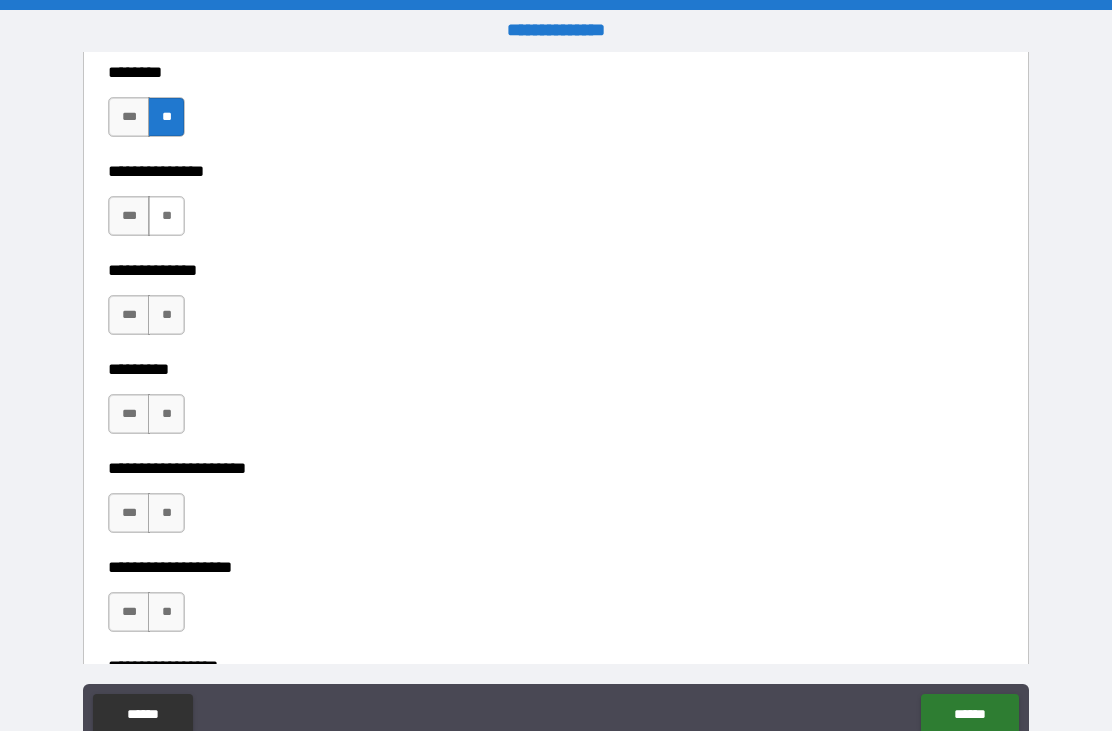 click on "**" at bounding box center [166, 216] 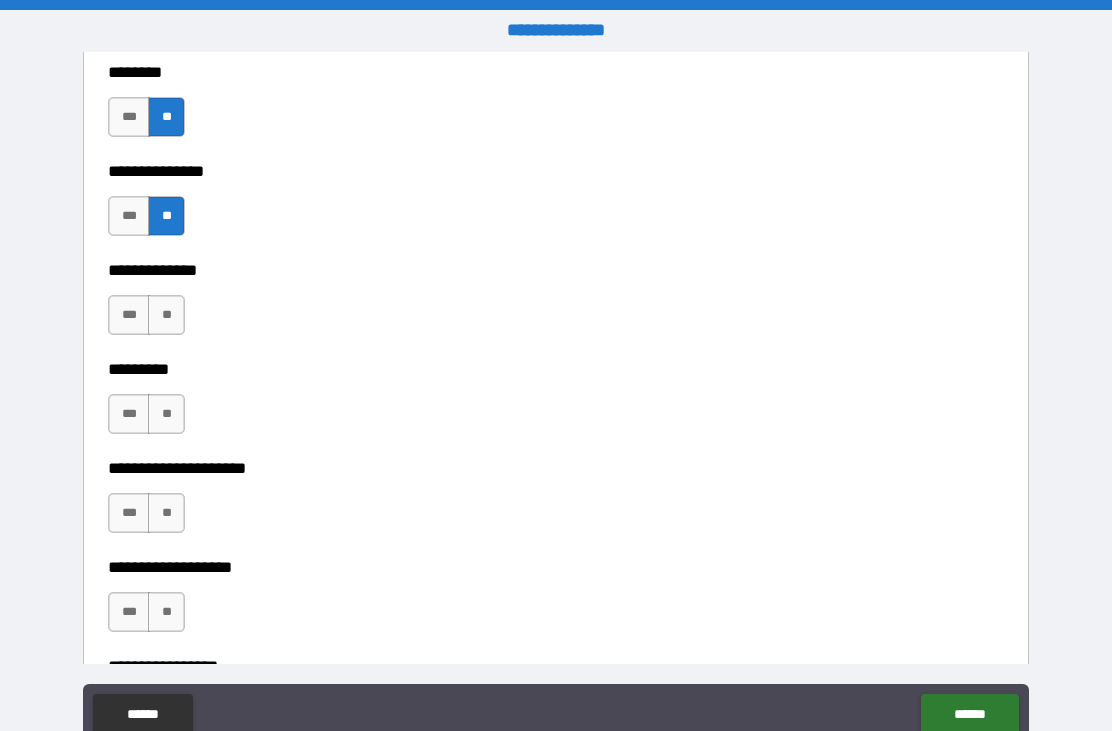click on "**********" at bounding box center [556, 355] 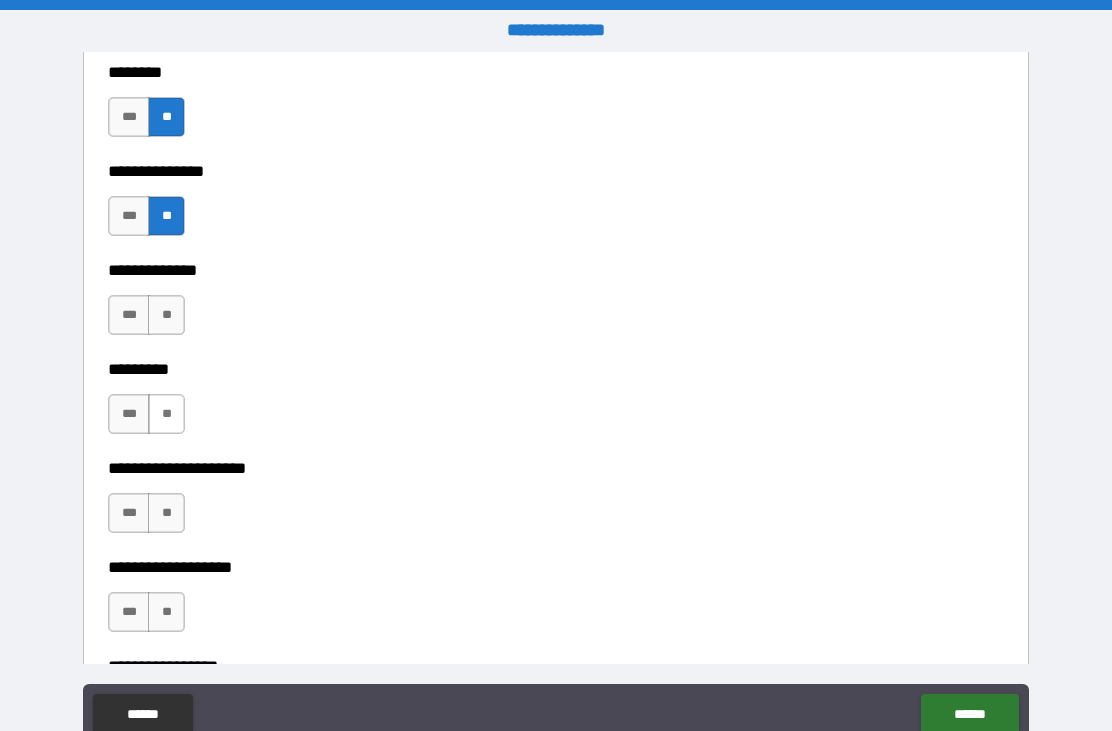 click on "**" at bounding box center [166, 414] 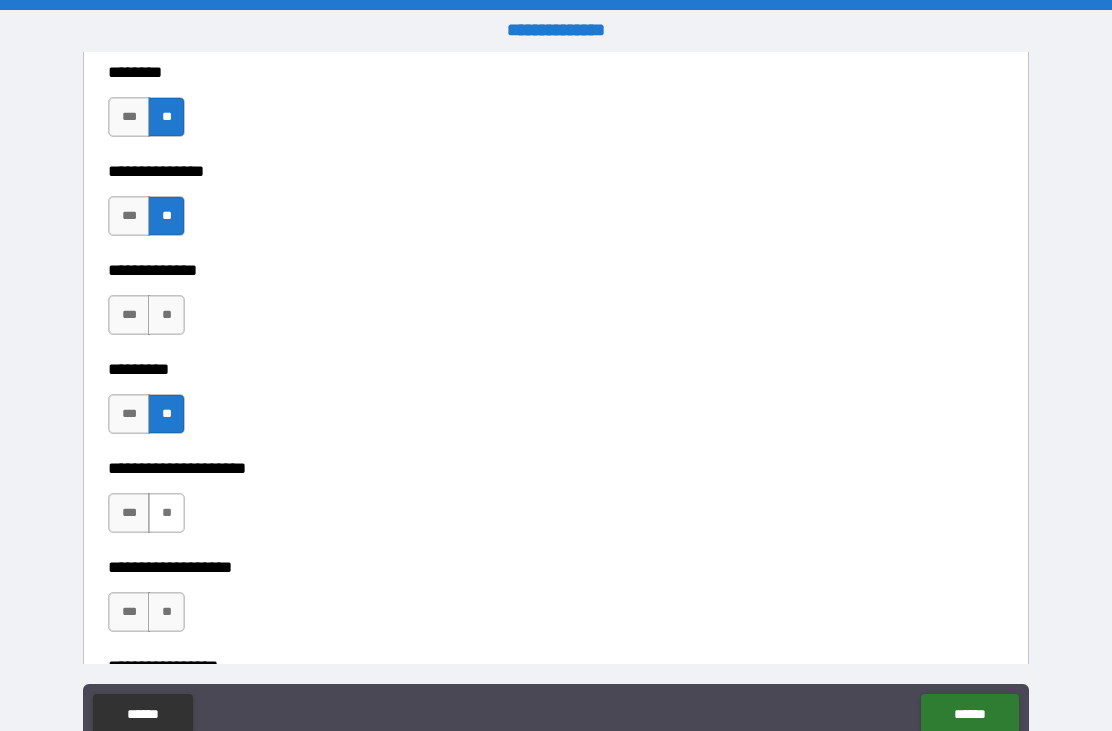 click on "**" at bounding box center (166, 513) 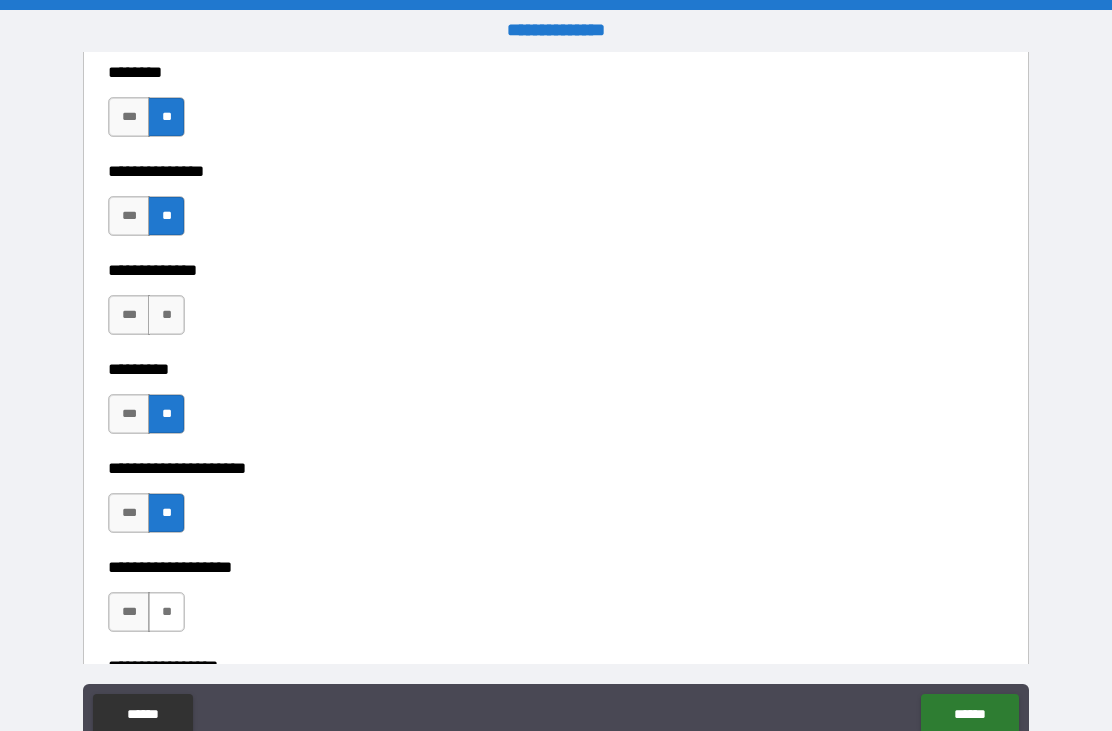 click on "**" at bounding box center [166, 612] 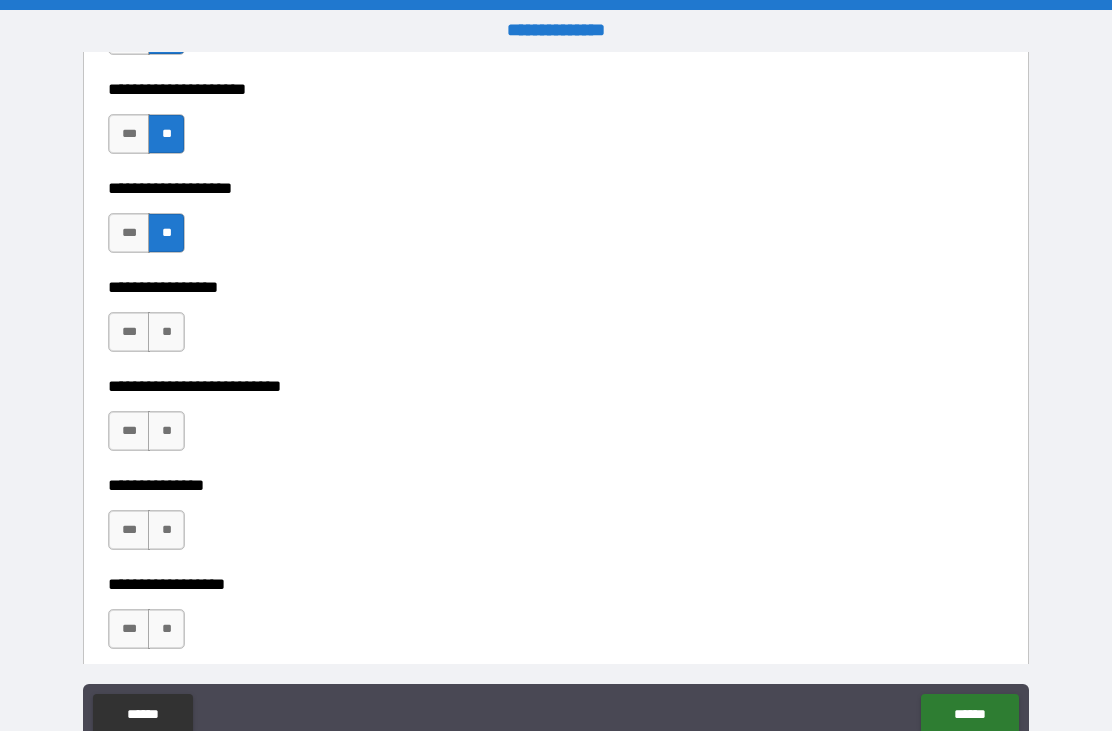 scroll, scrollTop: 4996, scrollLeft: 0, axis: vertical 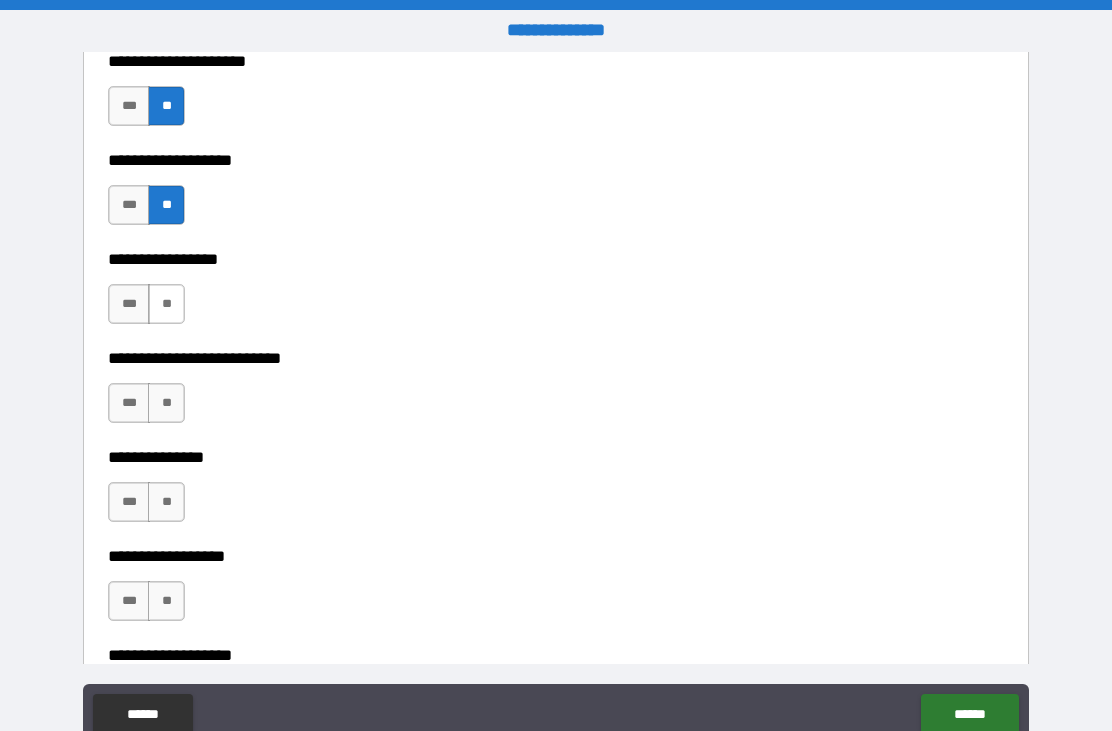 click on "**" at bounding box center [166, 304] 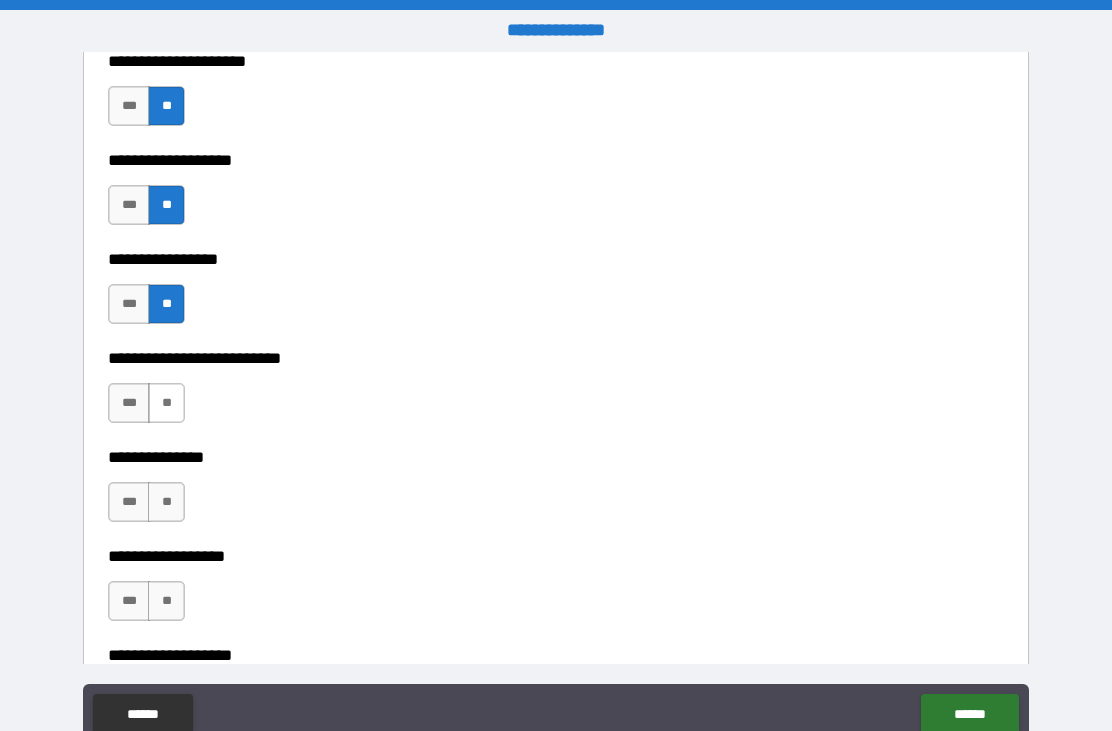 click on "**" at bounding box center [166, 403] 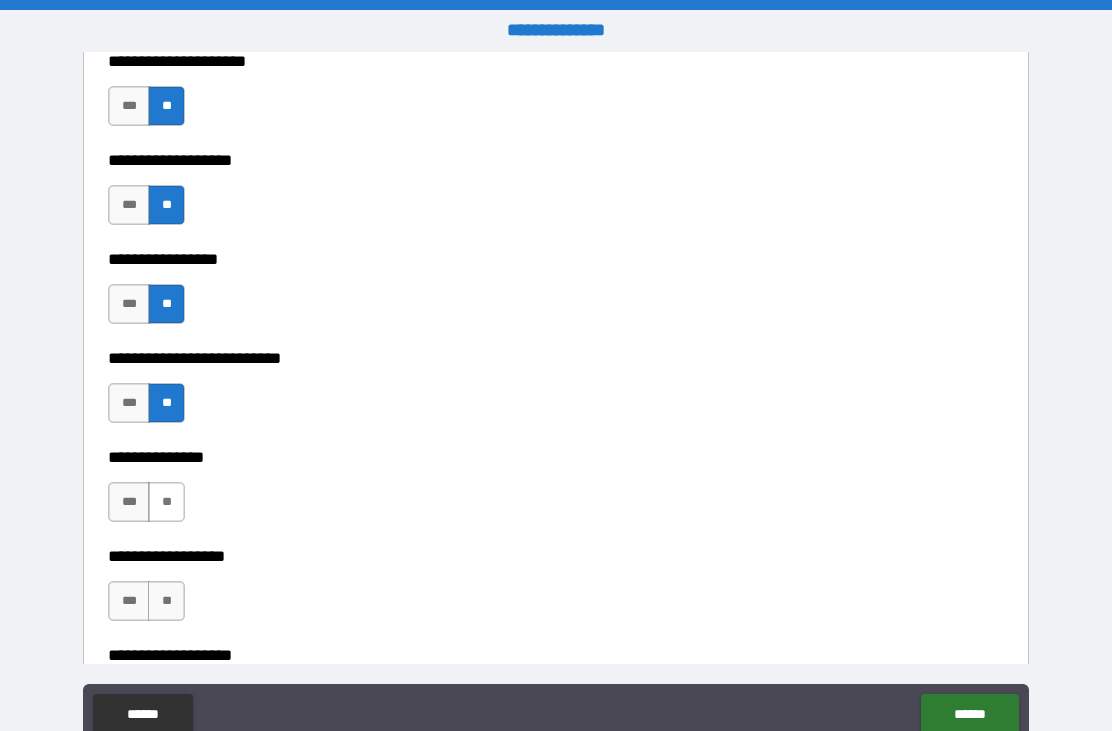 click on "**" at bounding box center [166, 502] 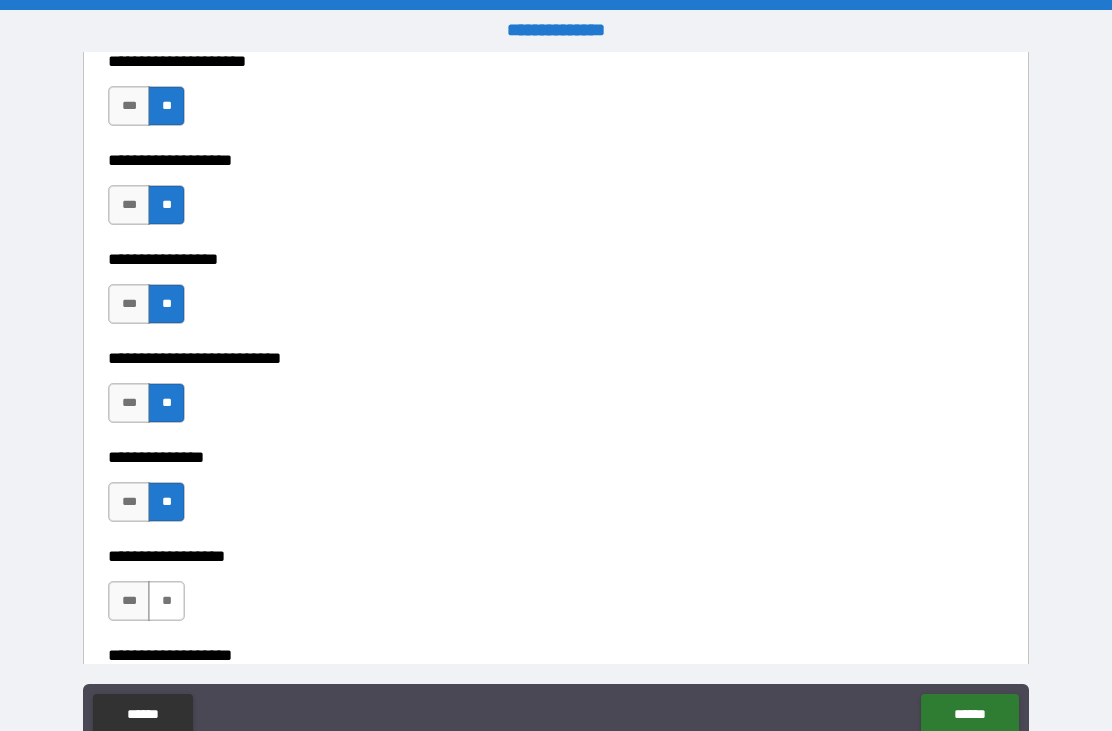 click on "**" at bounding box center [166, 601] 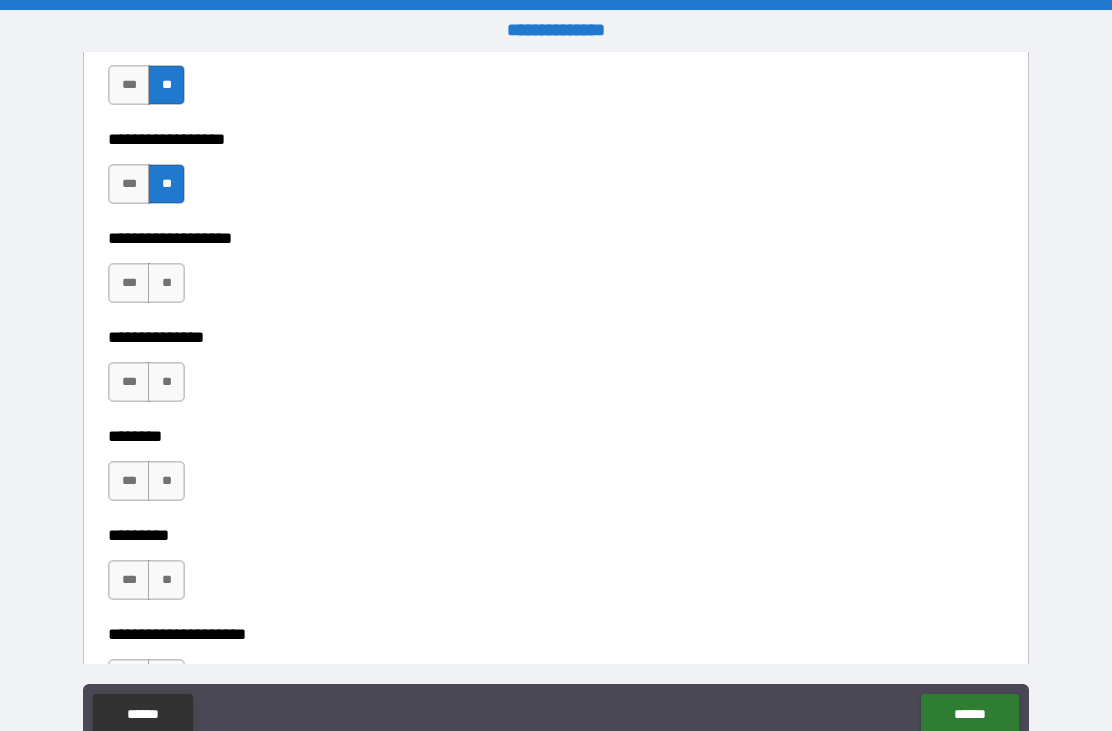 scroll, scrollTop: 5436, scrollLeft: 0, axis: vertical 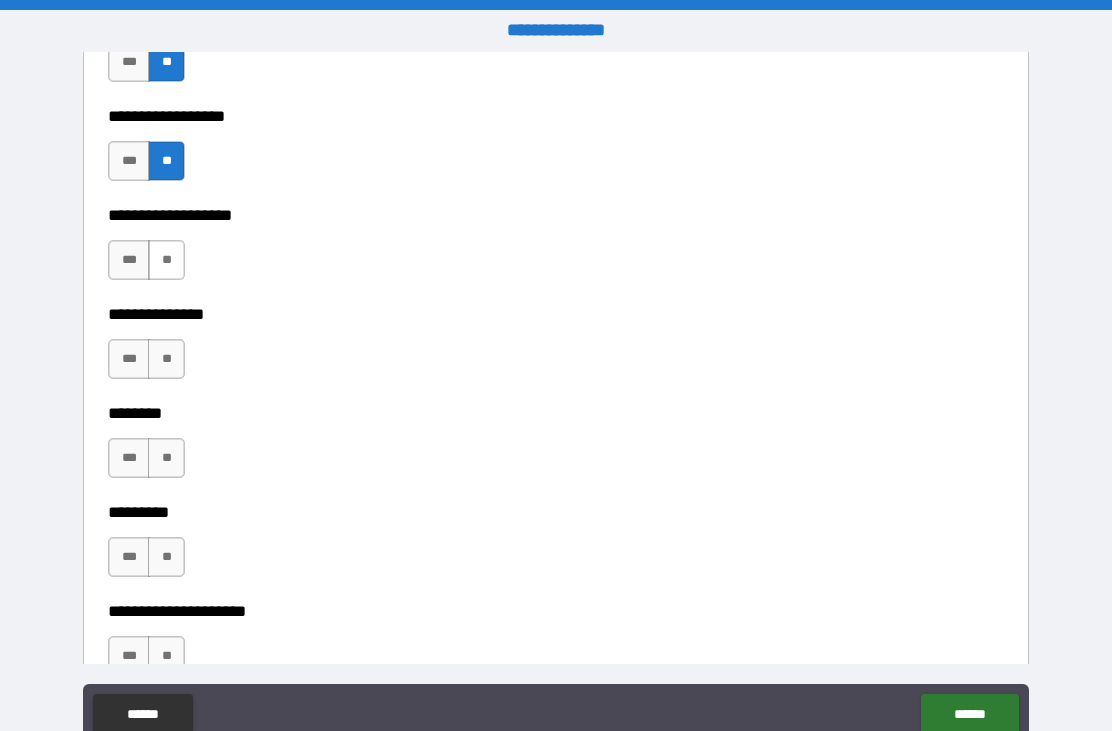 click on "**" at bounding box center [166, 260] 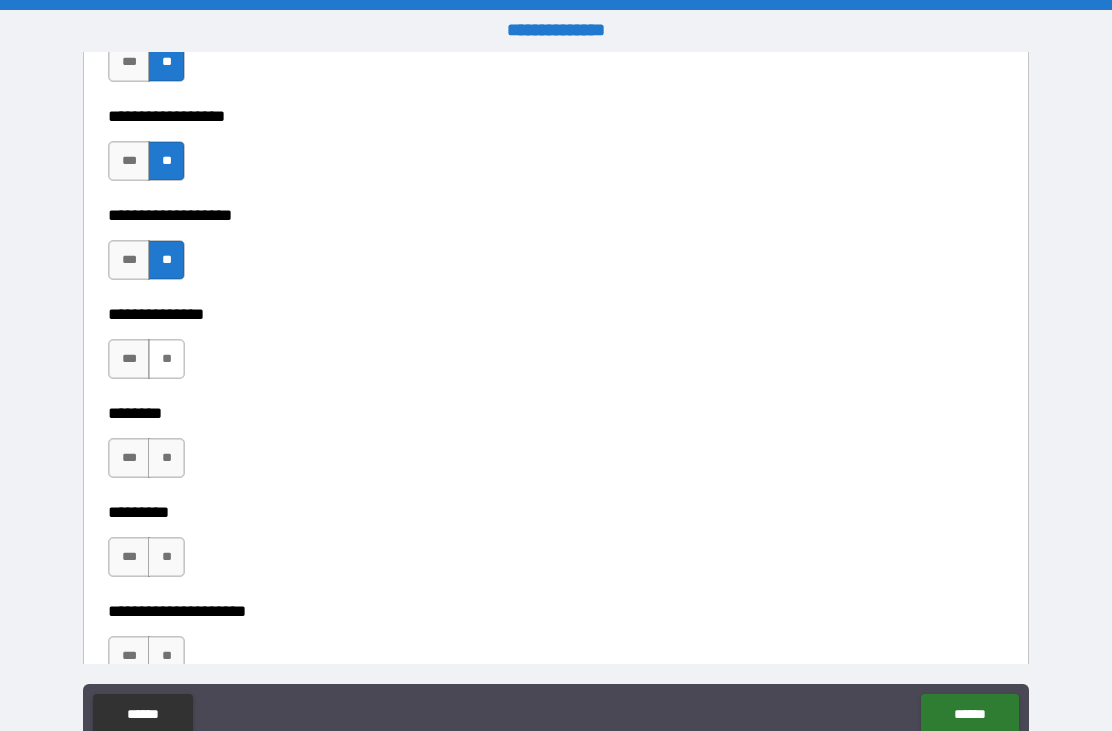 click on "**" at bounding box center (166, 359) 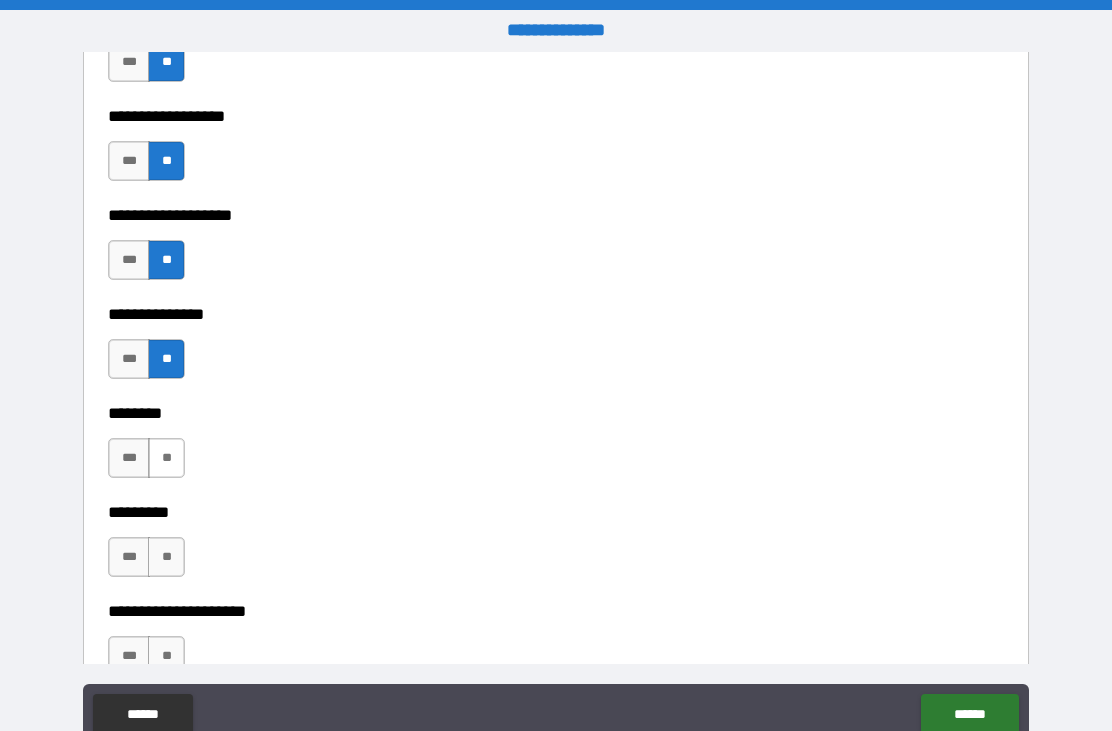 click on "**" at bounding box center [166, 458] 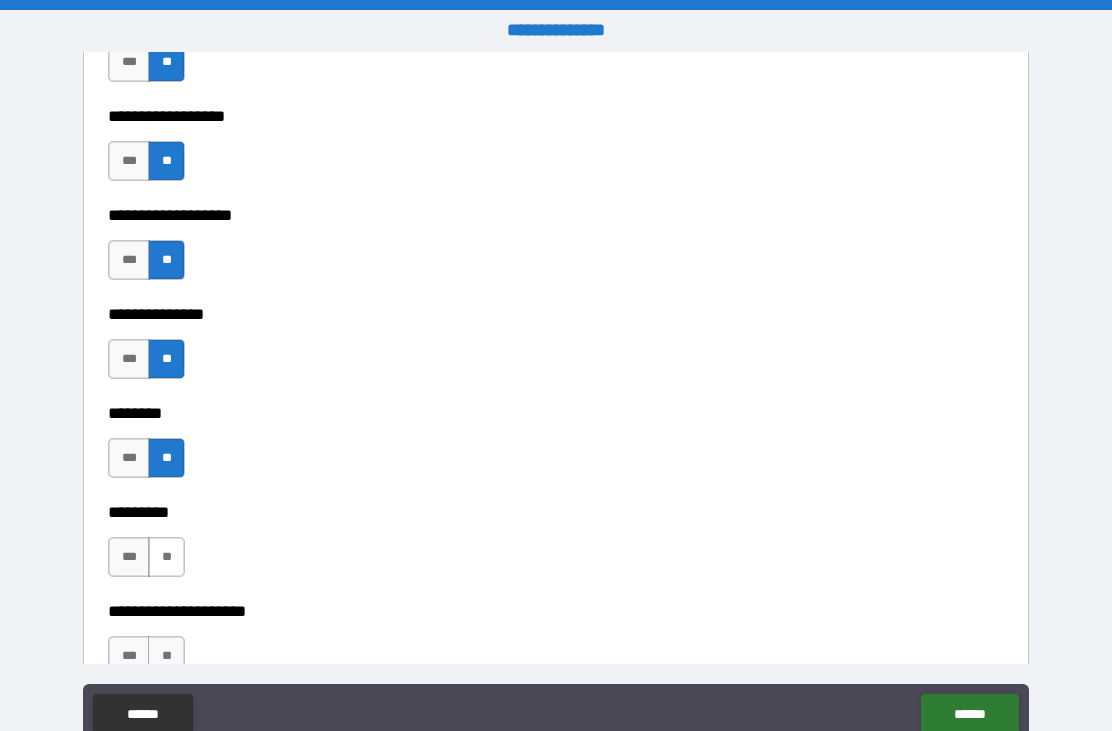 click on "**" at bounding box center [166, 557] 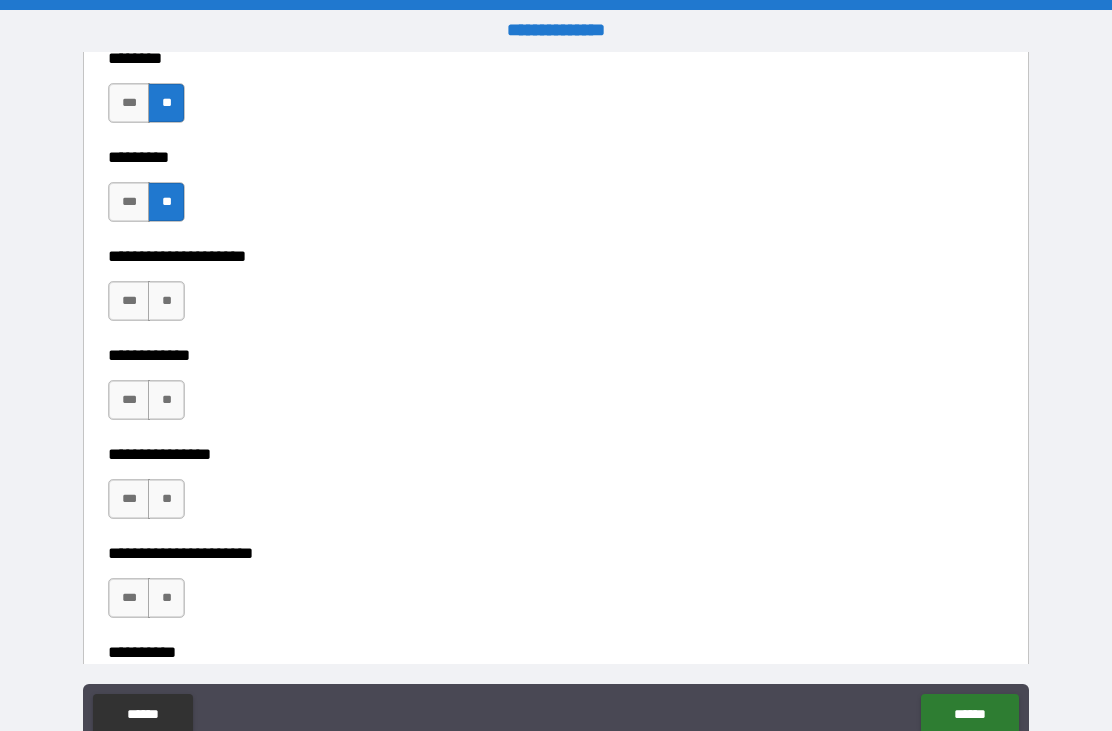 scroll, scrollTop: 5792, scrollLeft: 0, axis: vertical 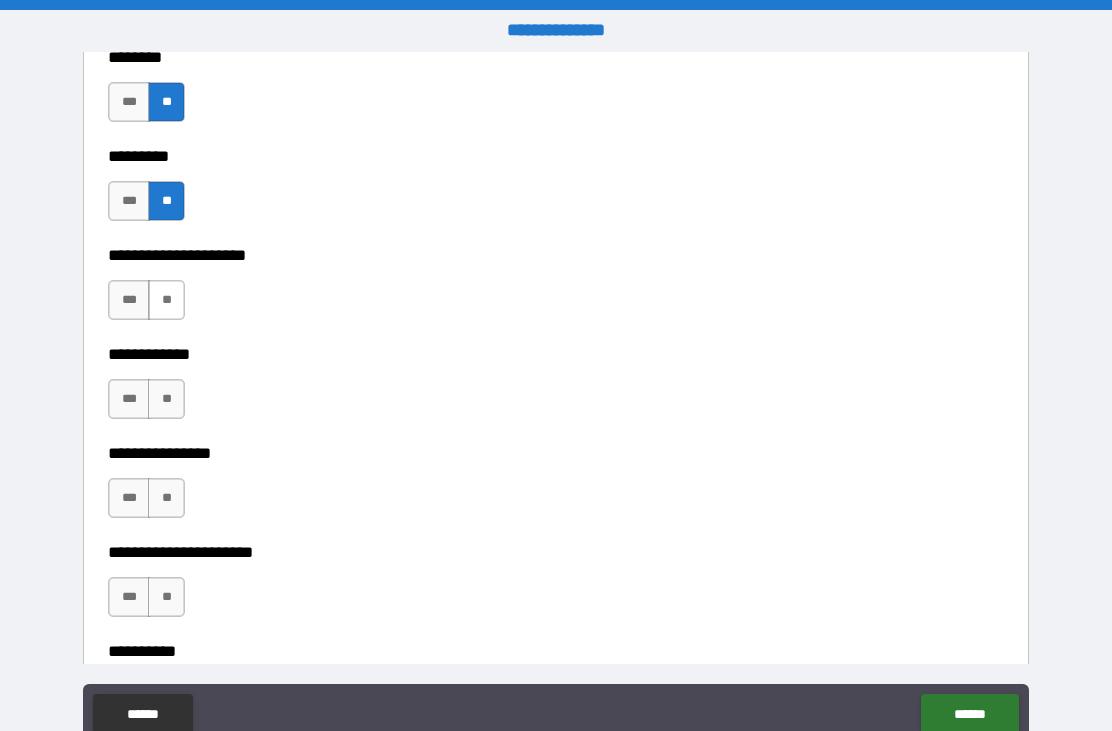 click on "**" at bounding box center [166, 300] 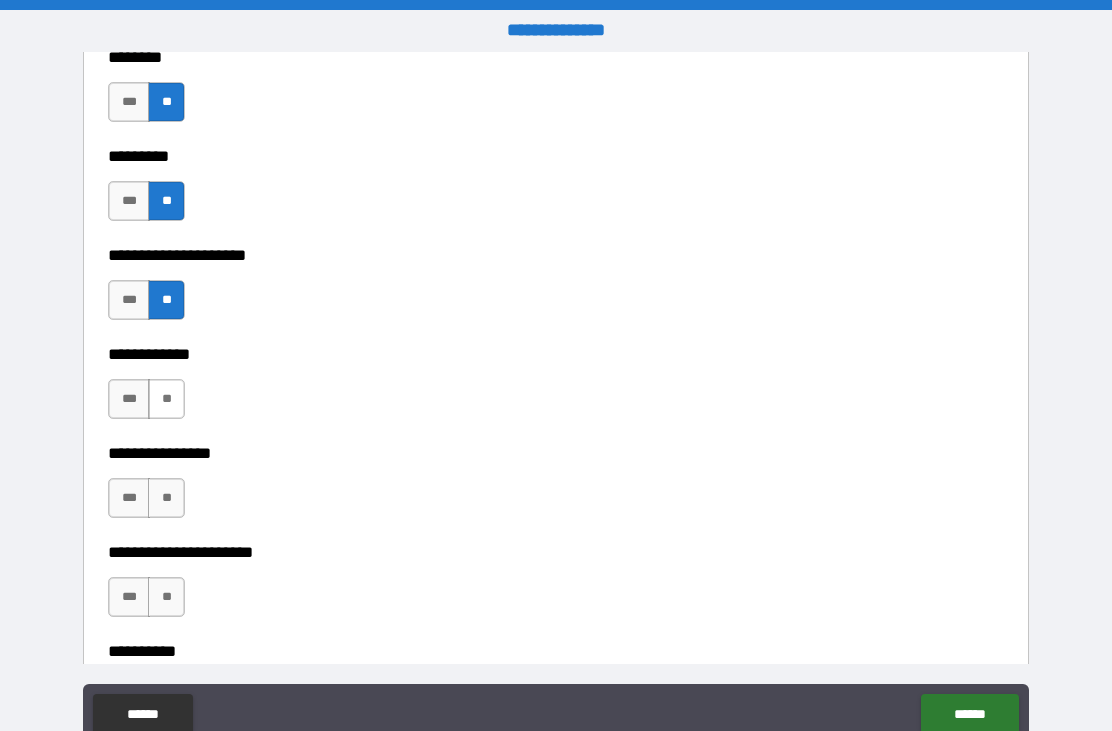 click on "**" at bounding box center [166, 399] 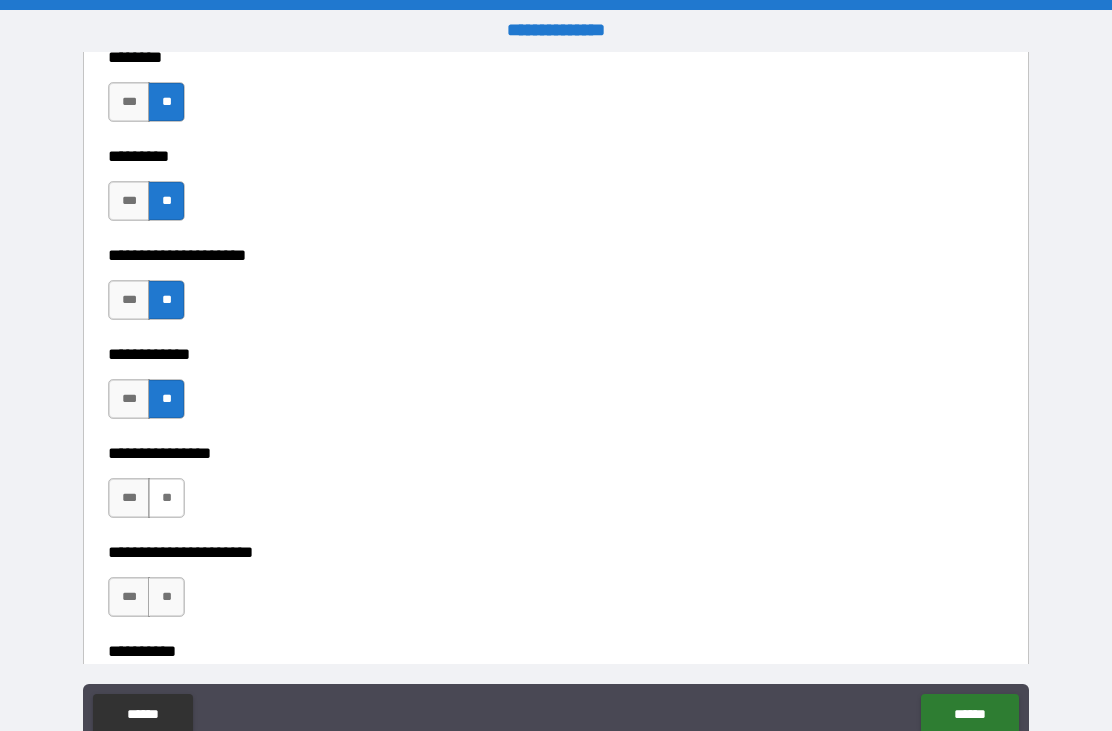 click on "**" at bounding box center (166, 498) 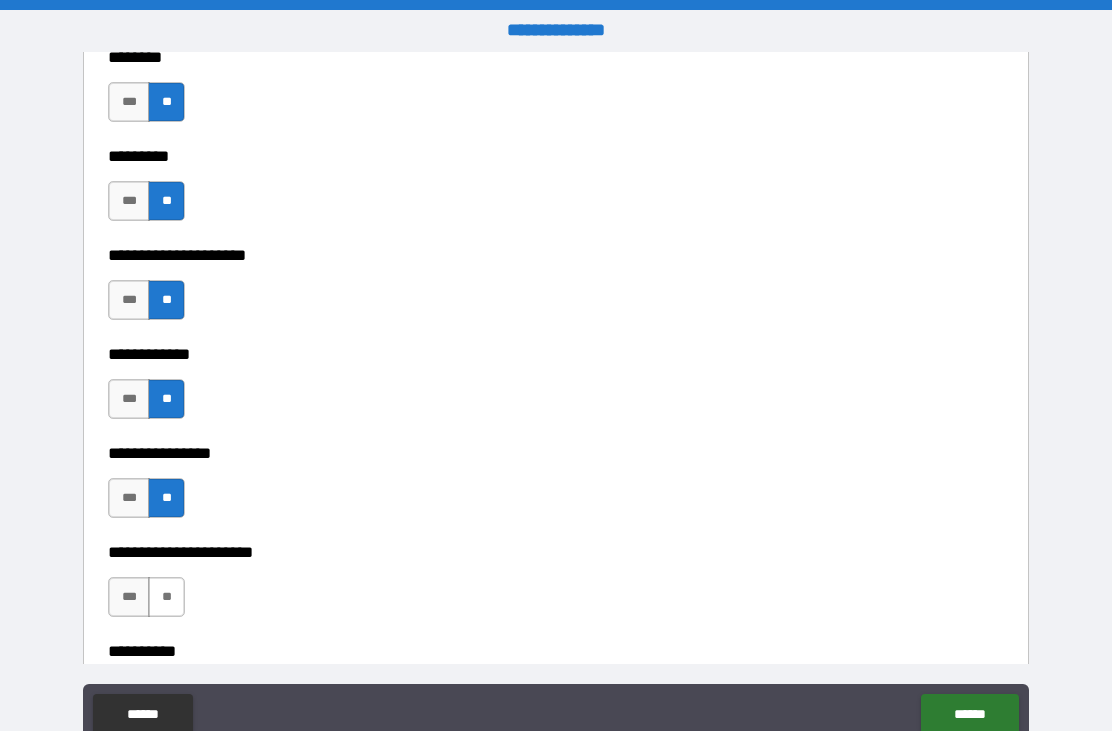 click on "**" at bounding box center [166, 597] 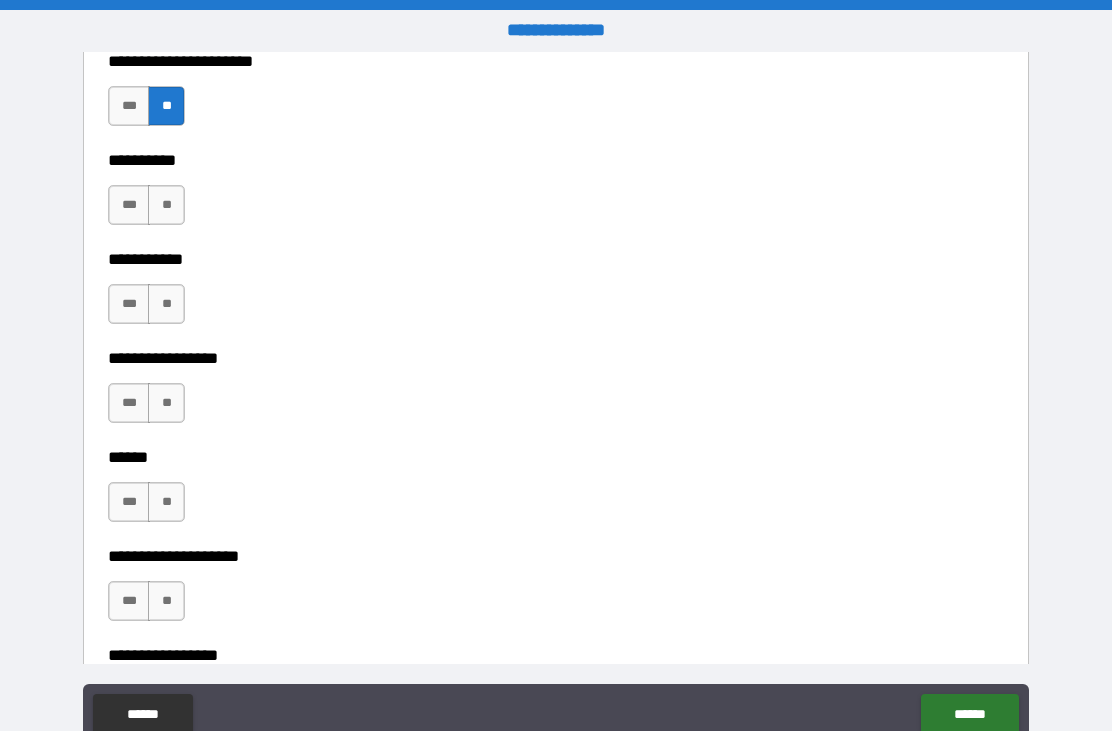 scroll, scrollTop: 6286, scrollLeft: 0, axis: vertical 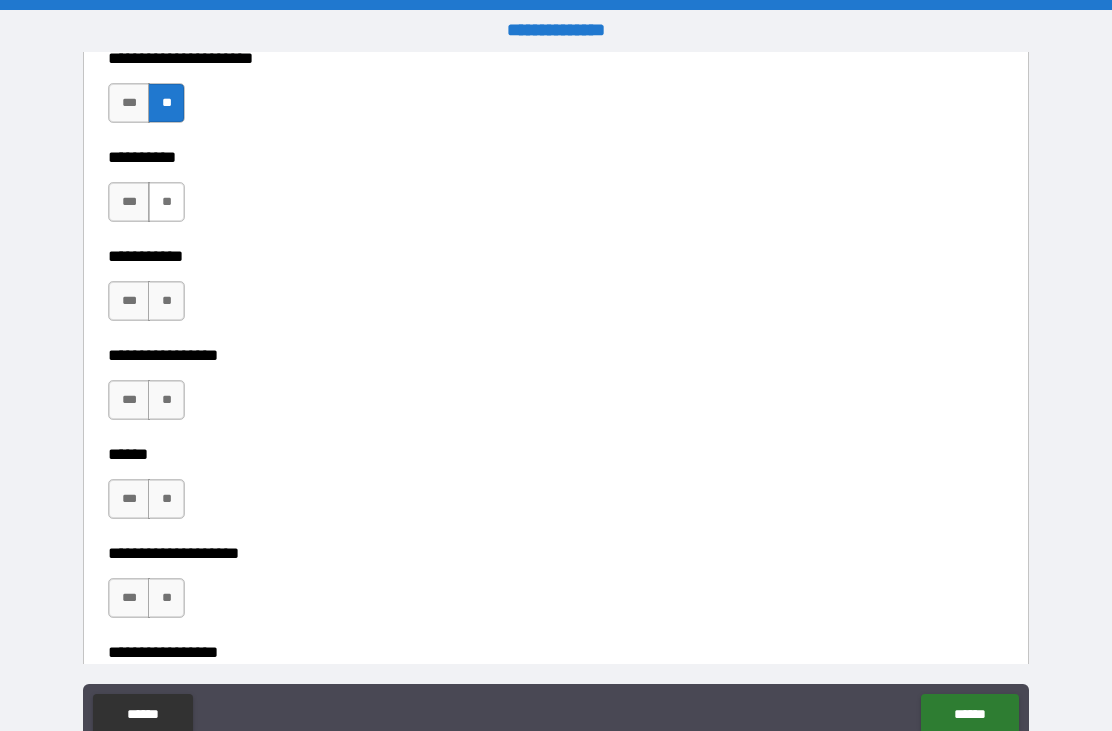 click on "**" at bounding box center [166, 202] 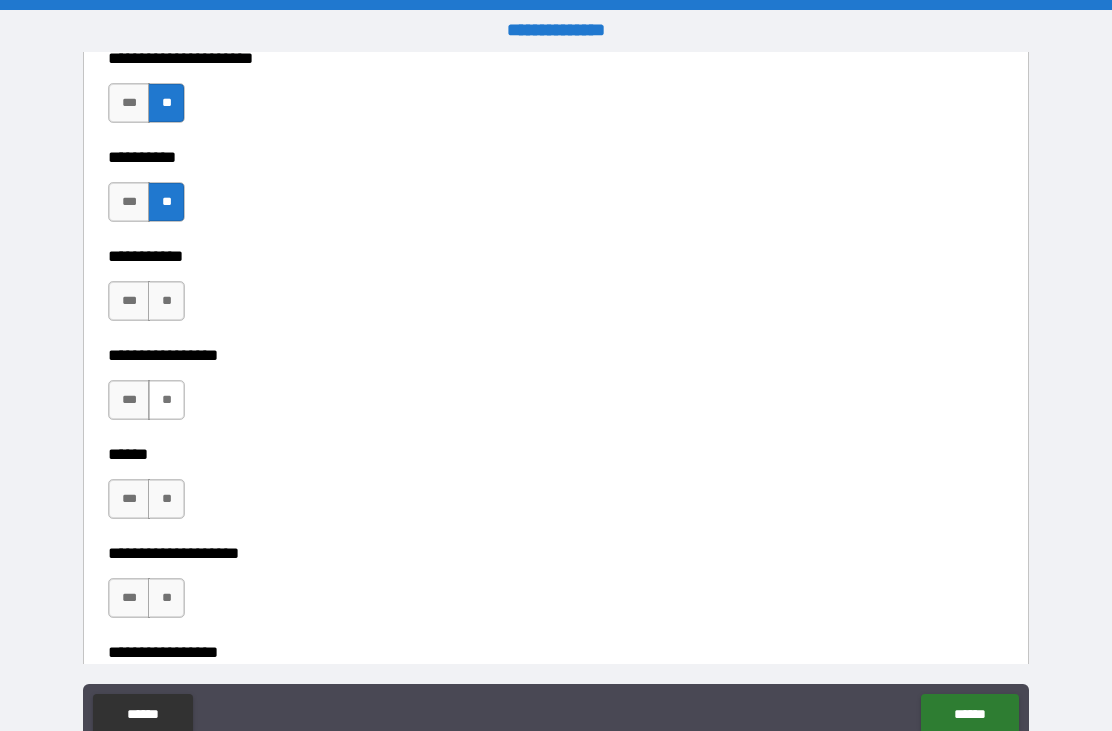 click on "**" at bounding box center [166, 400] 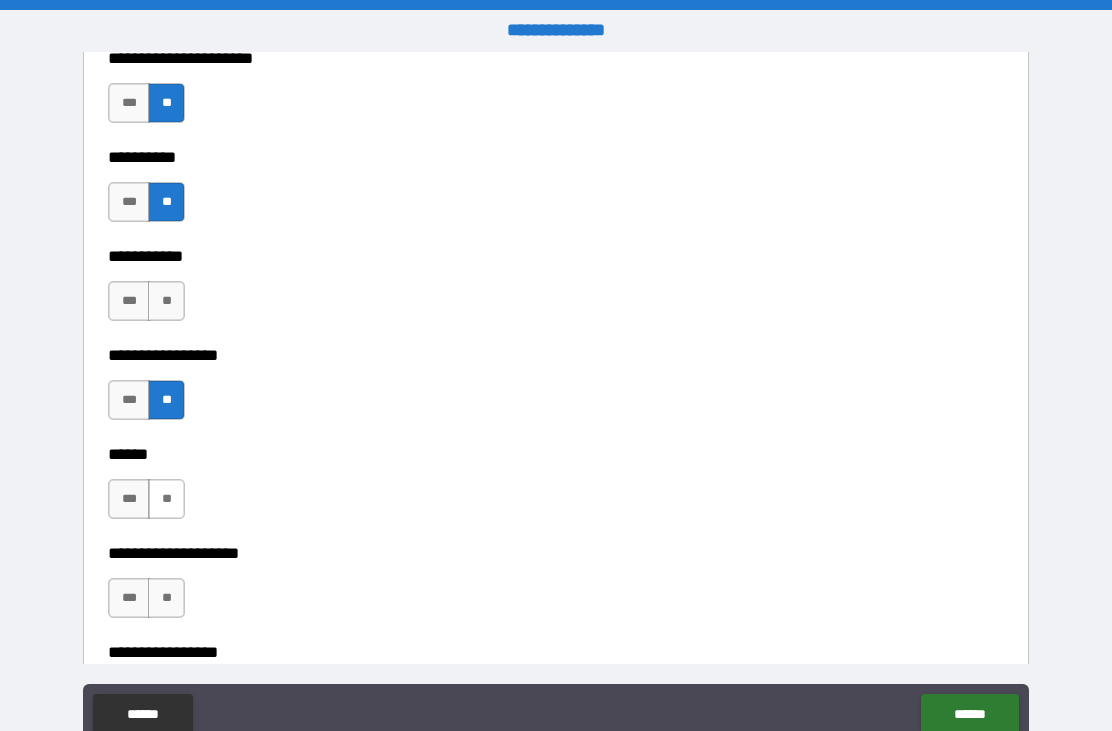 click on "**" at bounding box center [166, 499] 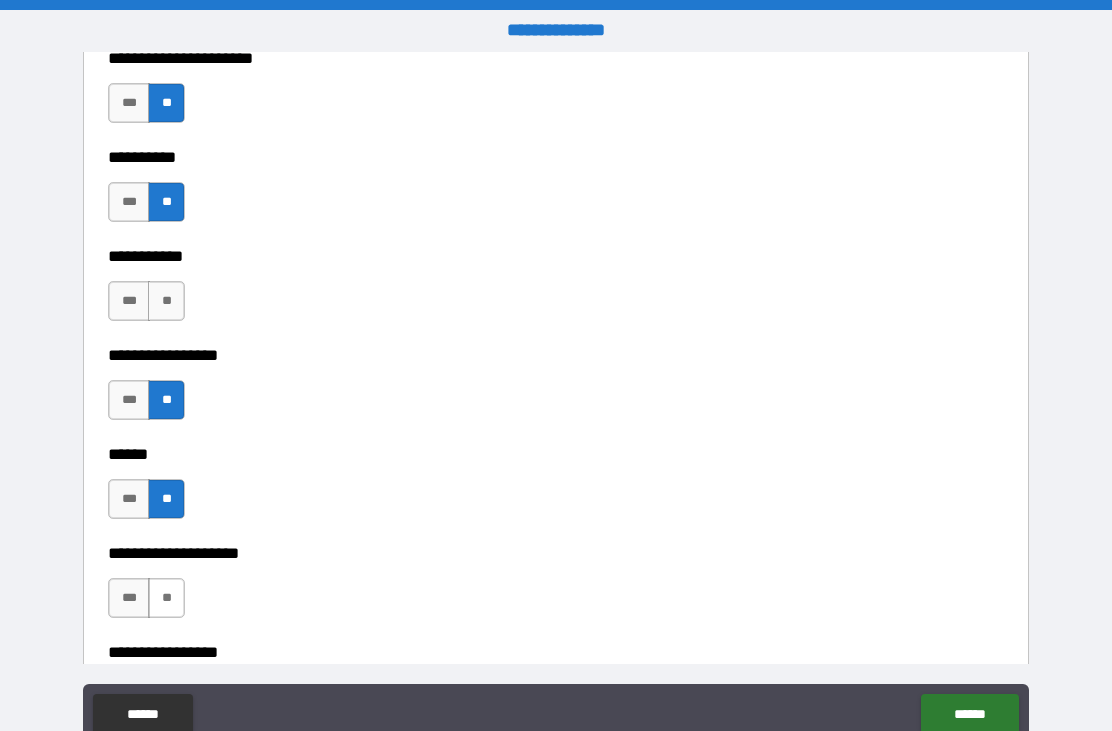click on "**" at bounding box center [166, 598] 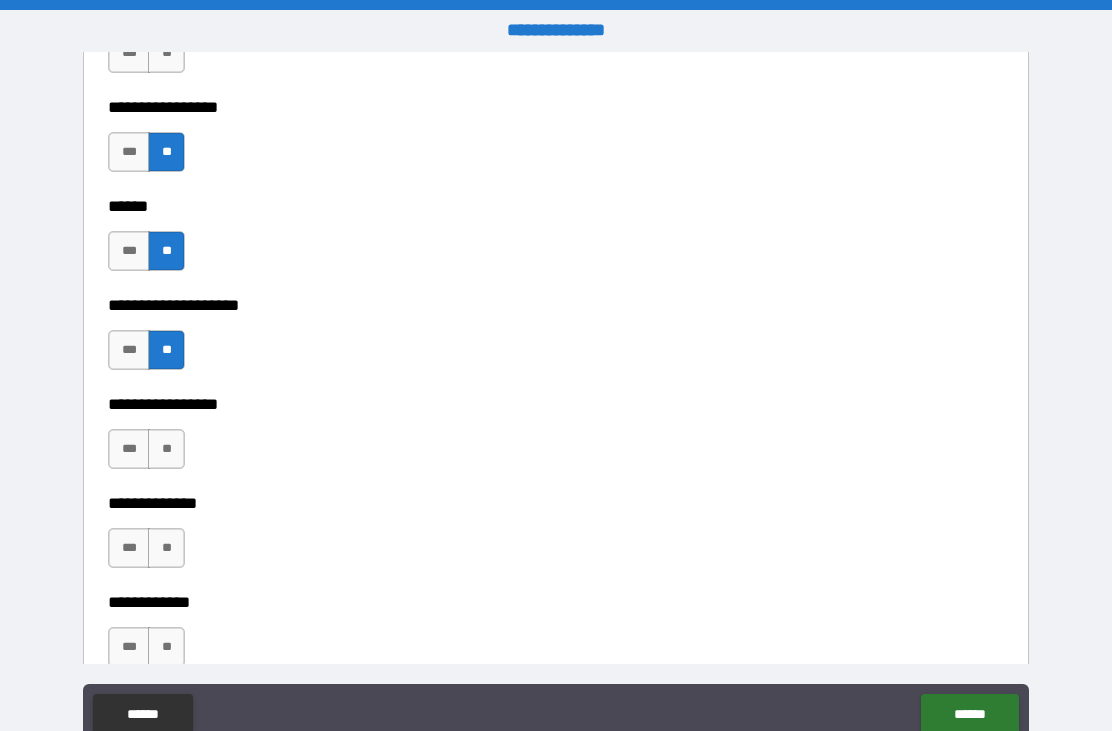 scroll, scrollTop: 6550, scrollLeft: 0, axis: vertical 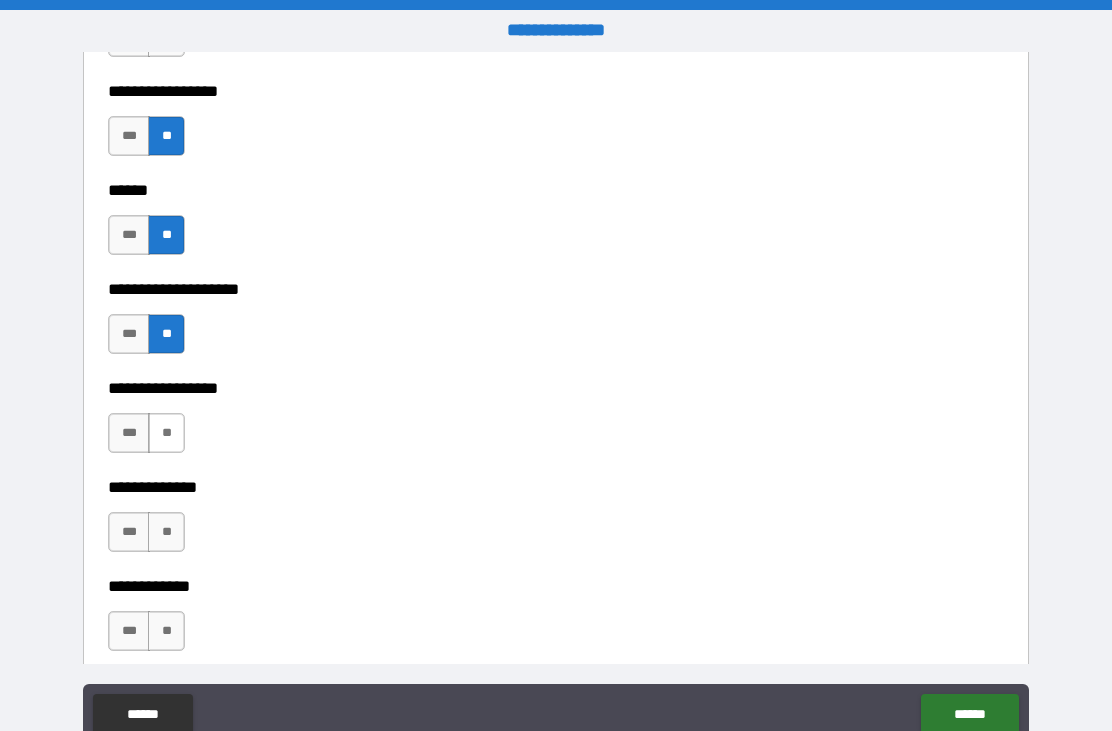 click on "**" at bounding box center [166, 433] 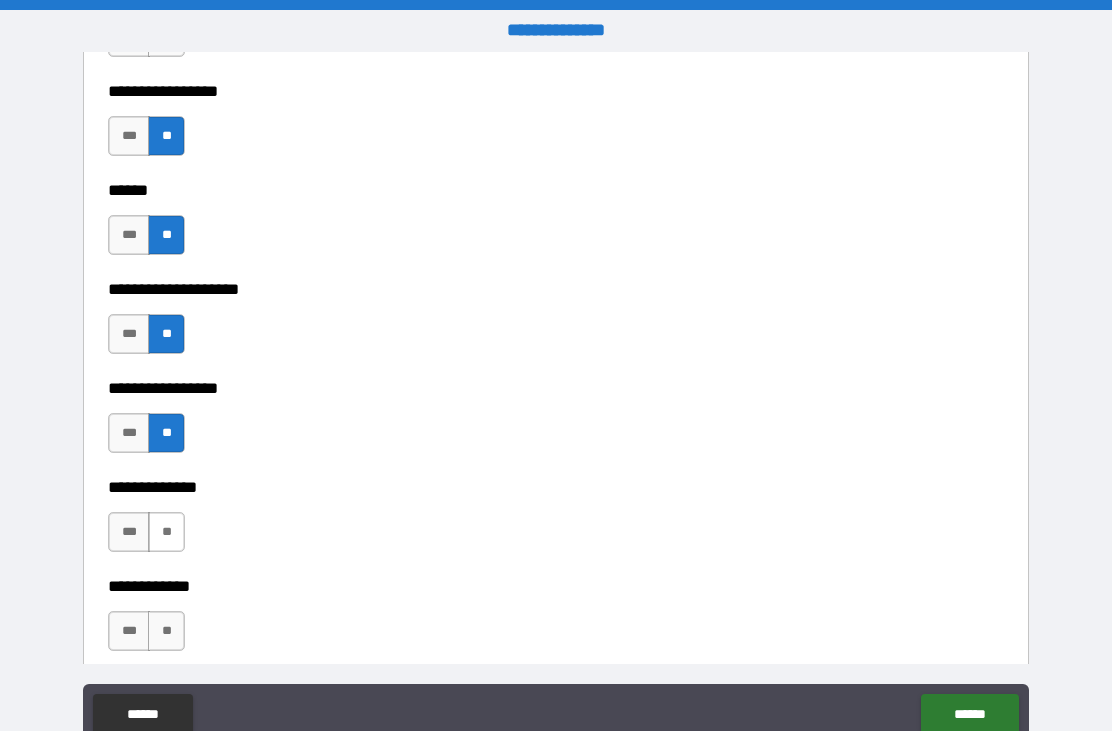 click on "**" at bounding box center [166, 532] 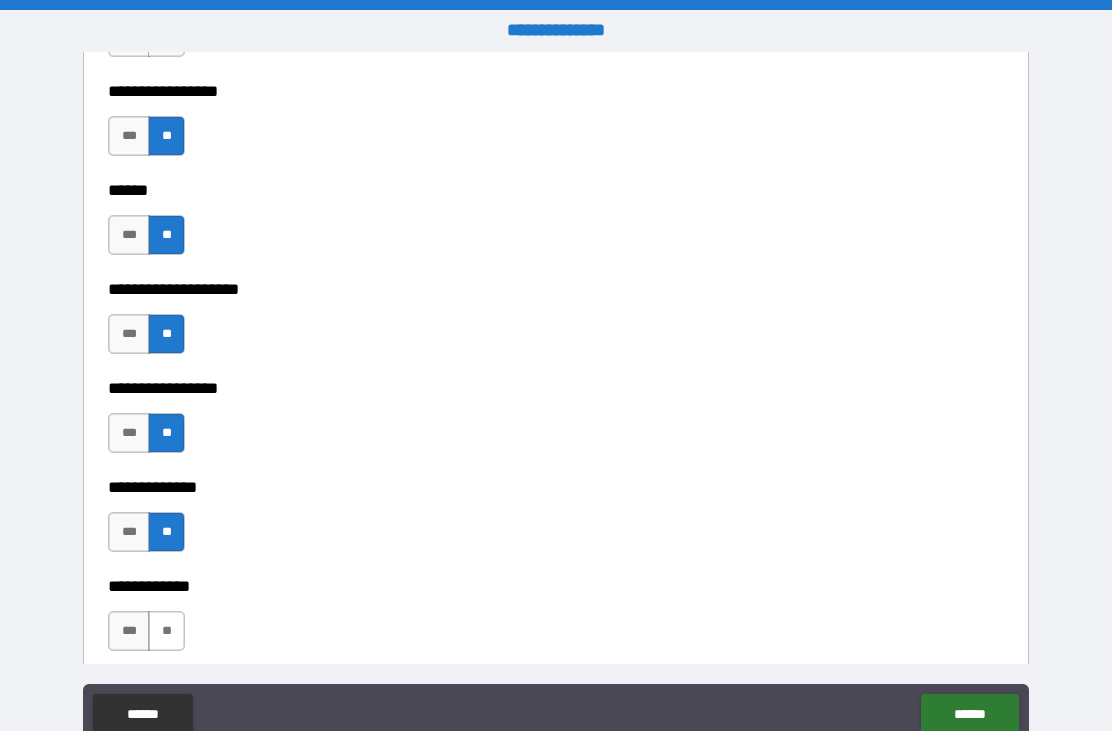 click on "**" at bounding box center (166, 631) 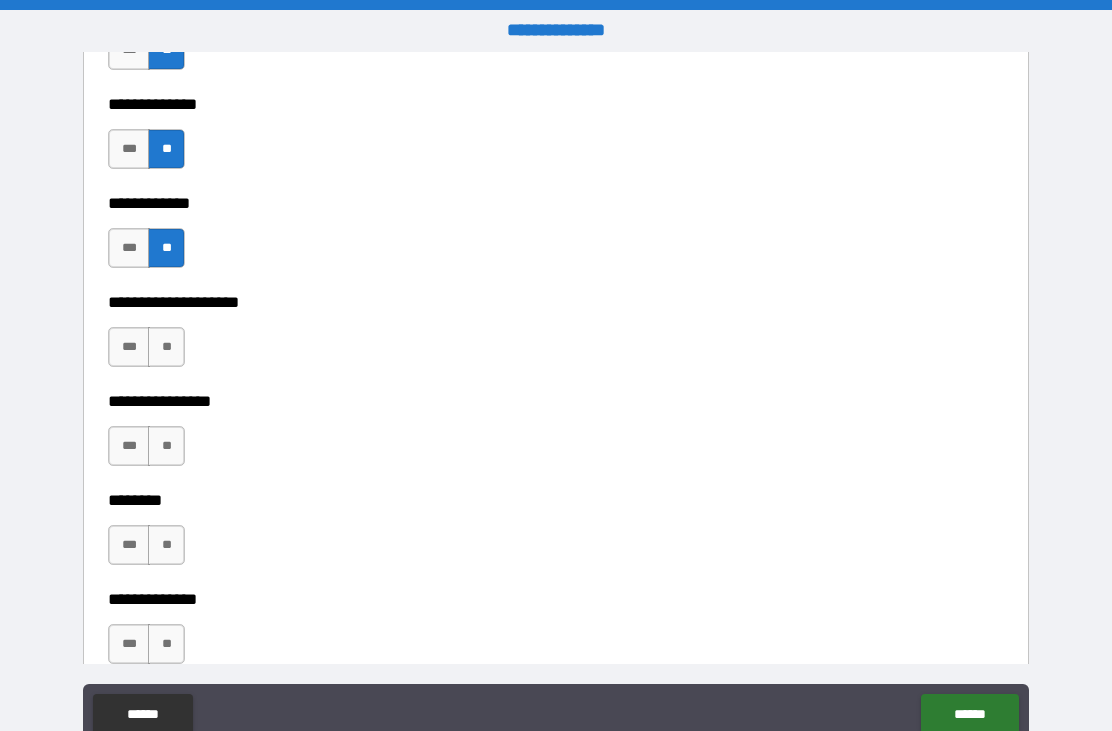 scroll, scrollTop: 6942, scrollLeft: 0, axis: vertical 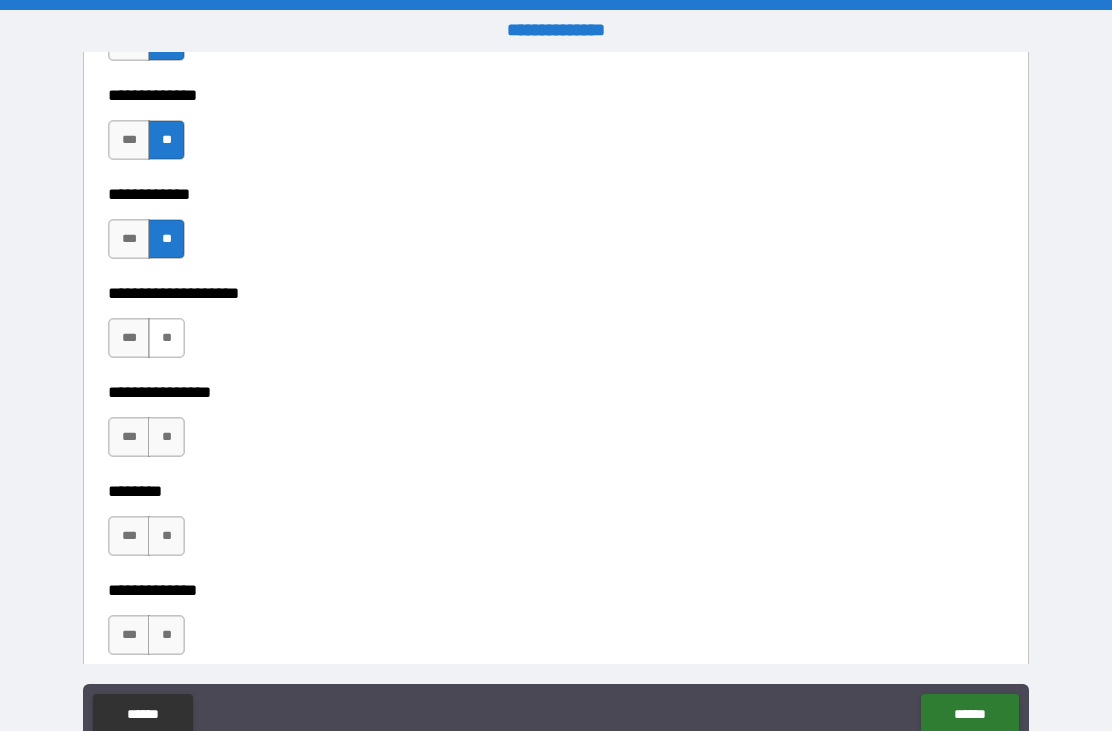 click on "**" at bounding box center [166, 338] 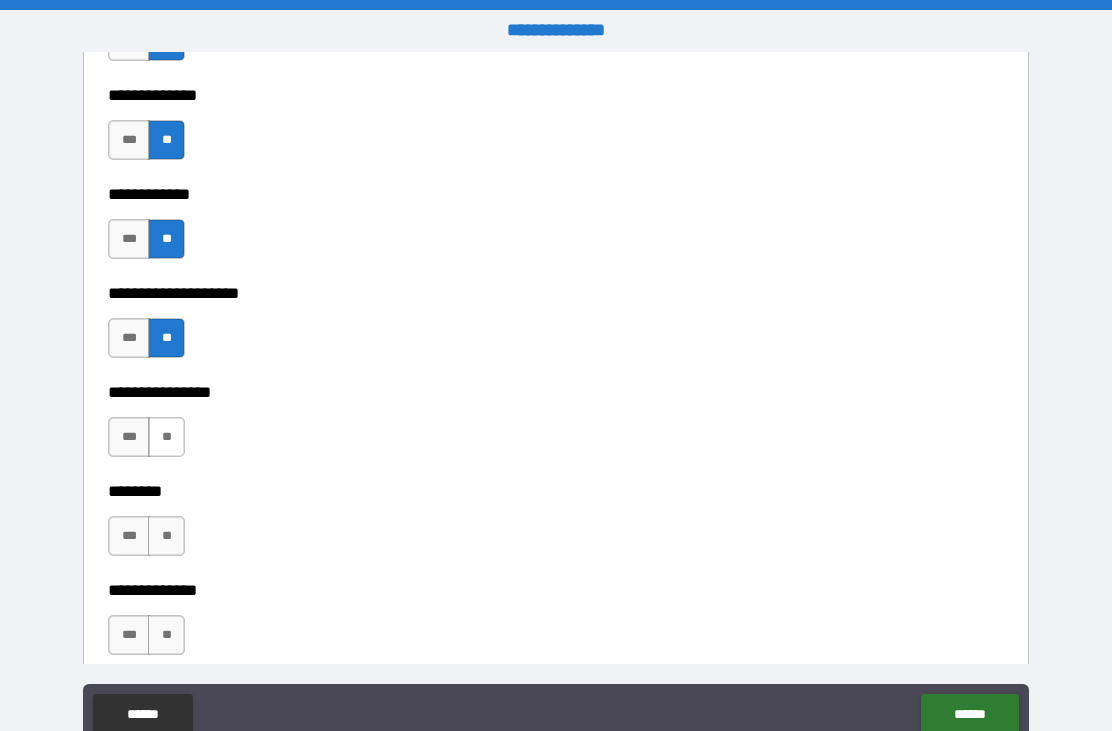click on "**" at bounding box center [166, 437] 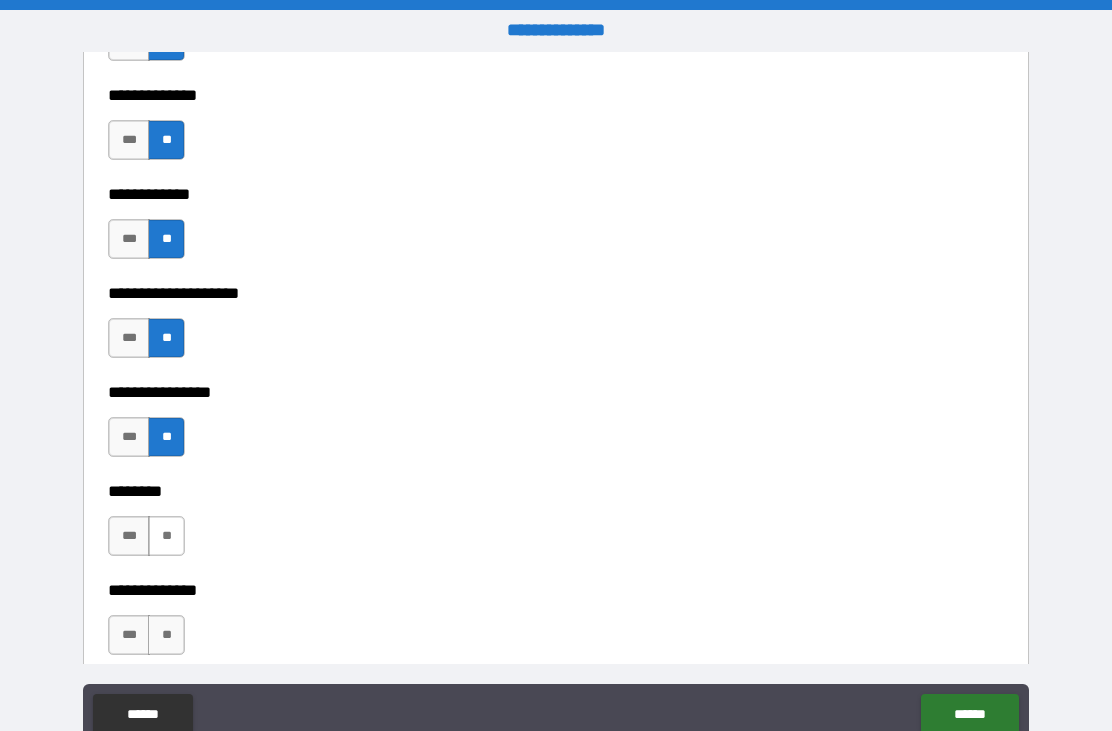 click on "**" at bounding box center (166, 536) 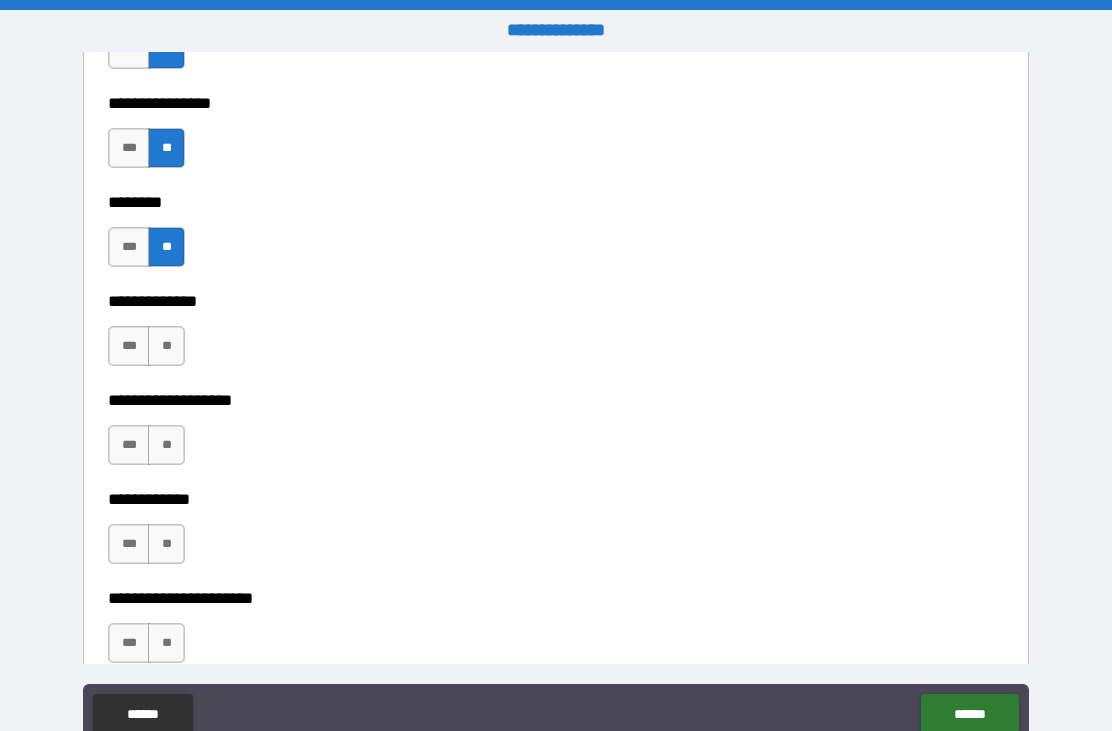 scroll, scrollTop: 7252, scrollLeft: 0, axis: vertical 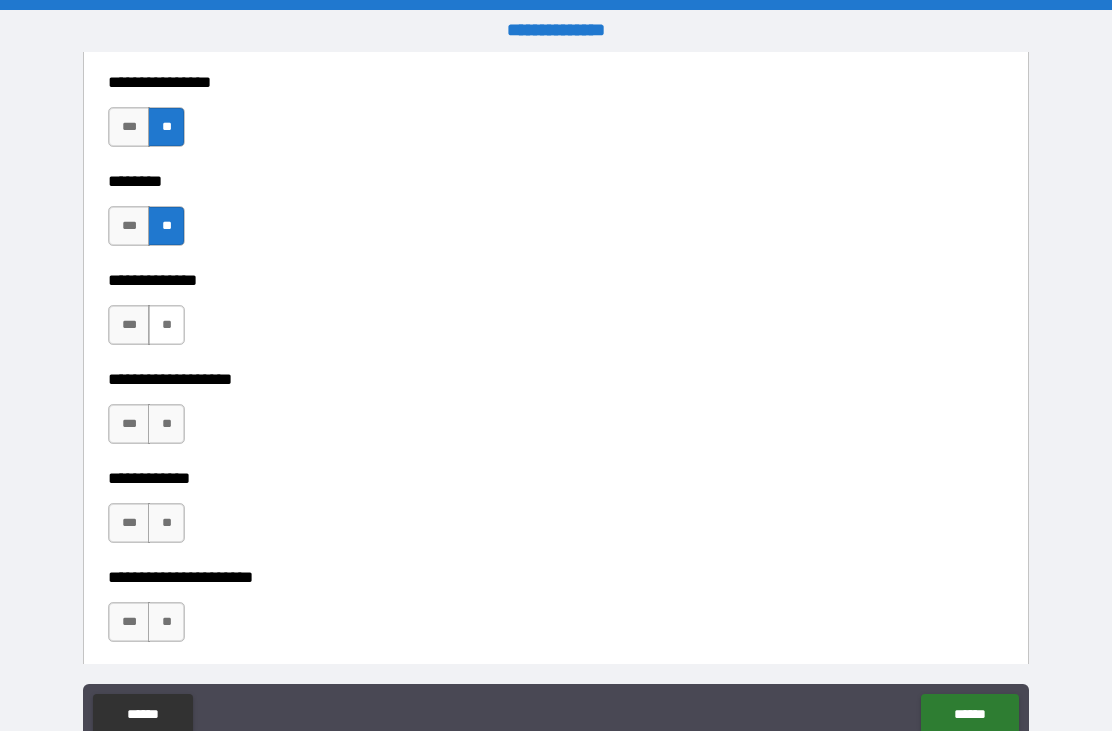 click on "**" at bounding box center [166, 325] 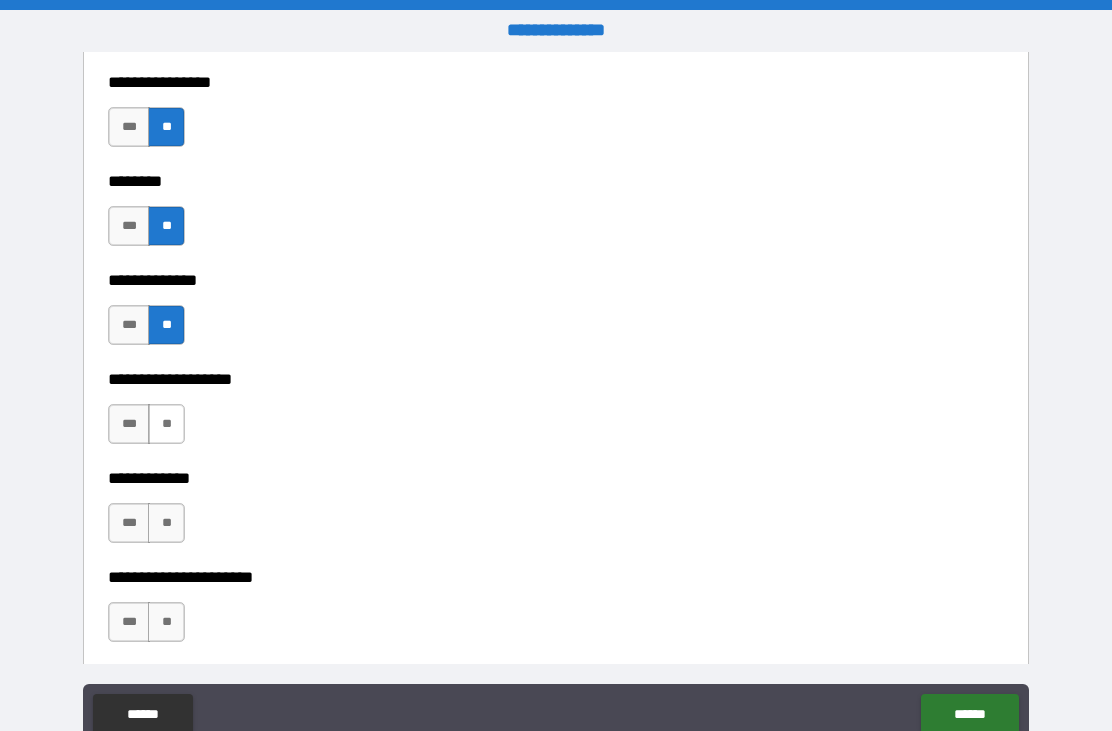 click on "**" at bounding box center [166, 424] 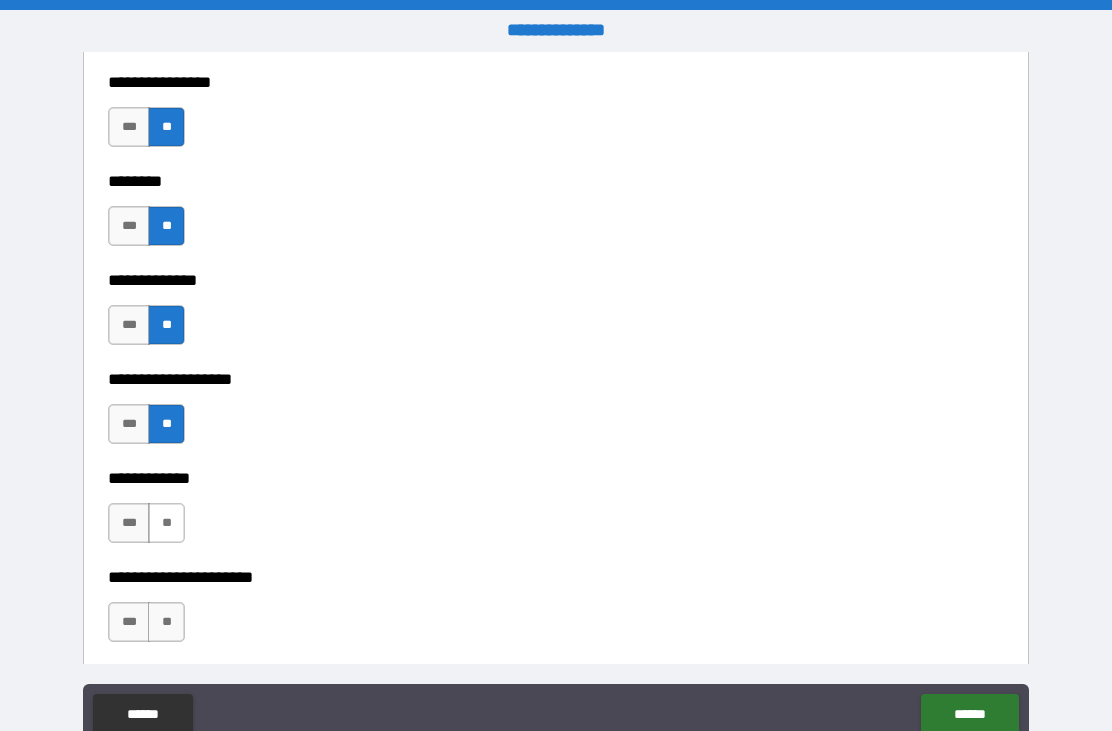 click on "**" at bounding box center (166, 523) 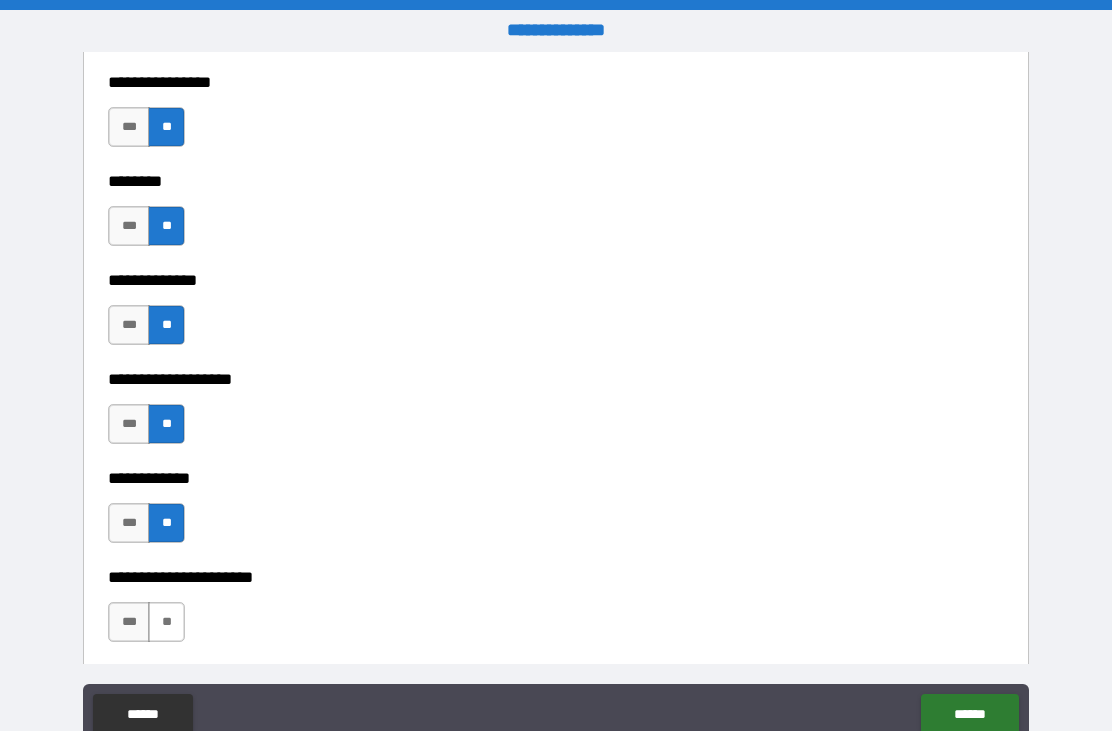 click on "**" at bounding box center [166, 622] 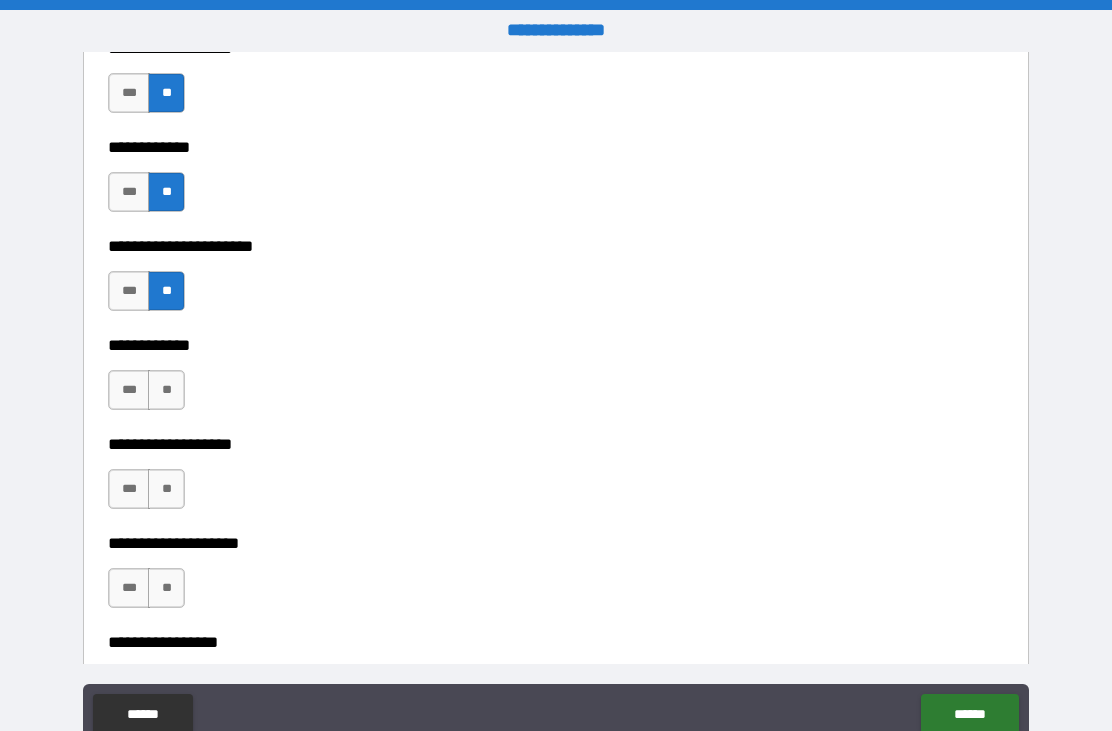 scroll, scrollTop: 7598, scrollLeft: 0, axis: vertical 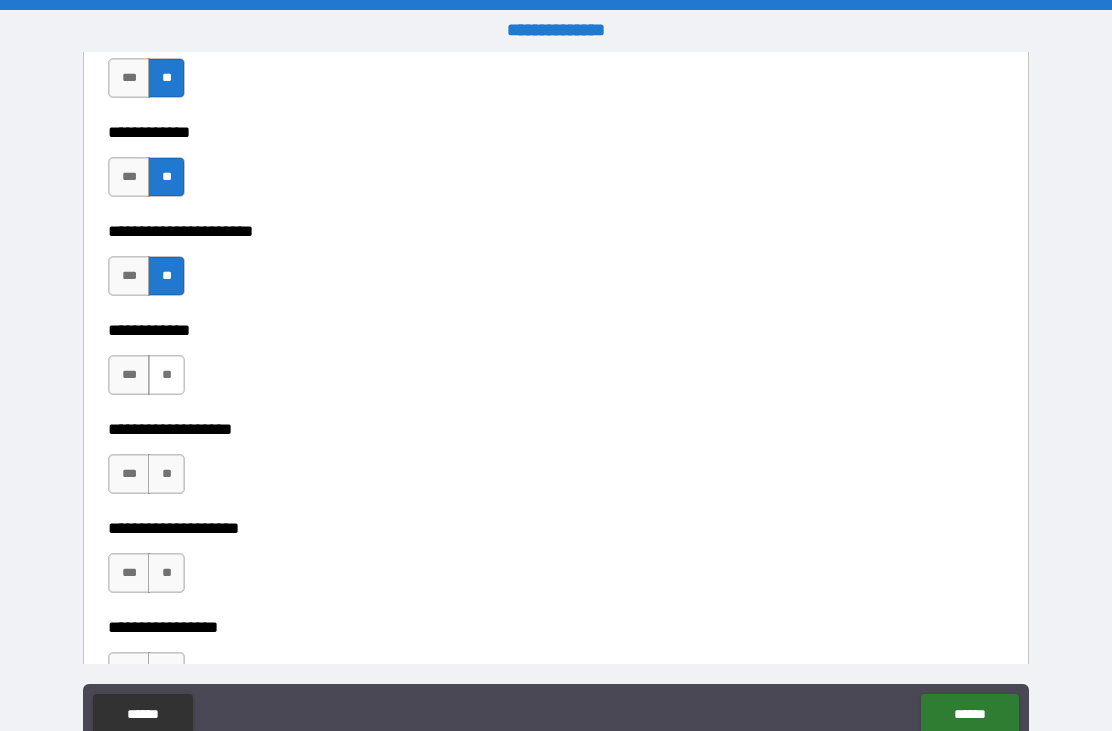 click on "**" at bounding box center (166, 375) 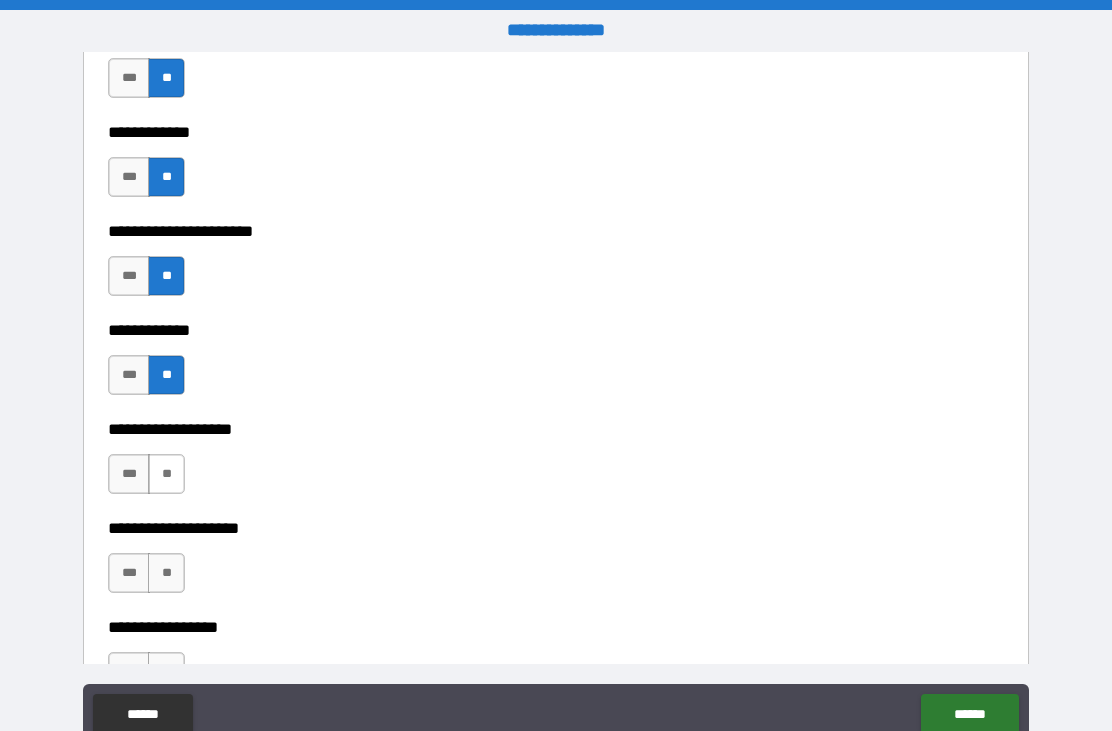 click on "**" at bounding box center [166, 474] 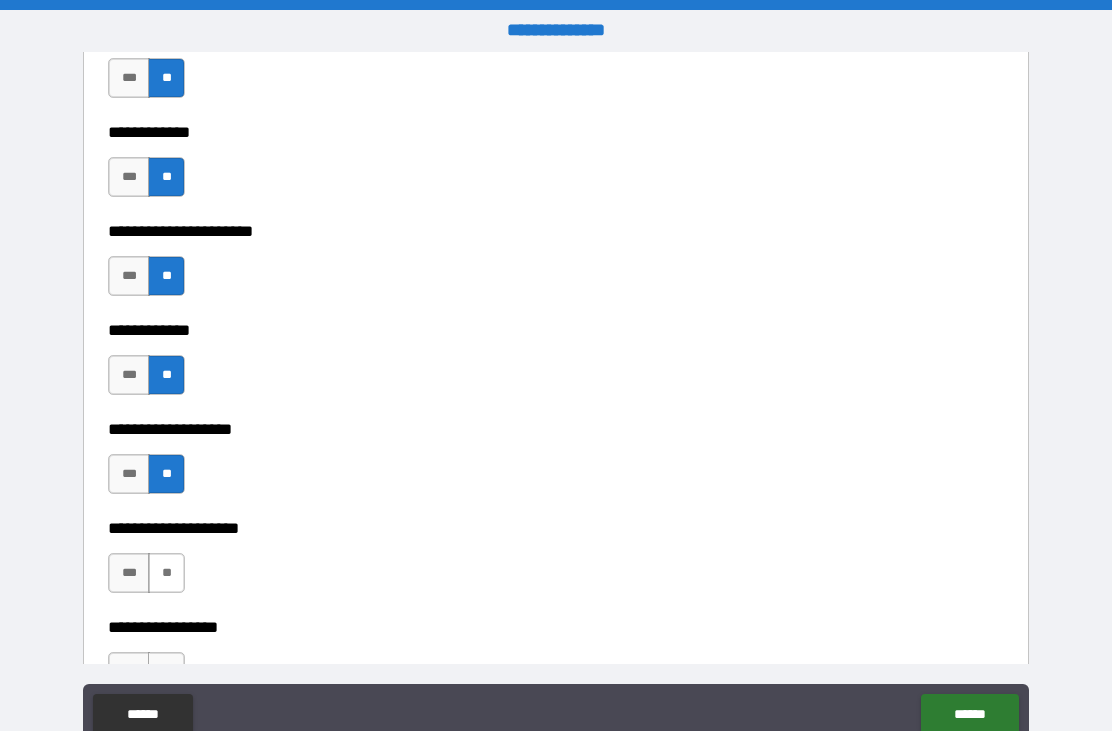 click on "**" at bounding box center (166, 573) 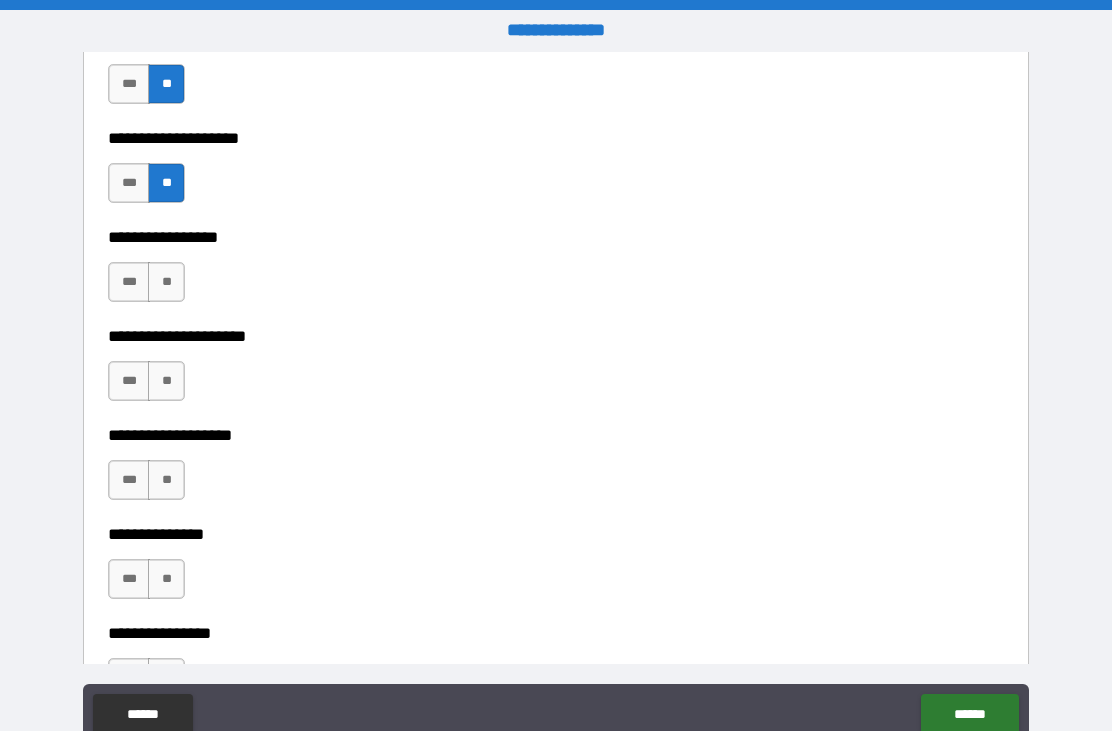 scroll, scrollTop: 7991, scrollLeft: 0, axis: vertical 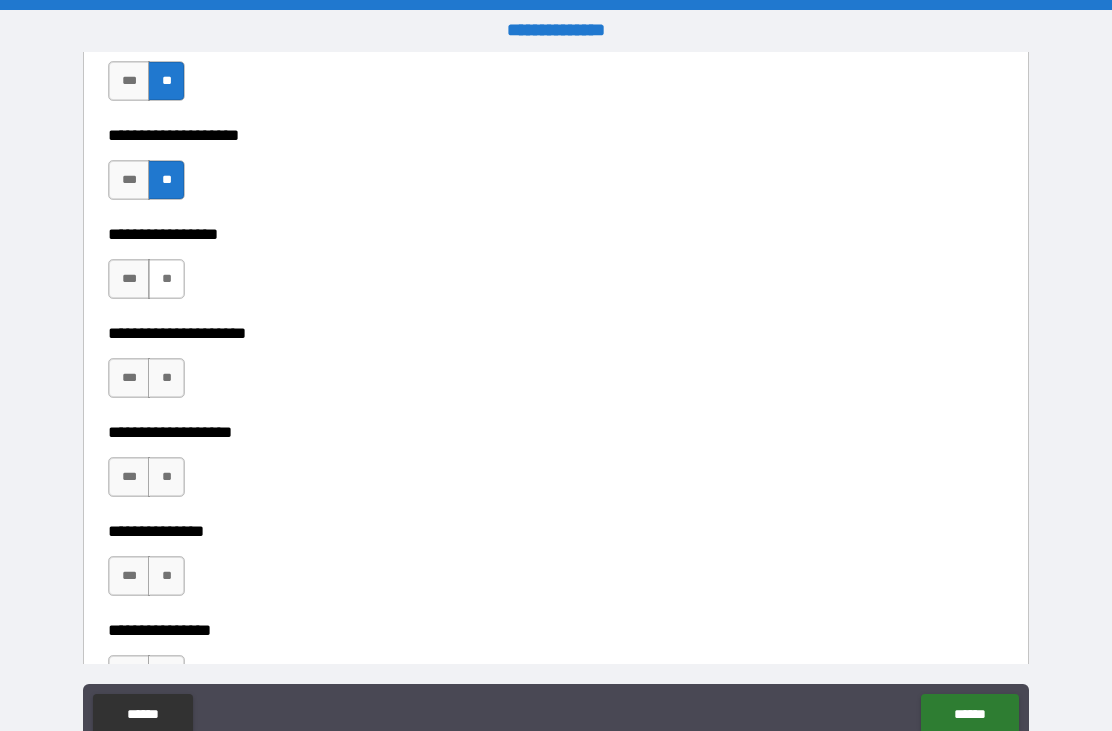 click on "**" at bounding box center (166, 279) 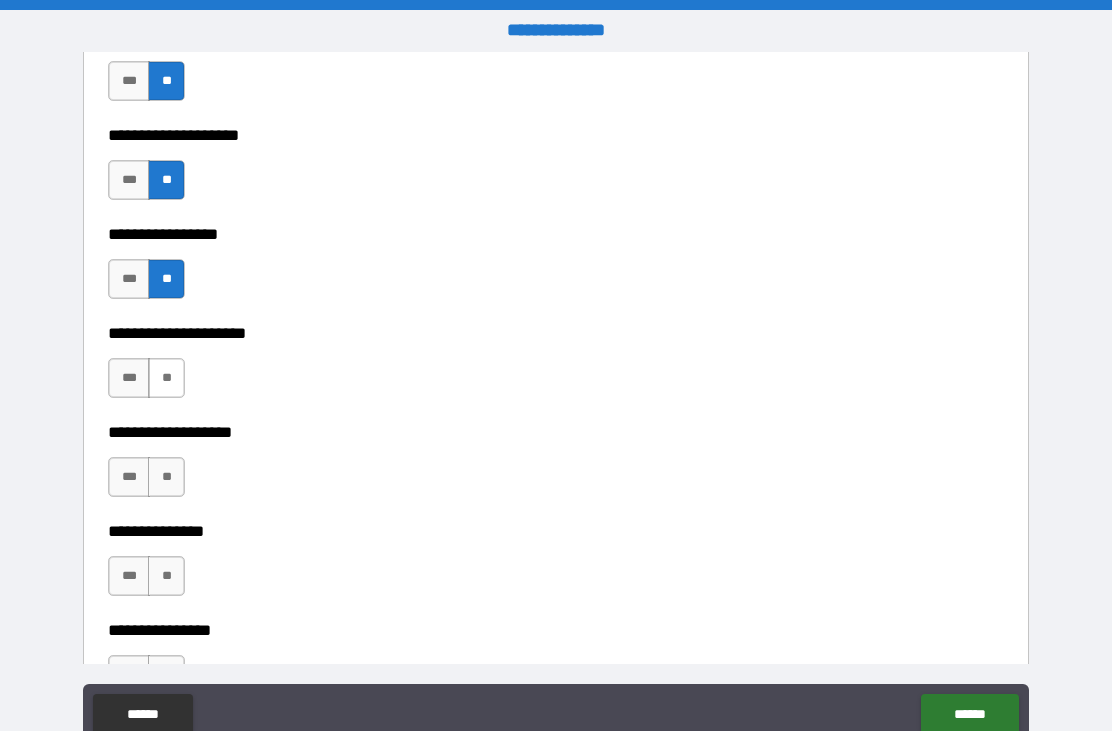 click on "**" at bounding box center [166, 378] 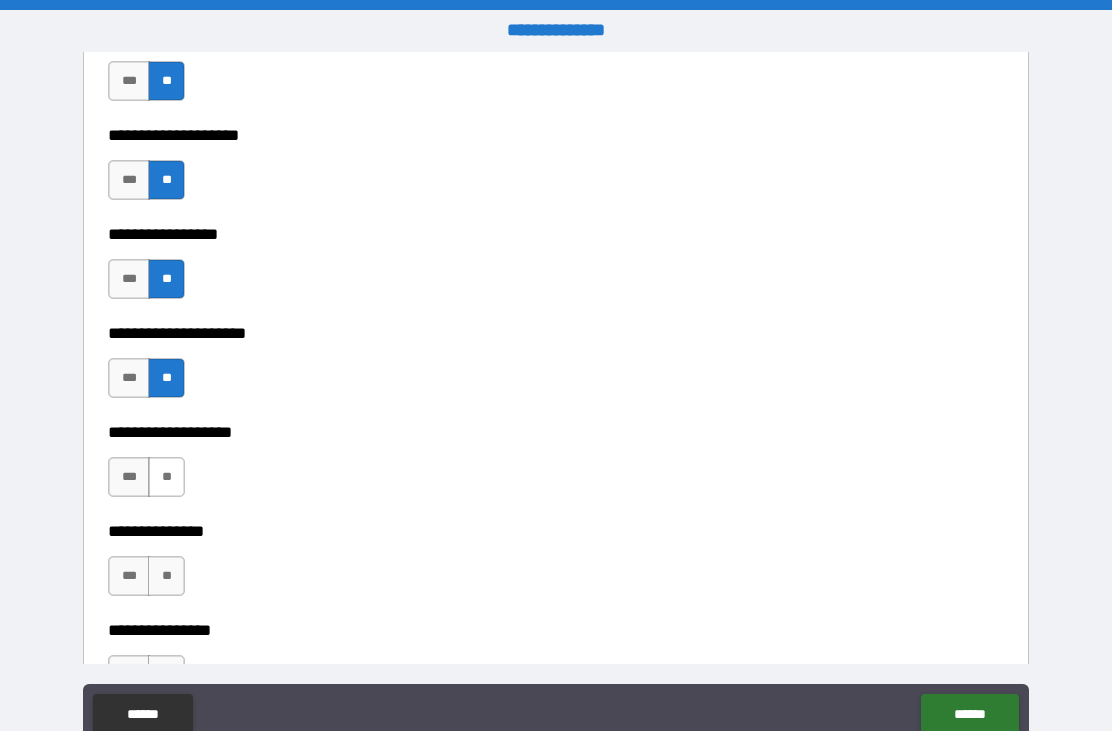 click on "**" at bounding box center [166, 477] 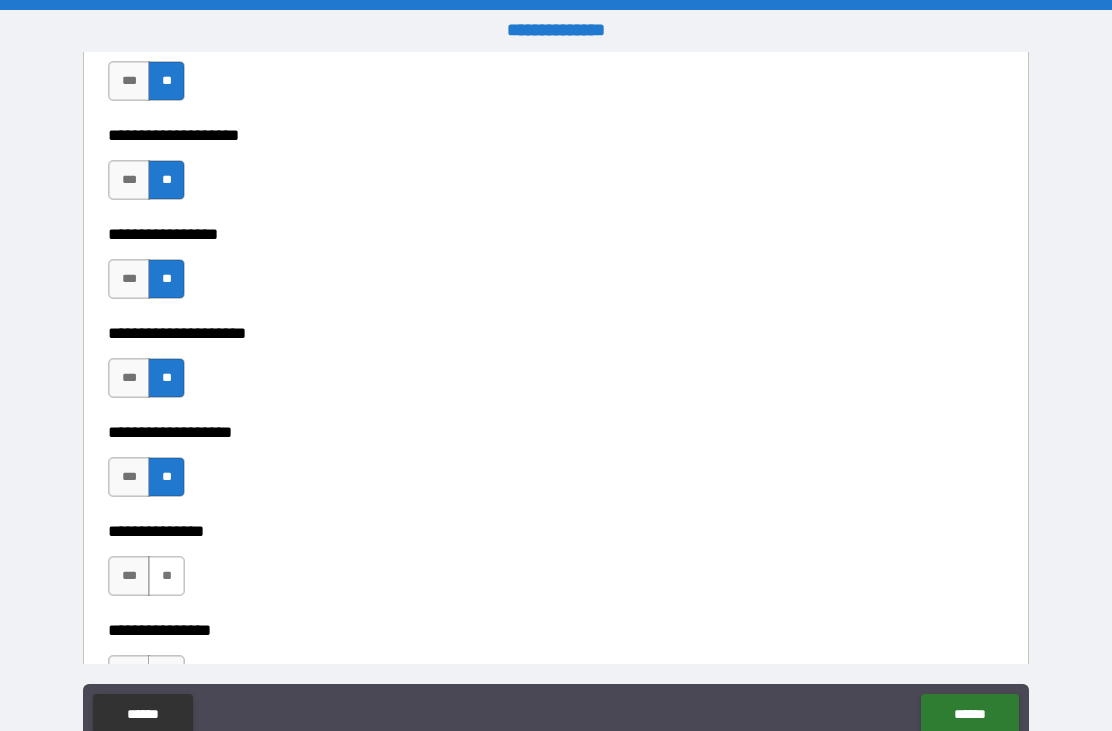 click on "**" at bounding box center (166, 576) 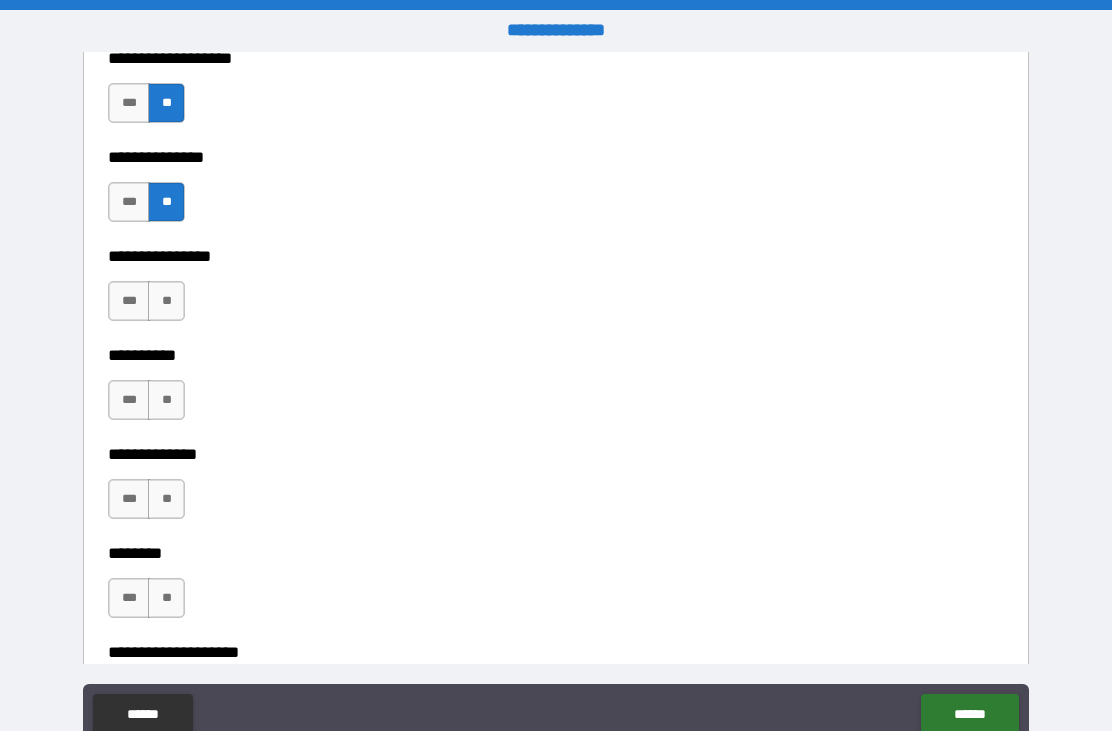 scroll, scrollTop: 8372, scrollLeft: 0, axis: vertical 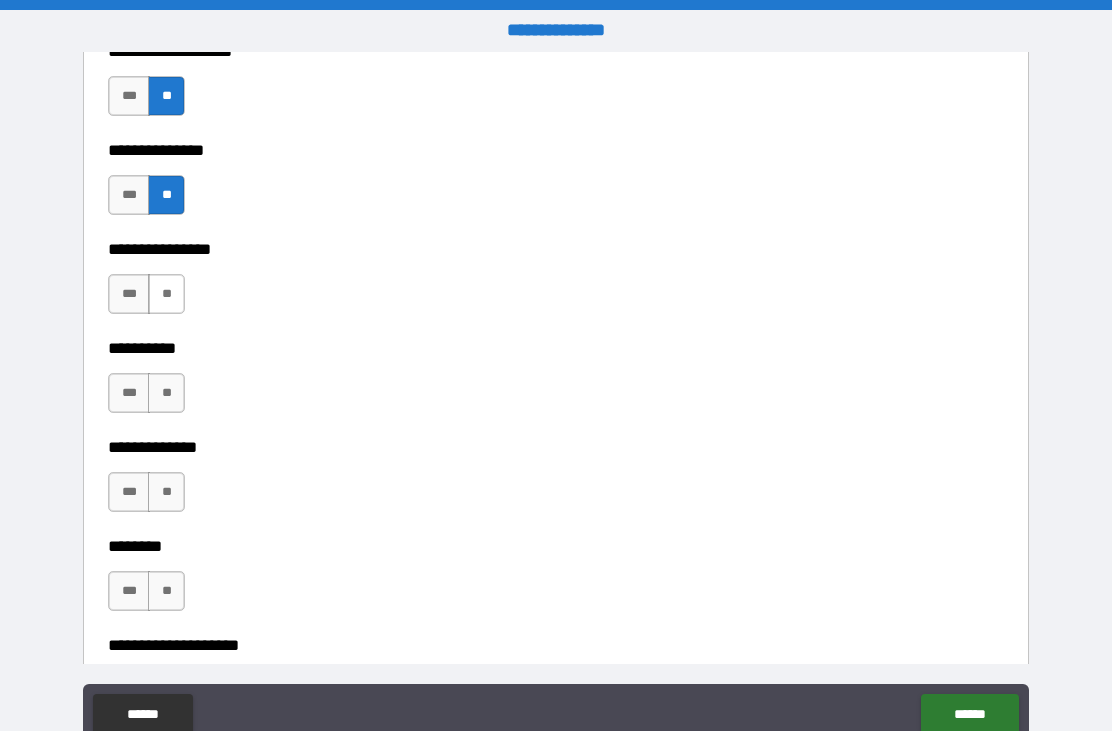 click on "**" at bounding box center (166, 294) 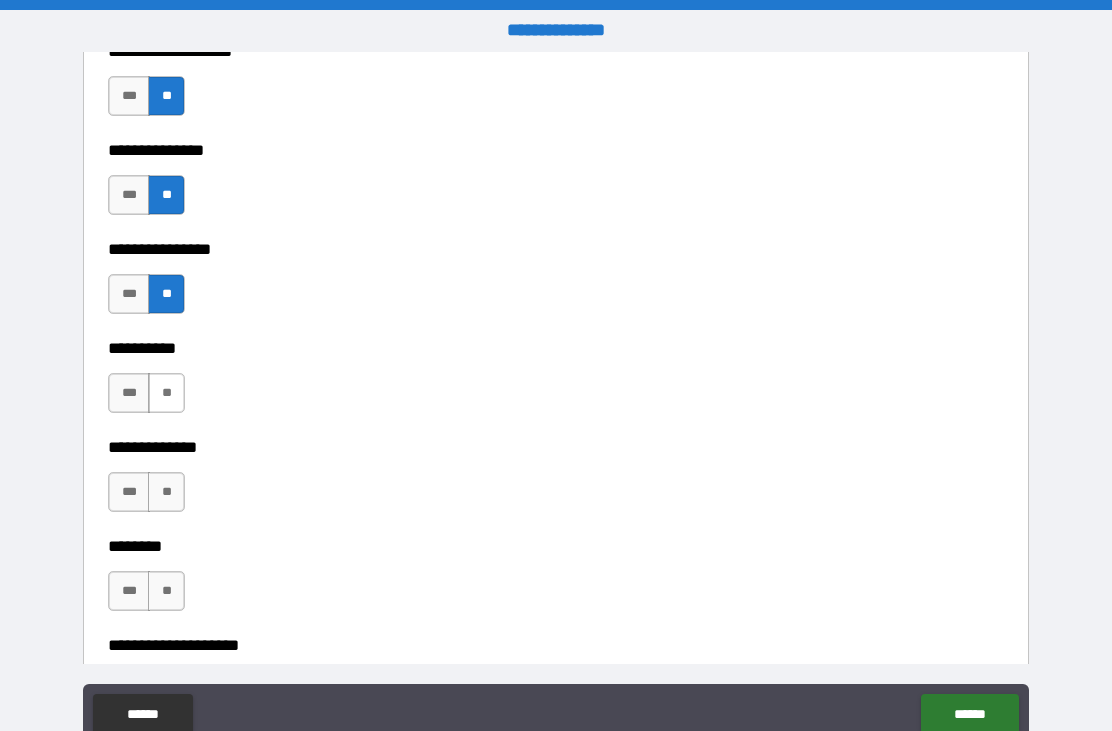 click on "**" at bounding box center [166, 393] 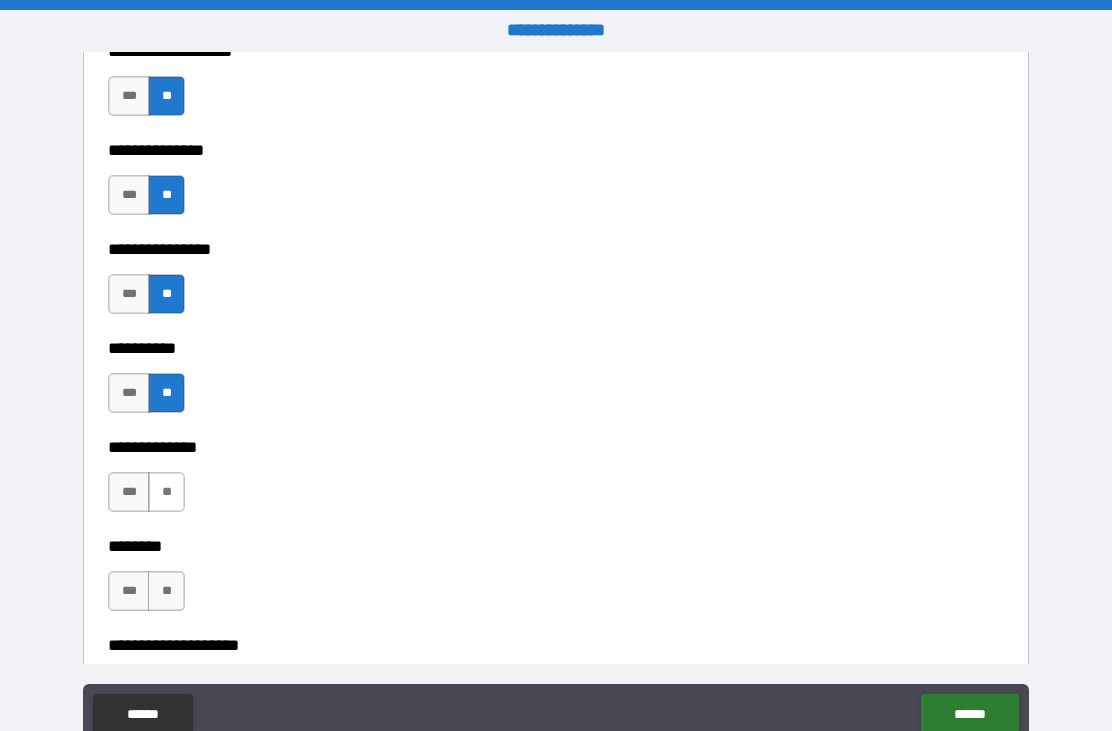click on "**" at bounding box center (166, 492) 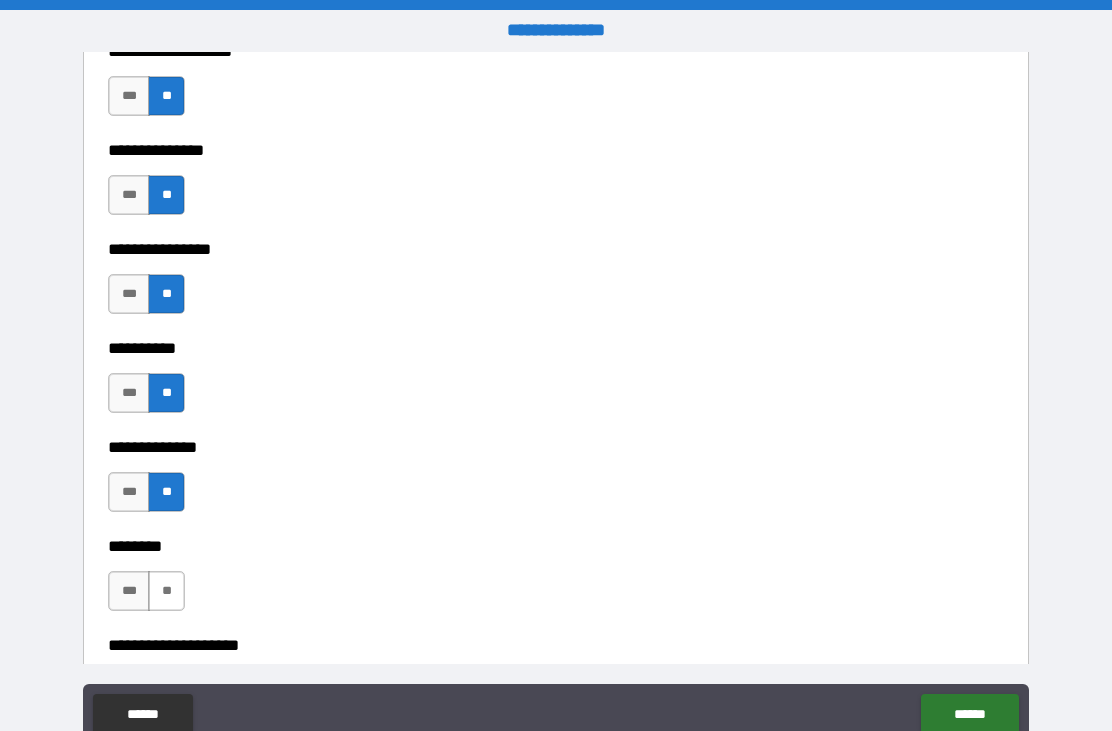 click on "**" at bounding box center [166, 591] 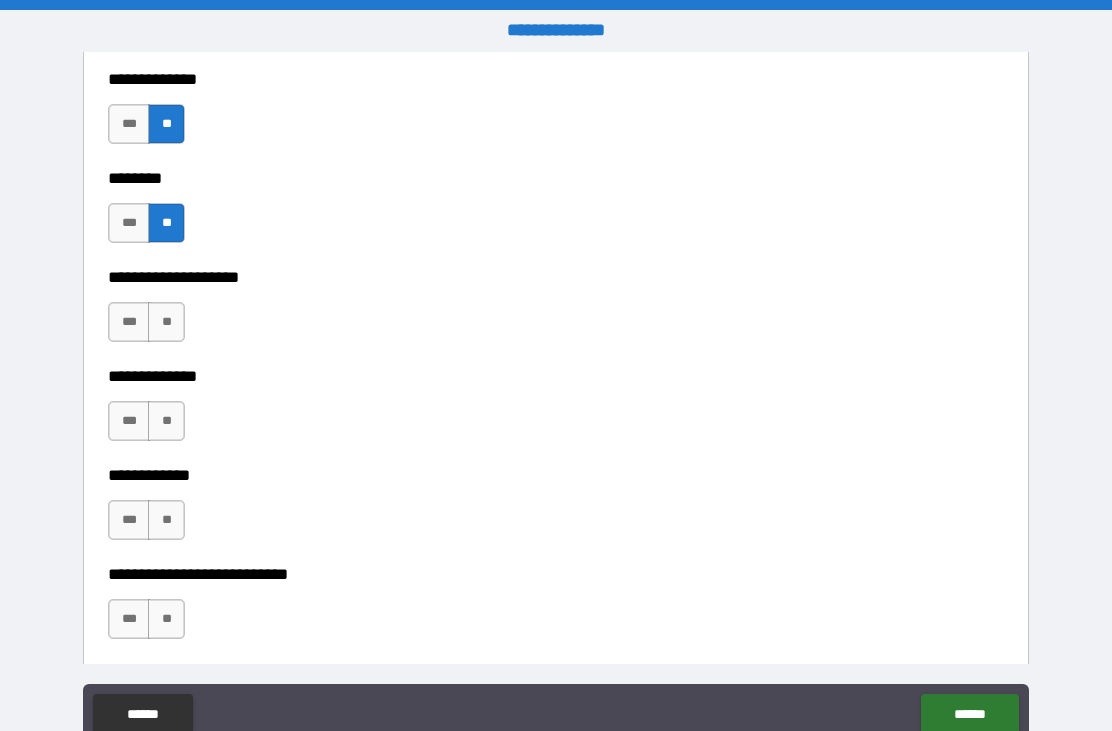 scroll, scrollTop: 8745, scrollLeft: 0, axis: vertical 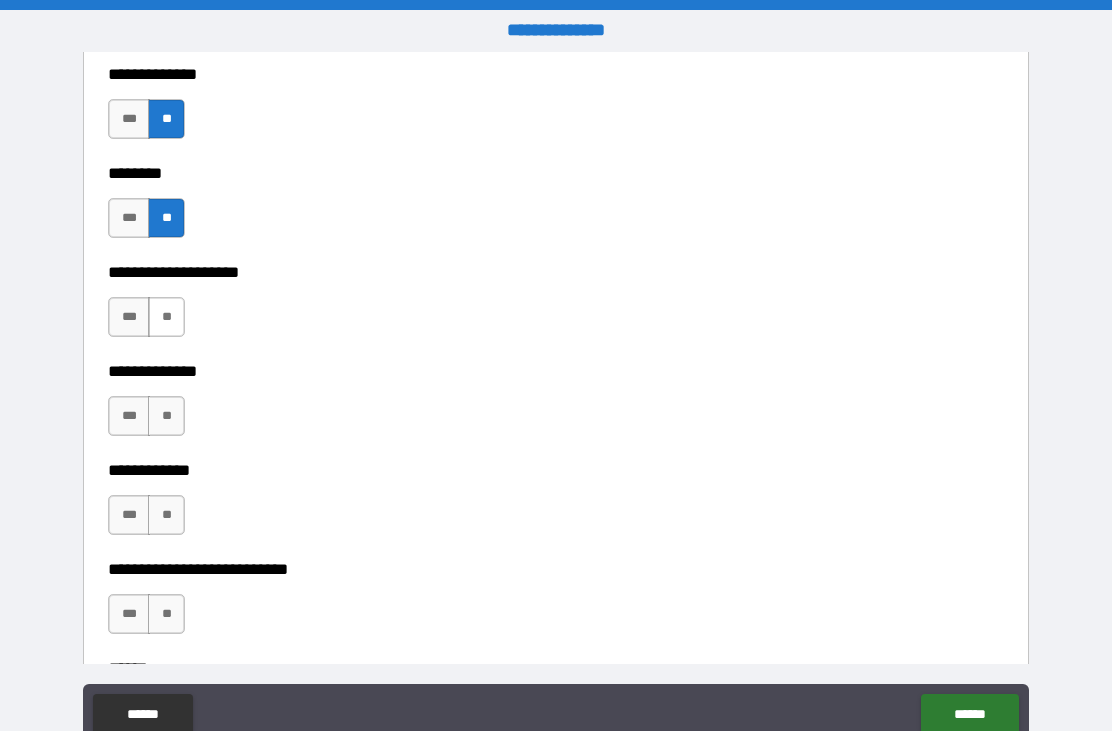 click on "**" at bounding box center [166, 317] 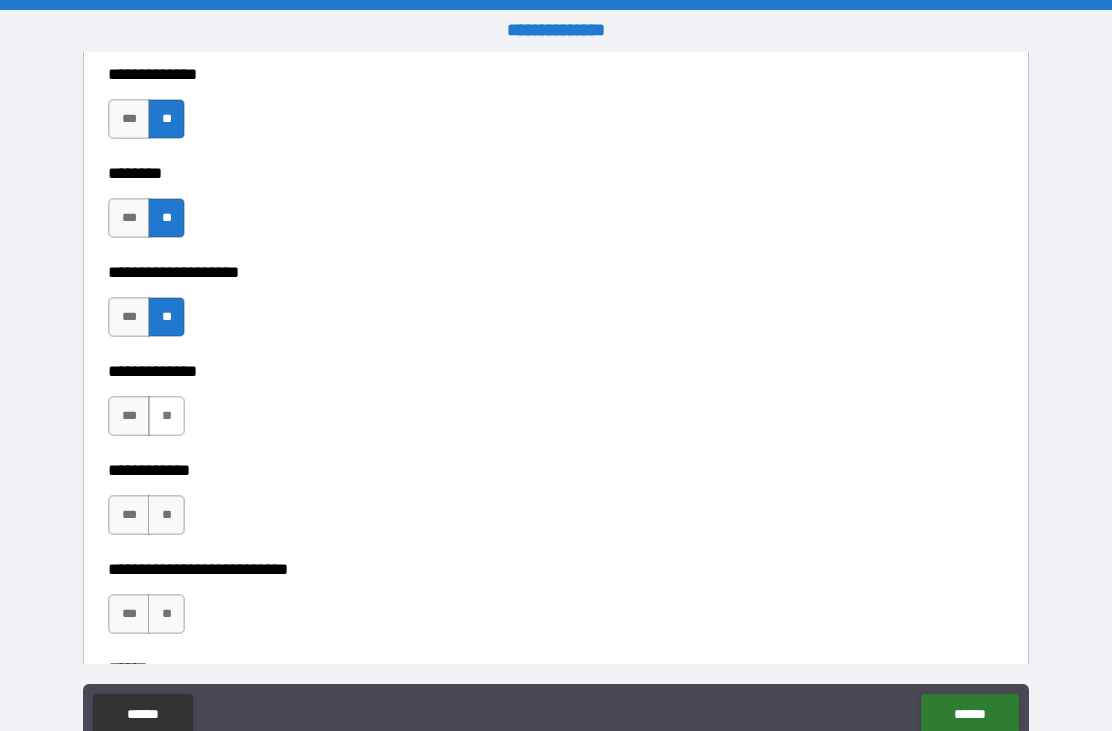 click on "**" at bounding box center [166, 416] 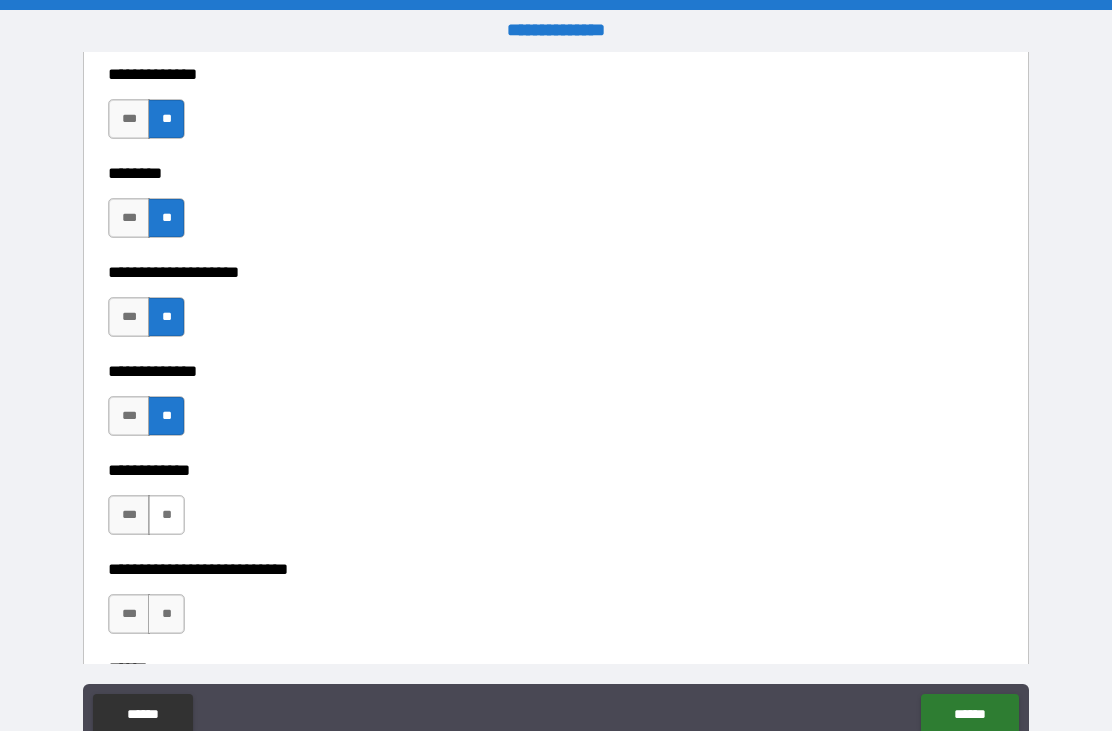 click on "**" at bounding box center [166, 515] 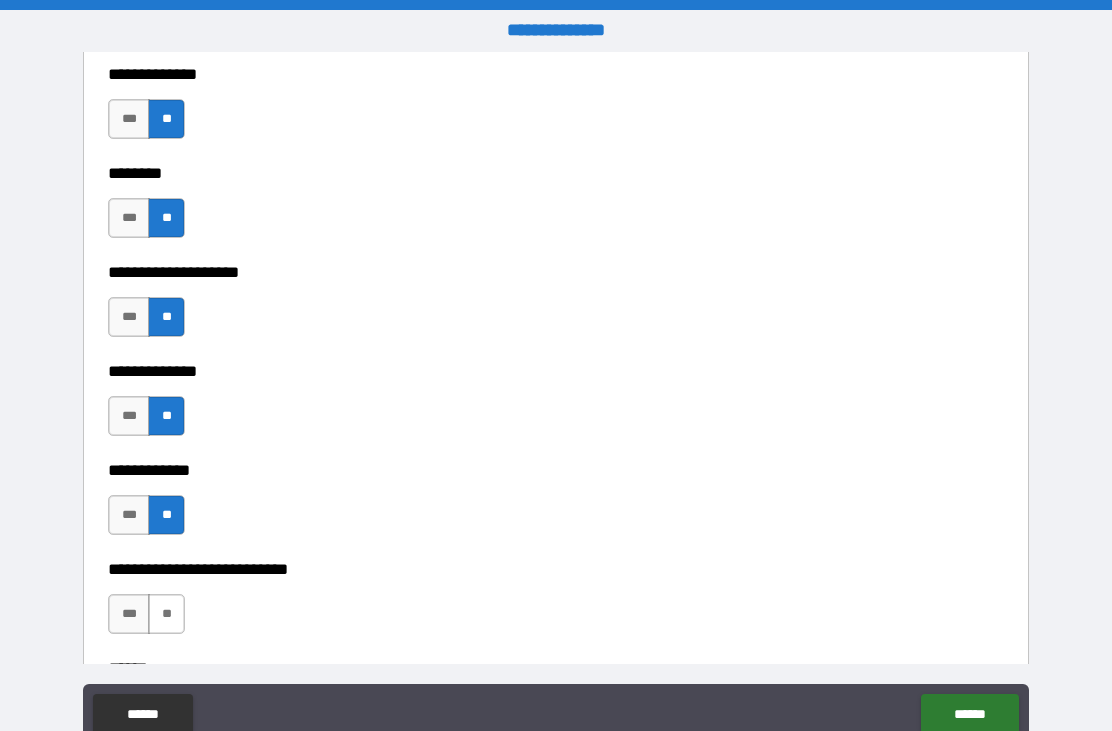click on "**" at bounding box center [166, 614] 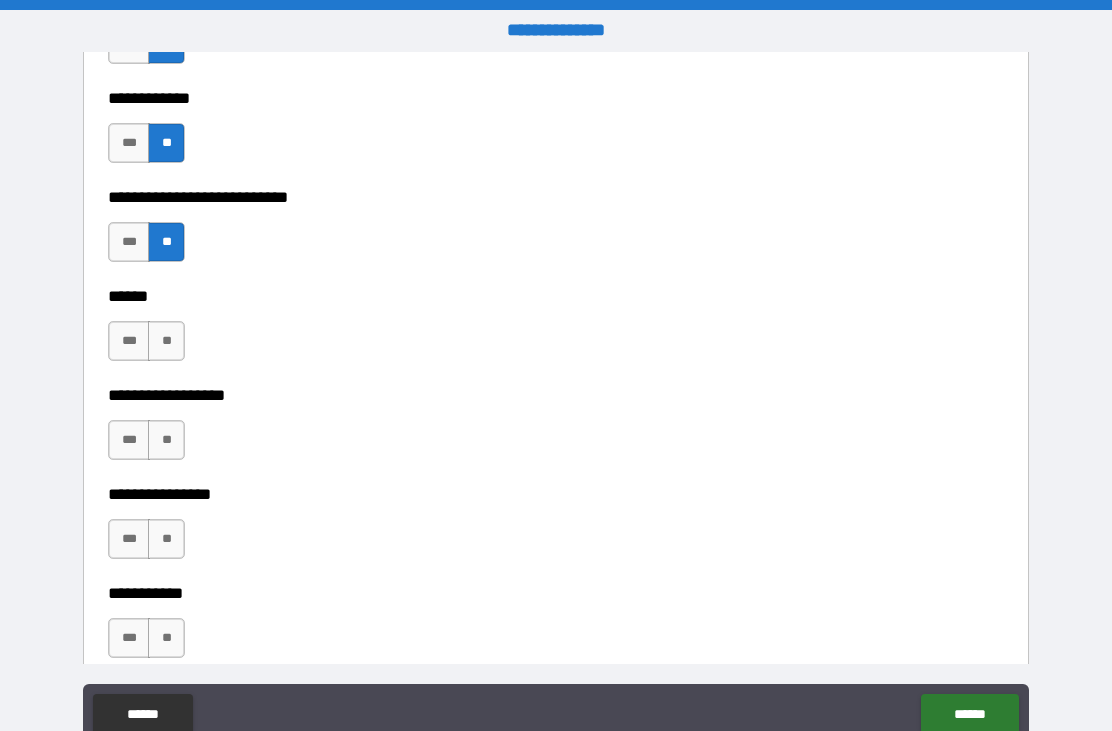 scroll, scrollTop: 9119, scrollLeft: 0, axis: vertical 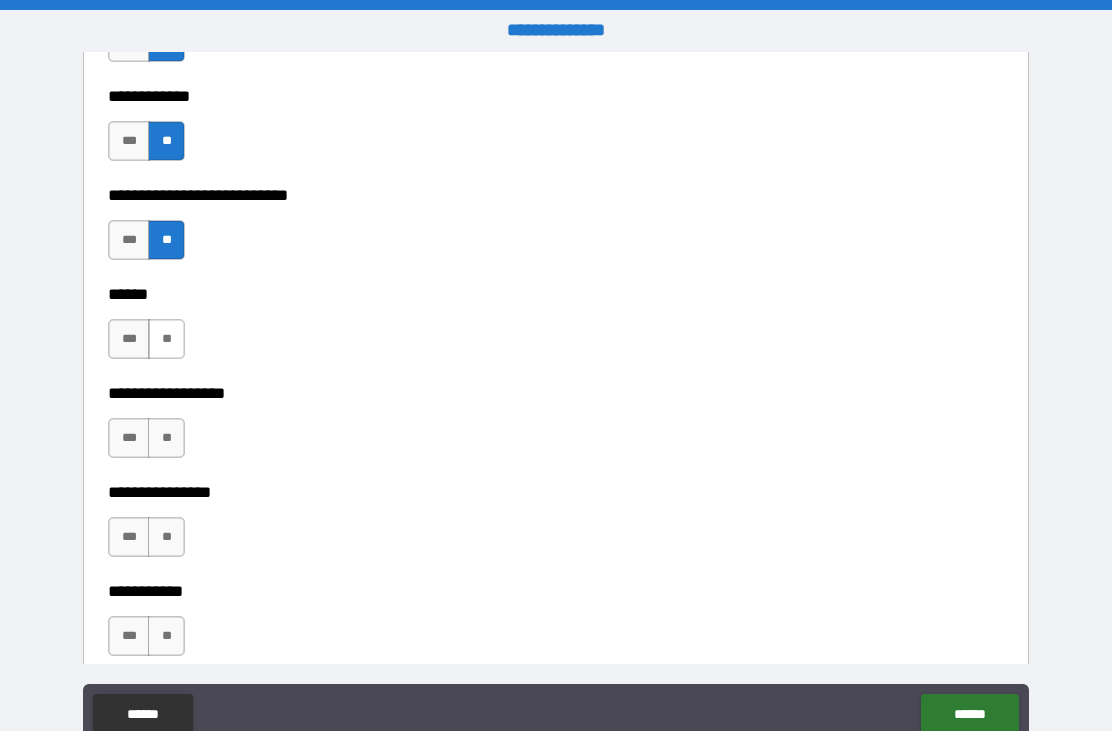 click on "**" at bounding box center (166, 339) 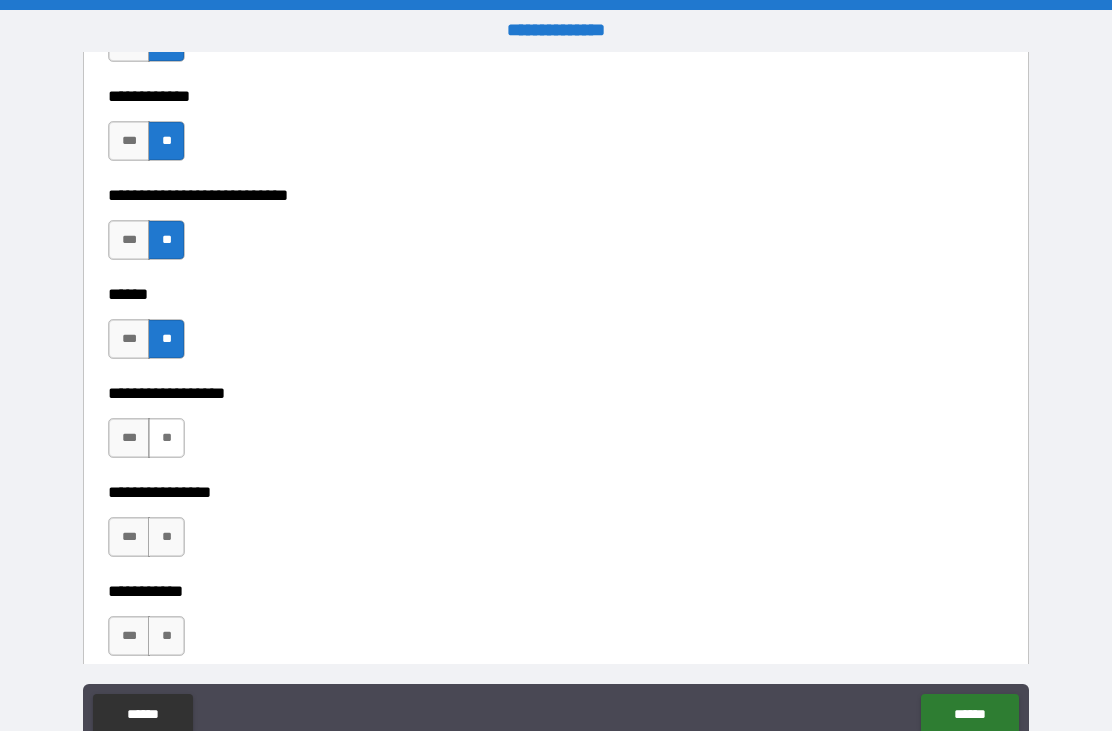 click on "**" at bounding box center [166, 438] 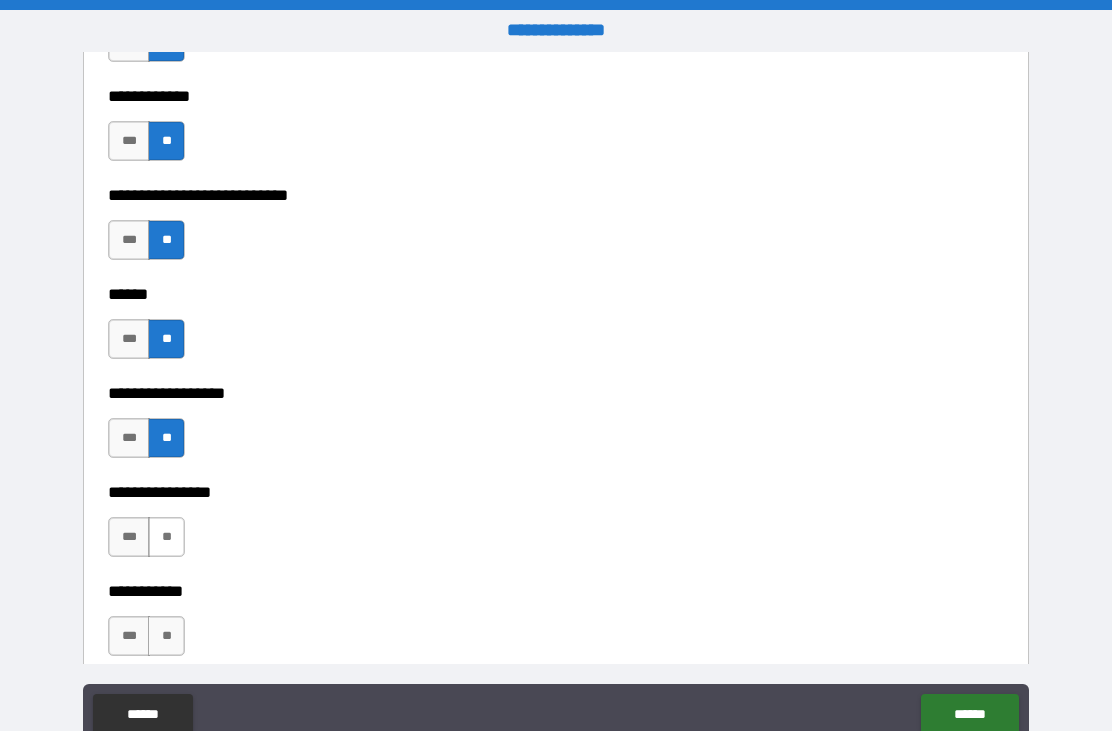 click on "**" at bounding box center (166, 537) 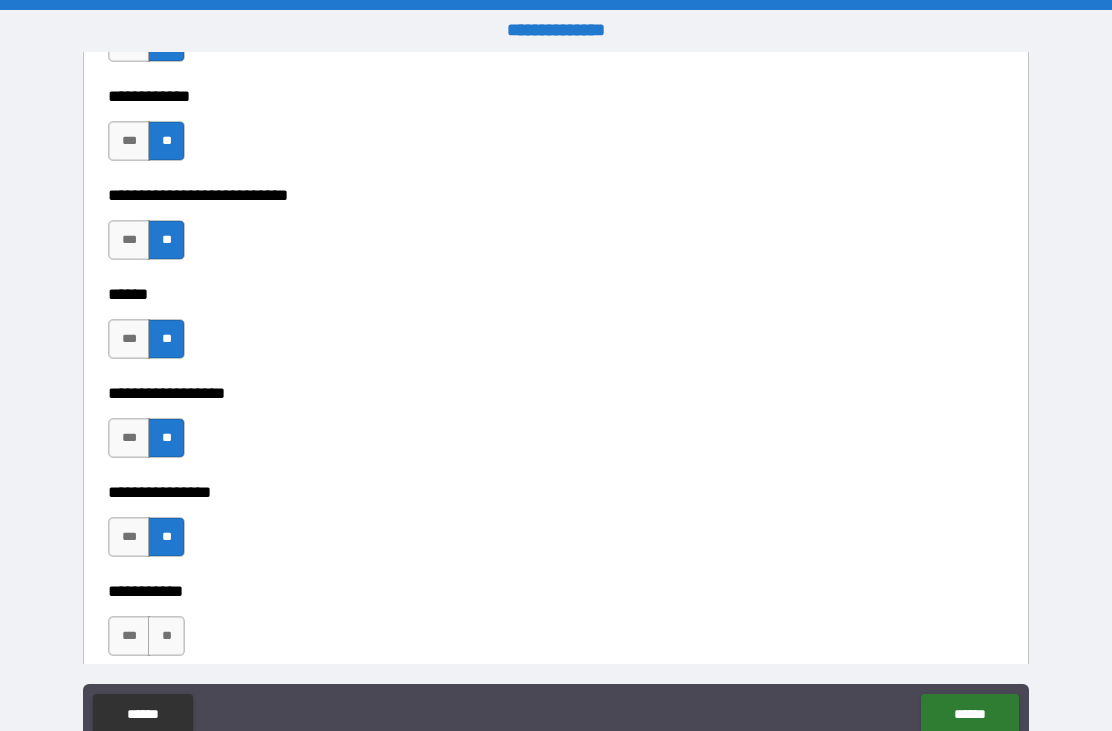 click on "*** **" at bounding box center [149, 641] 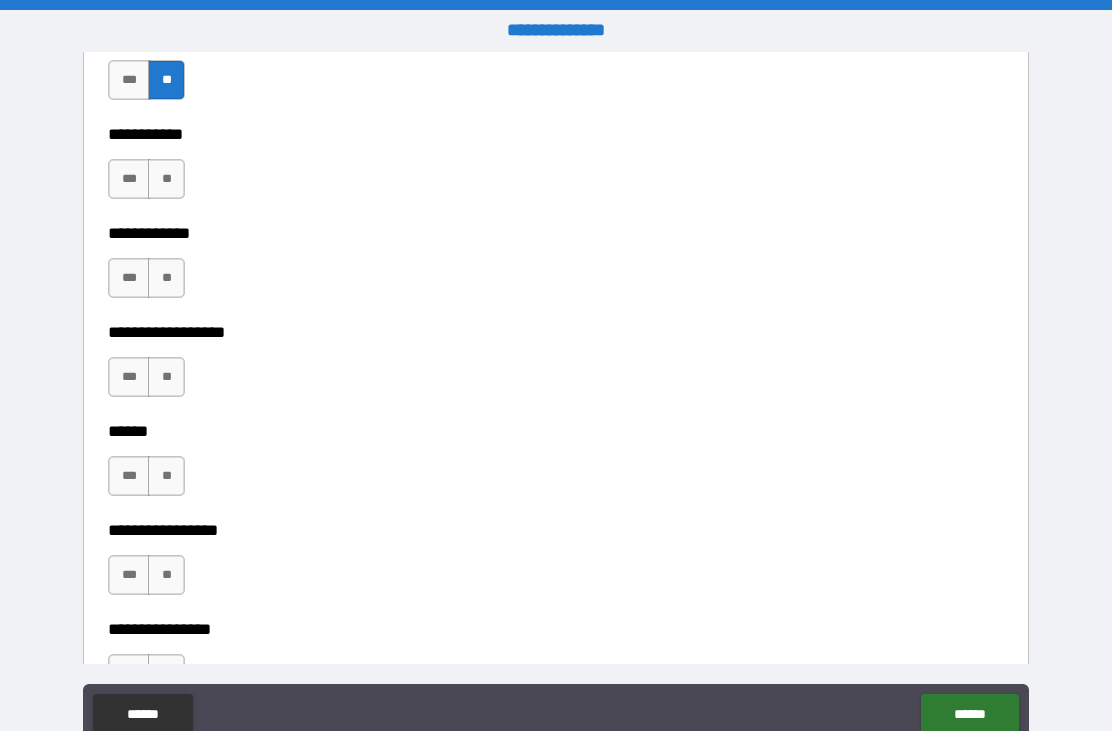 scroll, scrollTop: 9578, scrollLeft: 0, axis: vertical 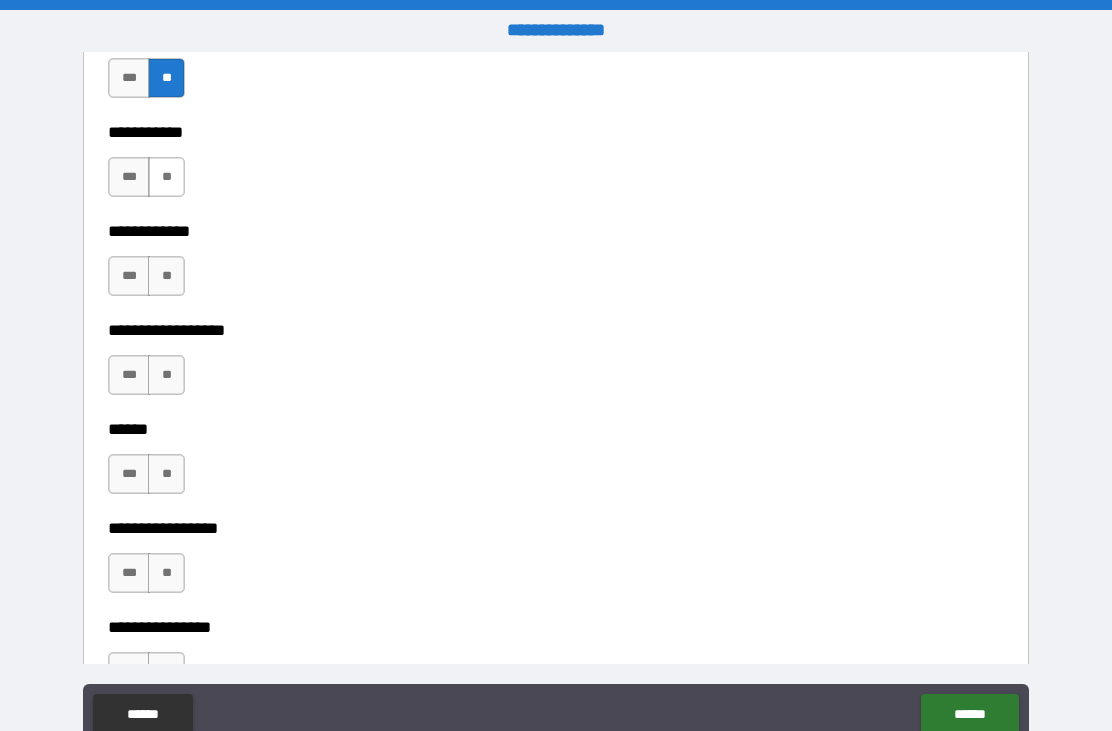 click on "**" at bounding box center (166, 177) 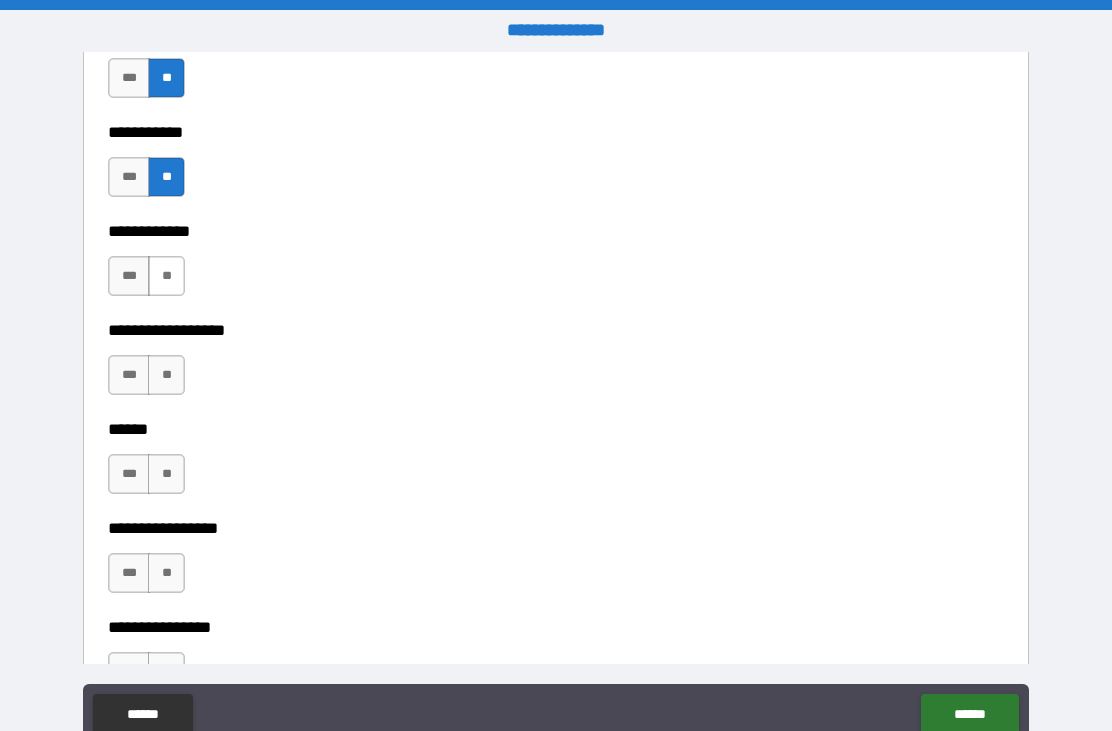 click on "**" at bounding box center (166, 276) 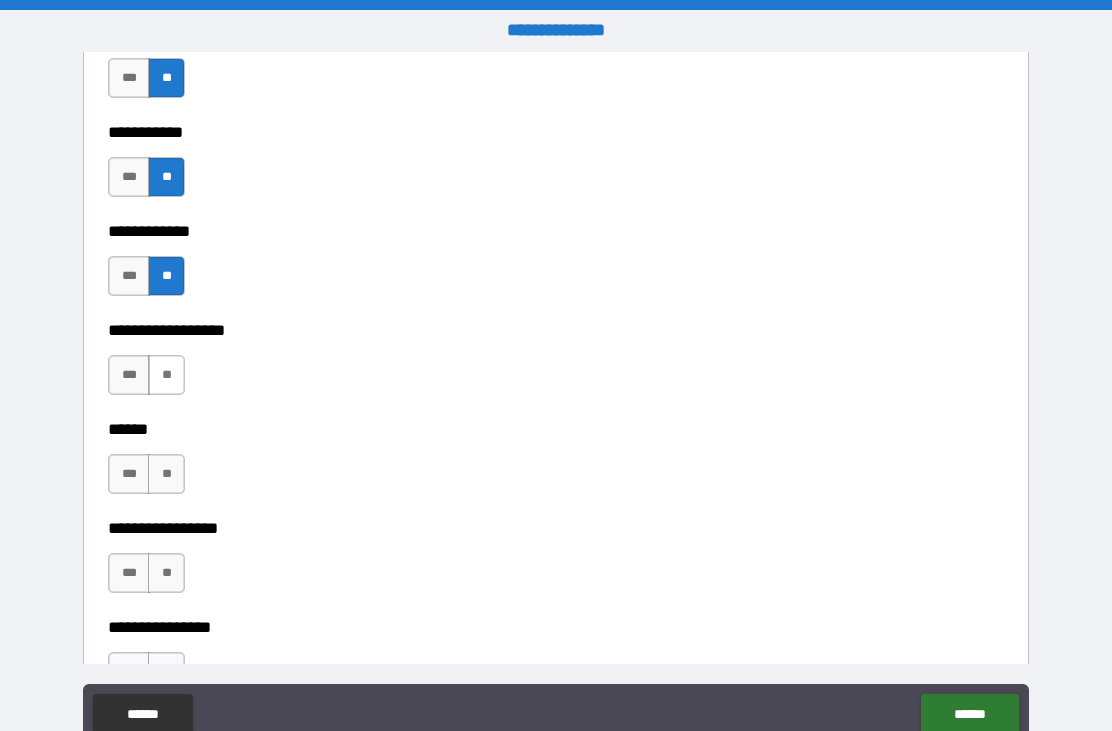 click on "**" at bounding box center [166, 375] 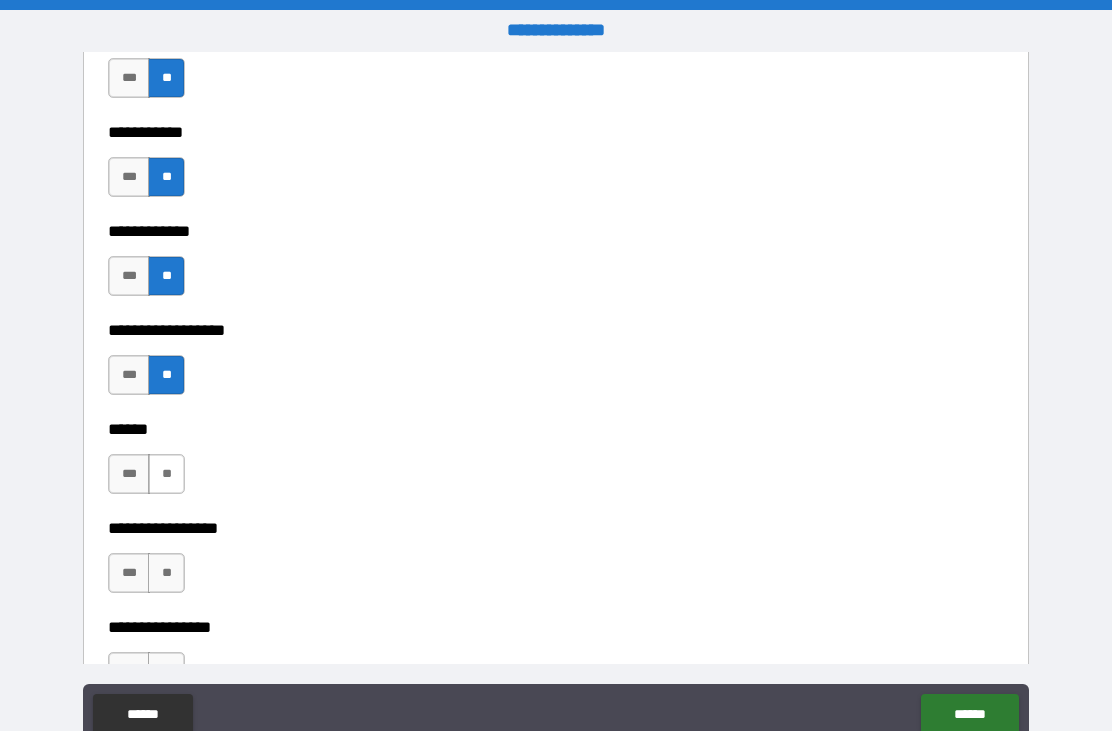 click on "**" at bounding box center [166, 474] 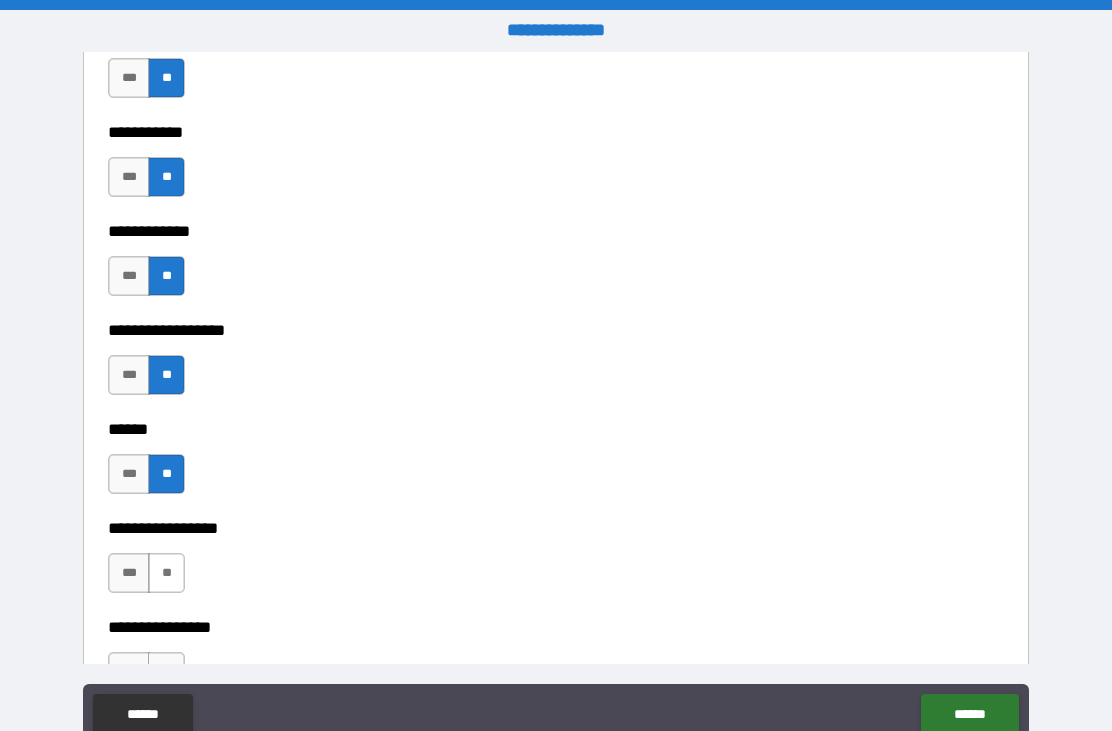 click on "**" at bounding box center (166, 573) 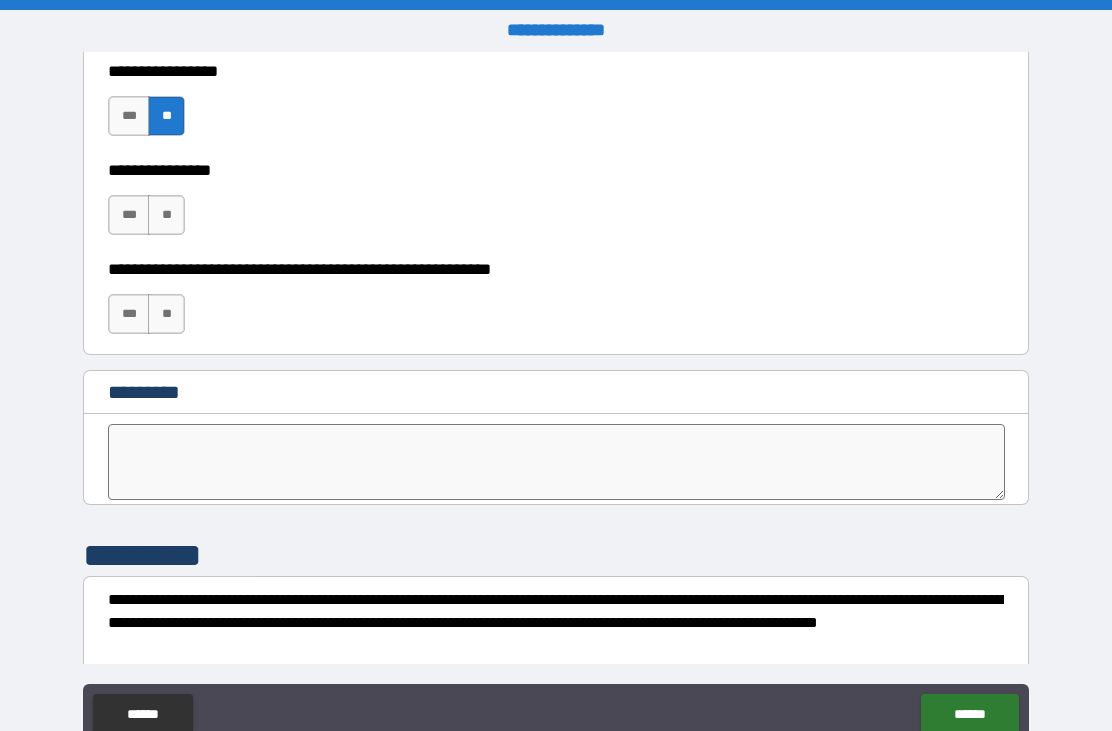scroll, scrollTop: 10036, scrollLeft: 0, axis: vertical 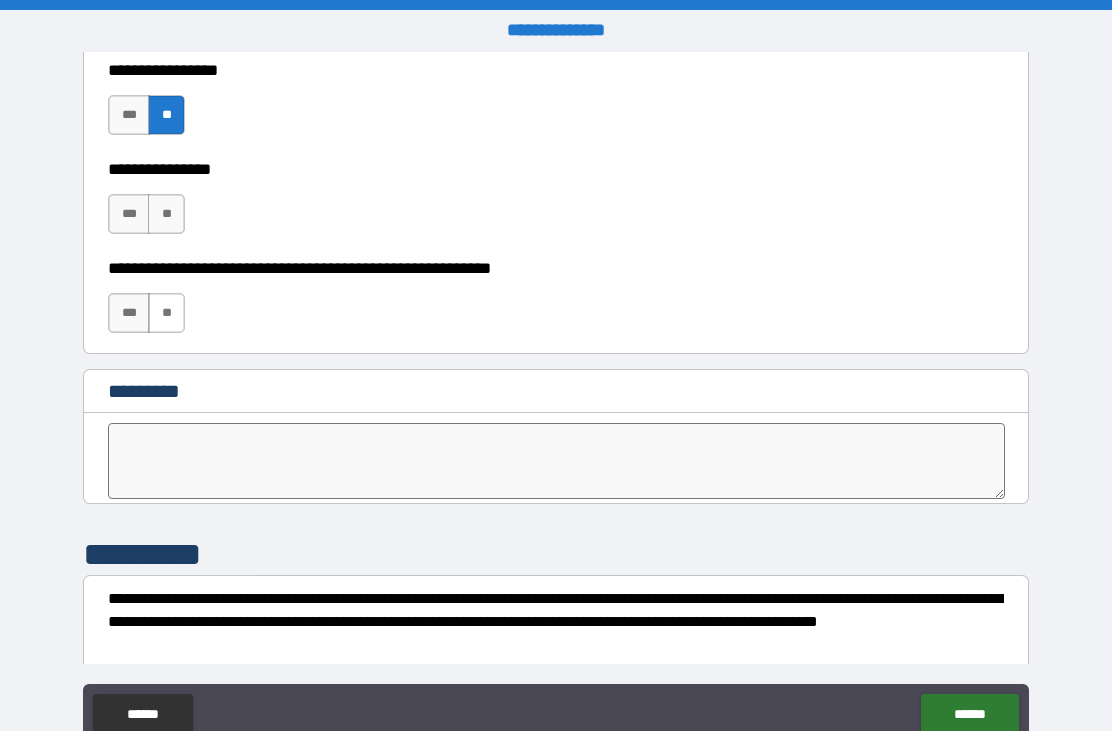 click on "**" at bounding box center (166, 313) 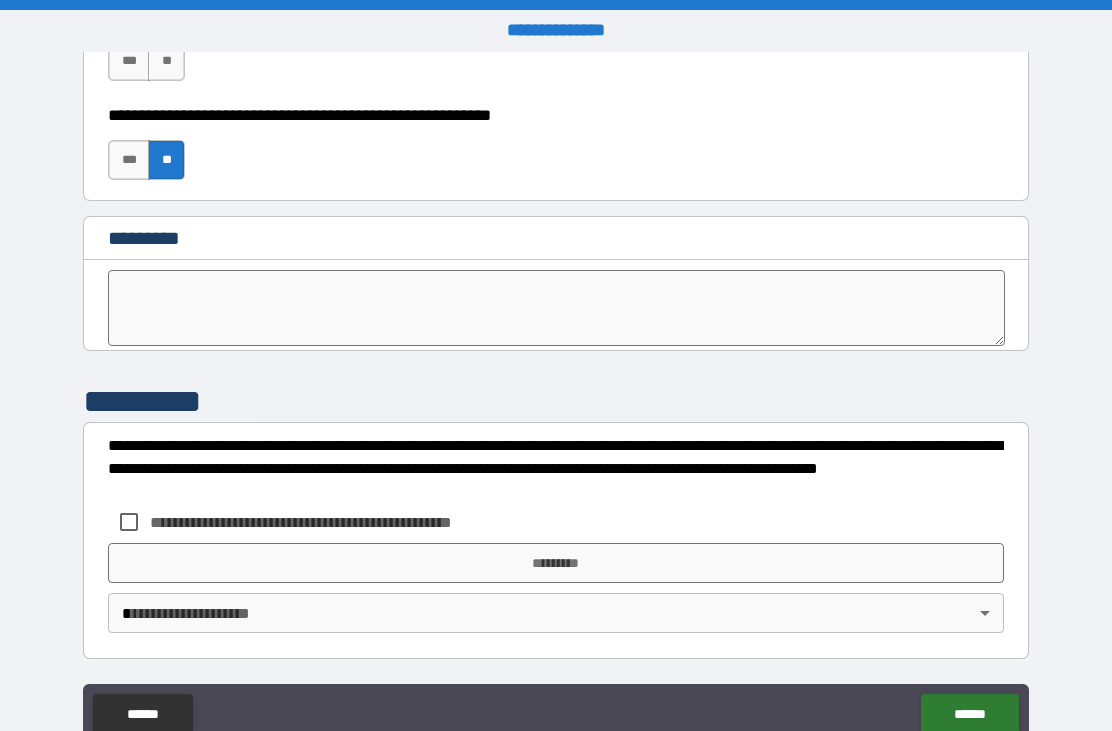 scroll, scrollTop: 10189, scrollLeft: 0, axis: vertical 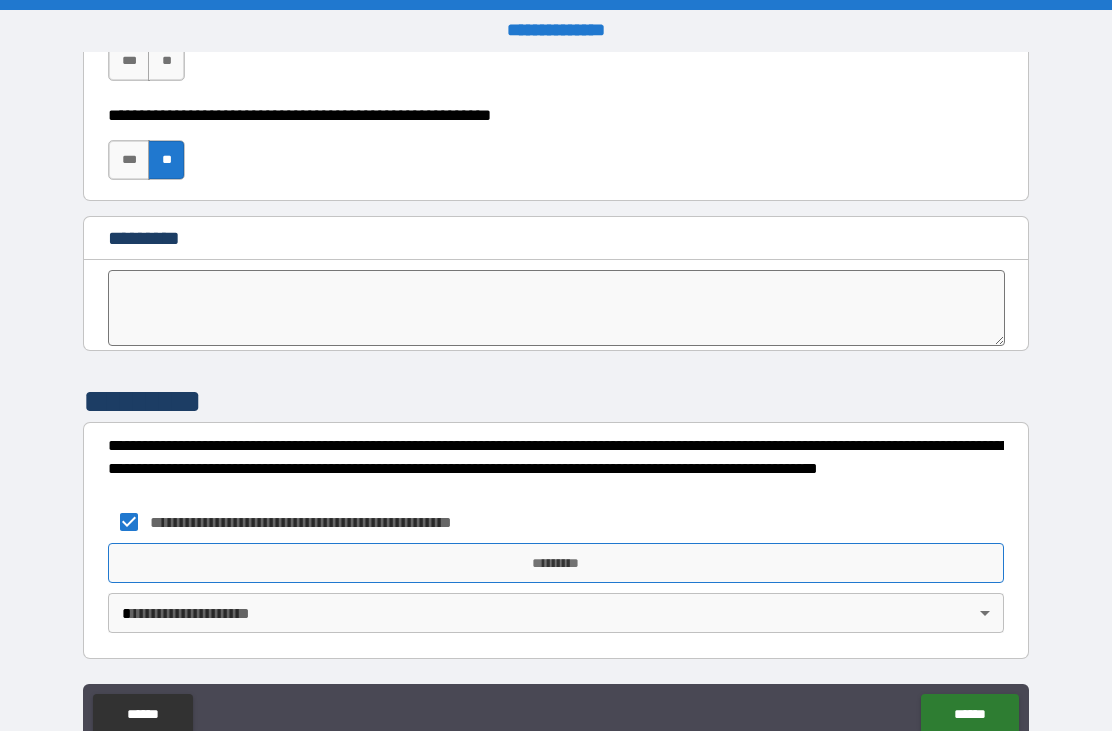 click on "*********" at bounding box center [556, 563] 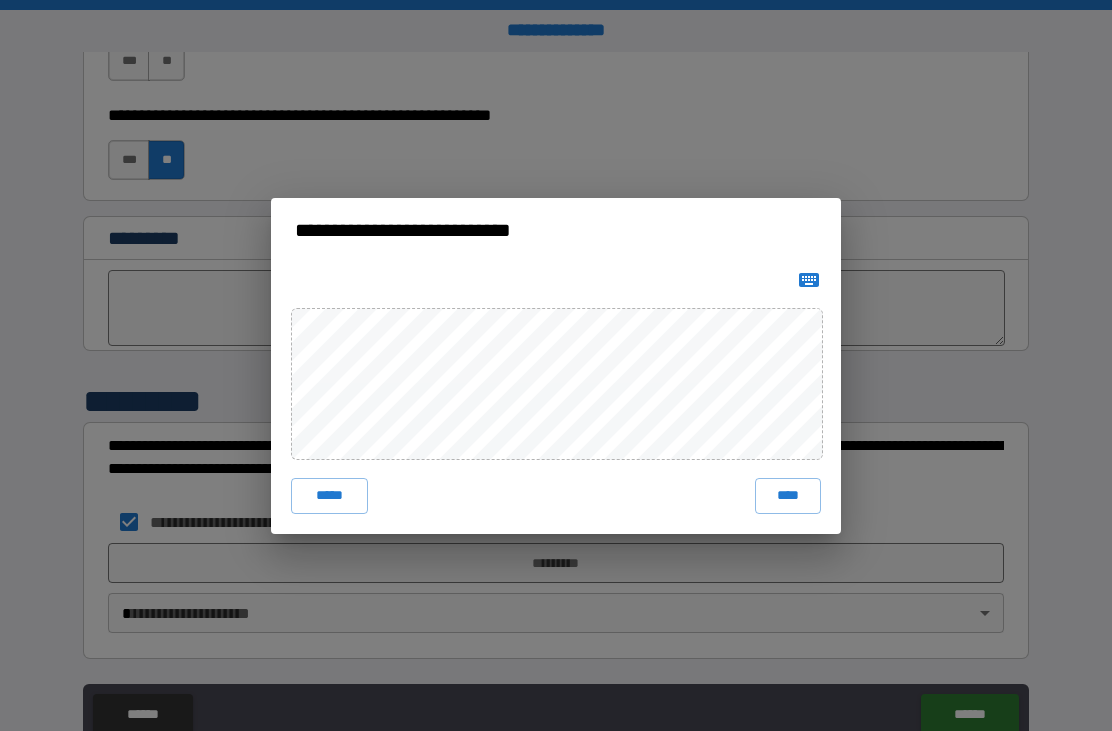 click on "**********" at bounding box center [556, 365] 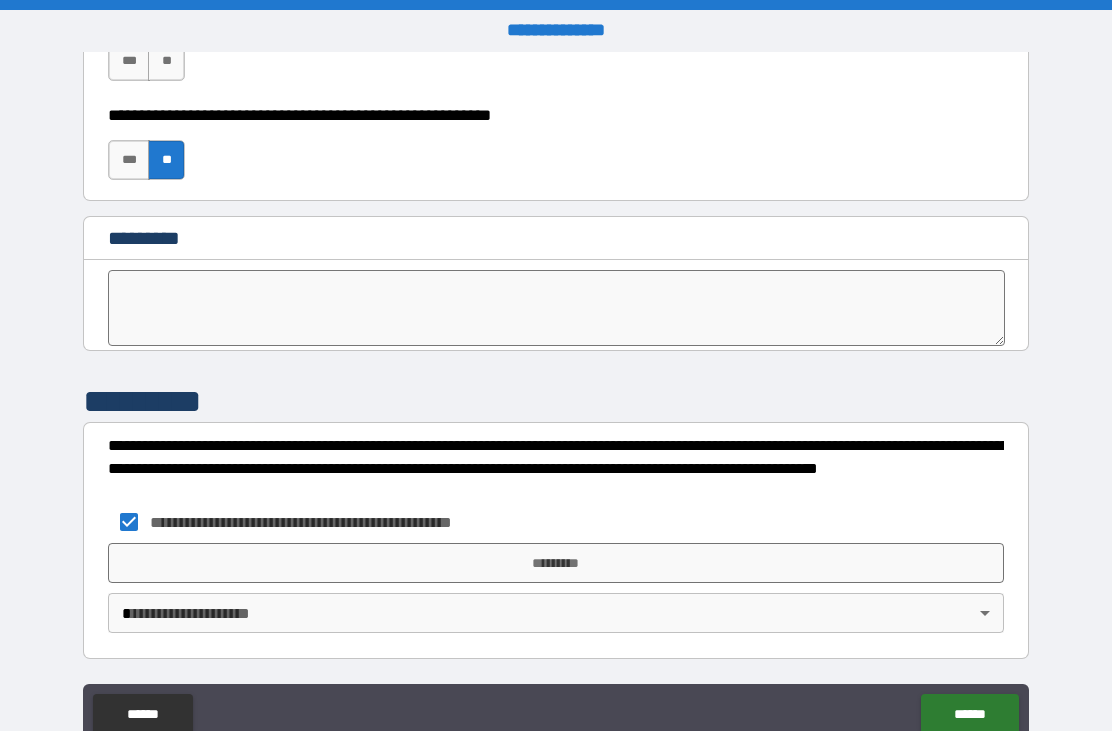 click on "**********" at bounding box center (556, 399) 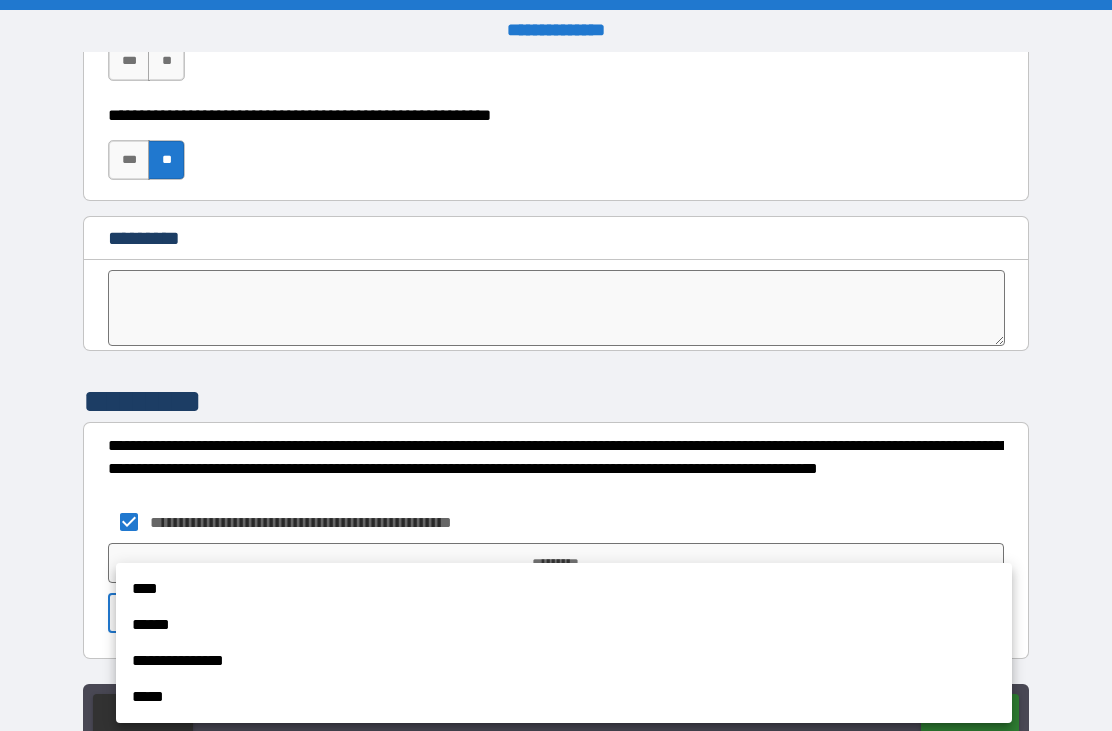 click on "**********" at bounding box center [564, 661] 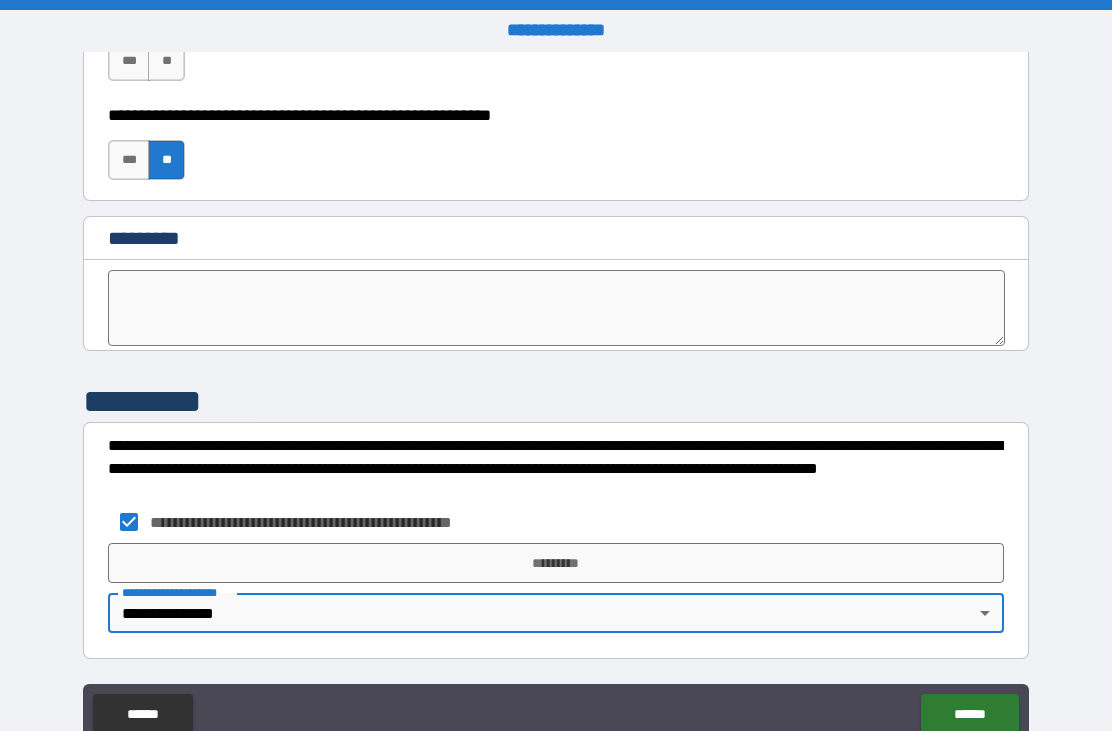 type on "**********" 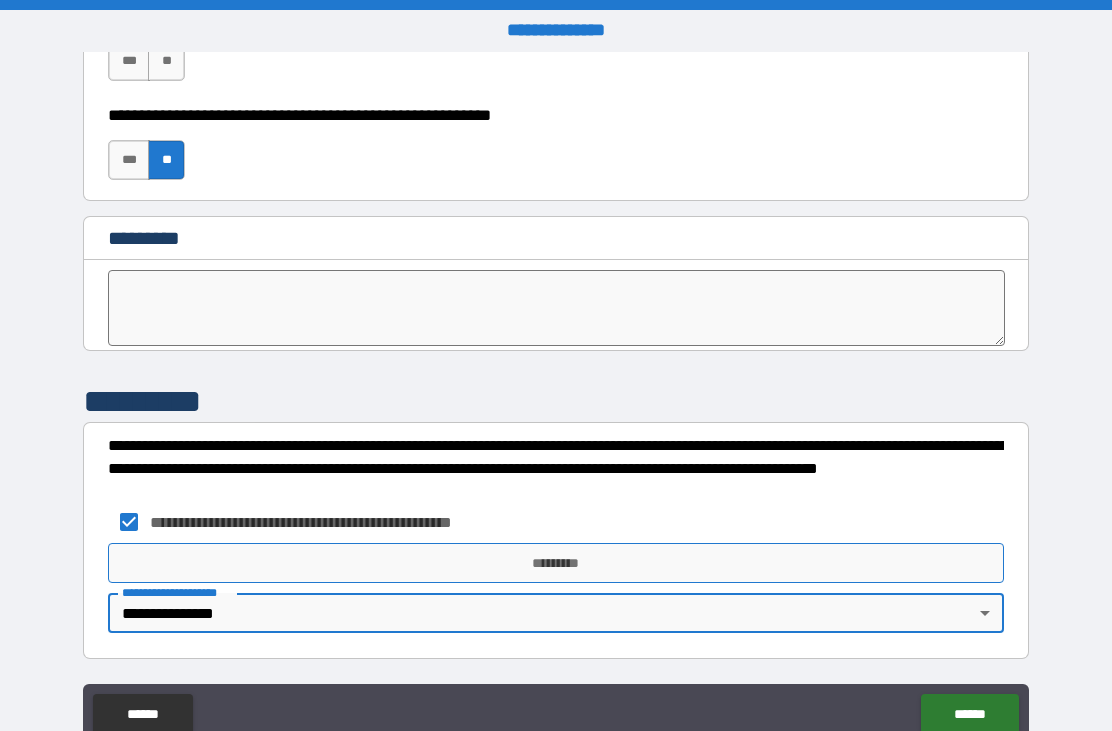 click on "*********" at bounding box center (556, 563) 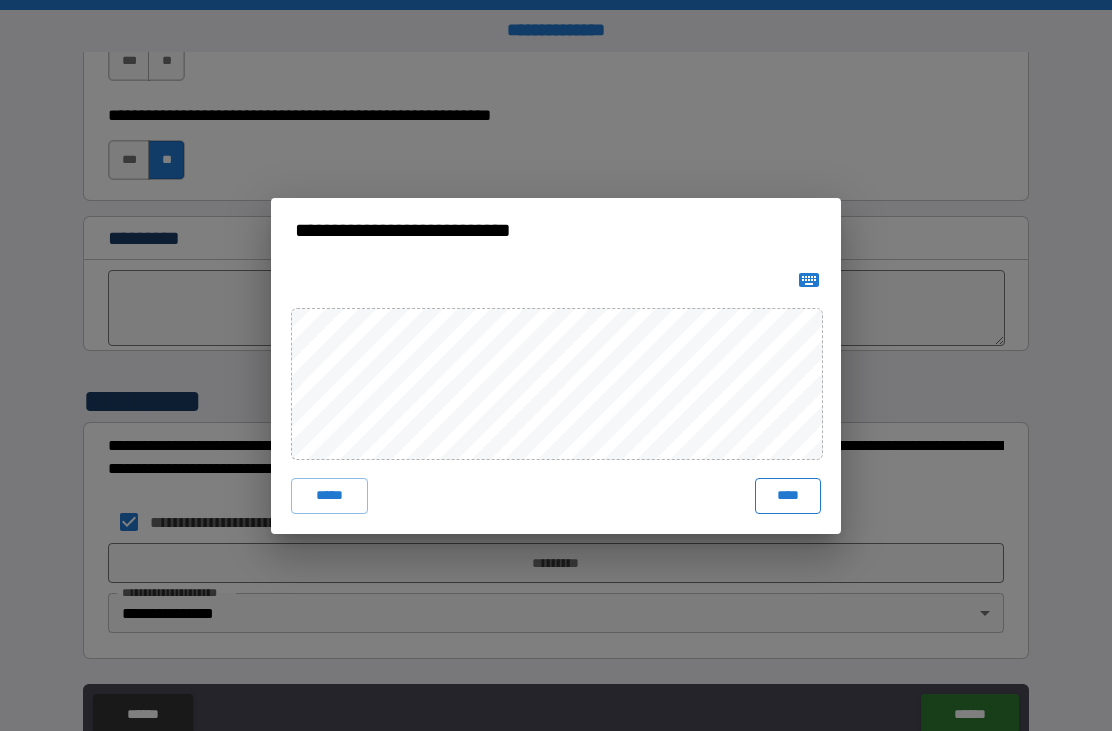 click on "****" at bounding box center (788, 496) 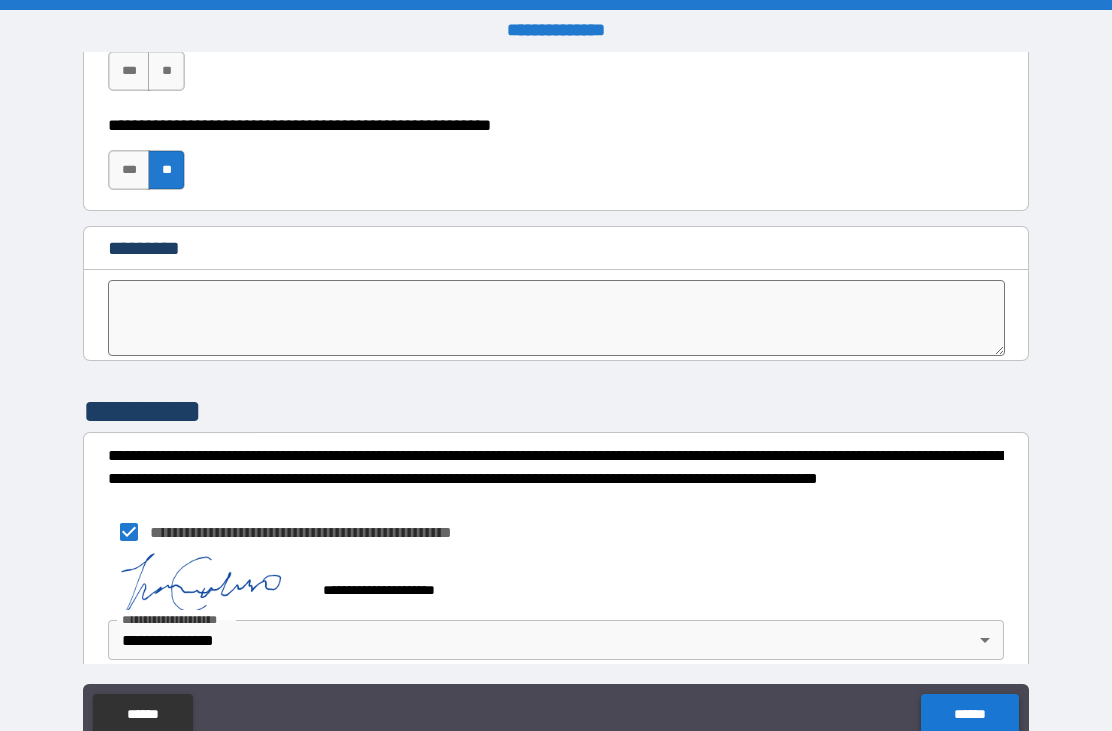 click on "******" at bounding box center [969, 714] 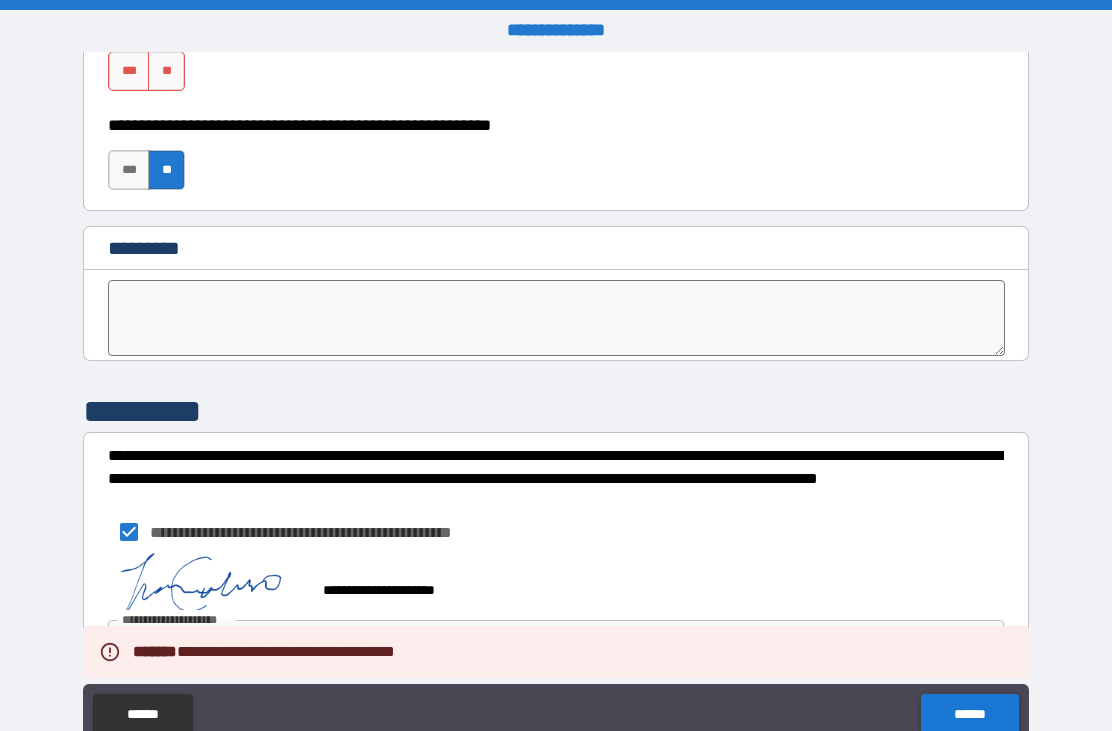 click on "******" at bounding box center (969, 714) 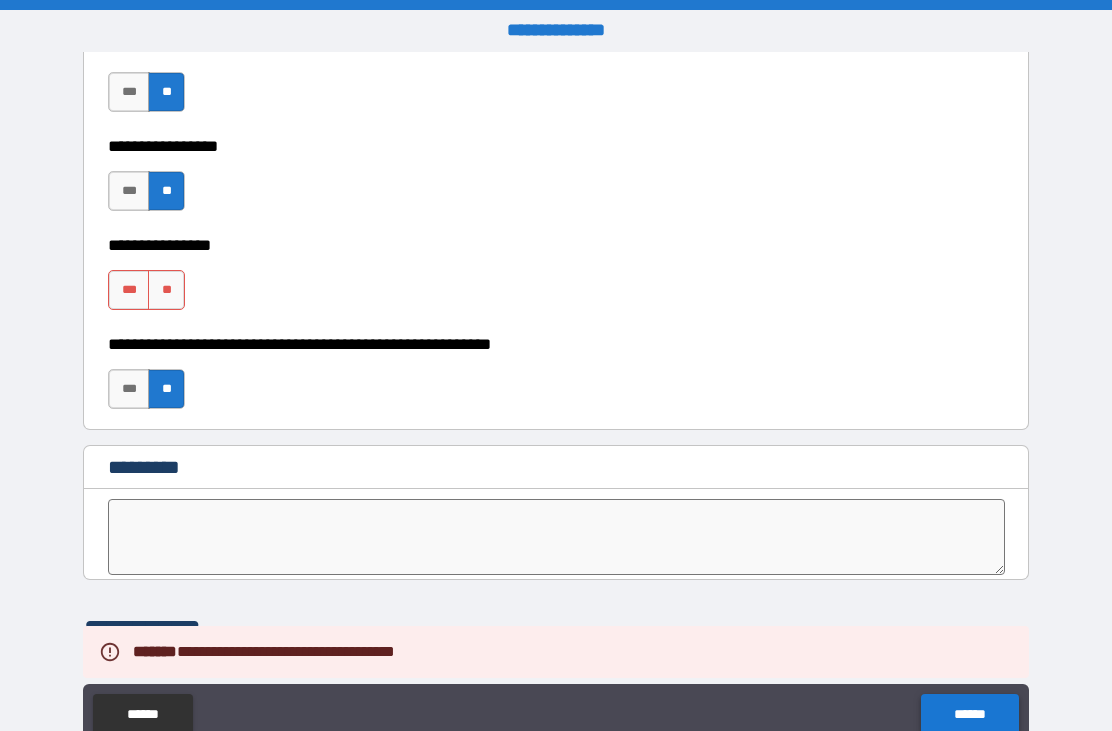 scroll, scrollTop: 9945, scrollLeft: 0, axis: vertical 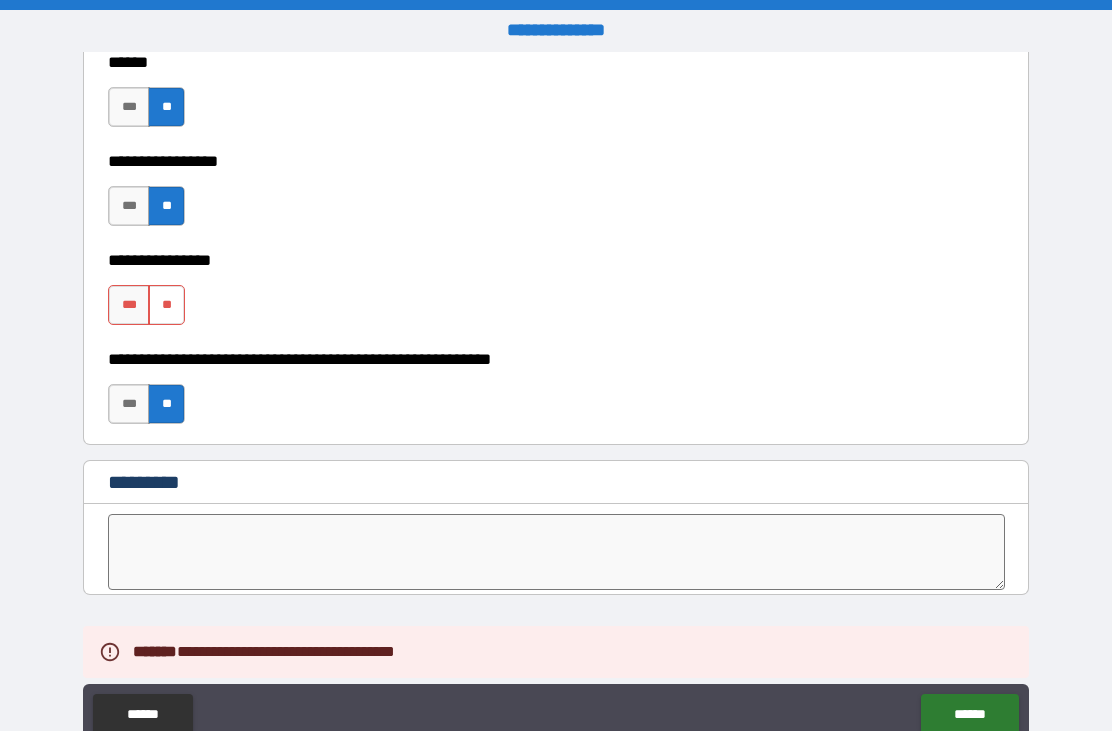 click on "**" at bounding box center (166, 305) 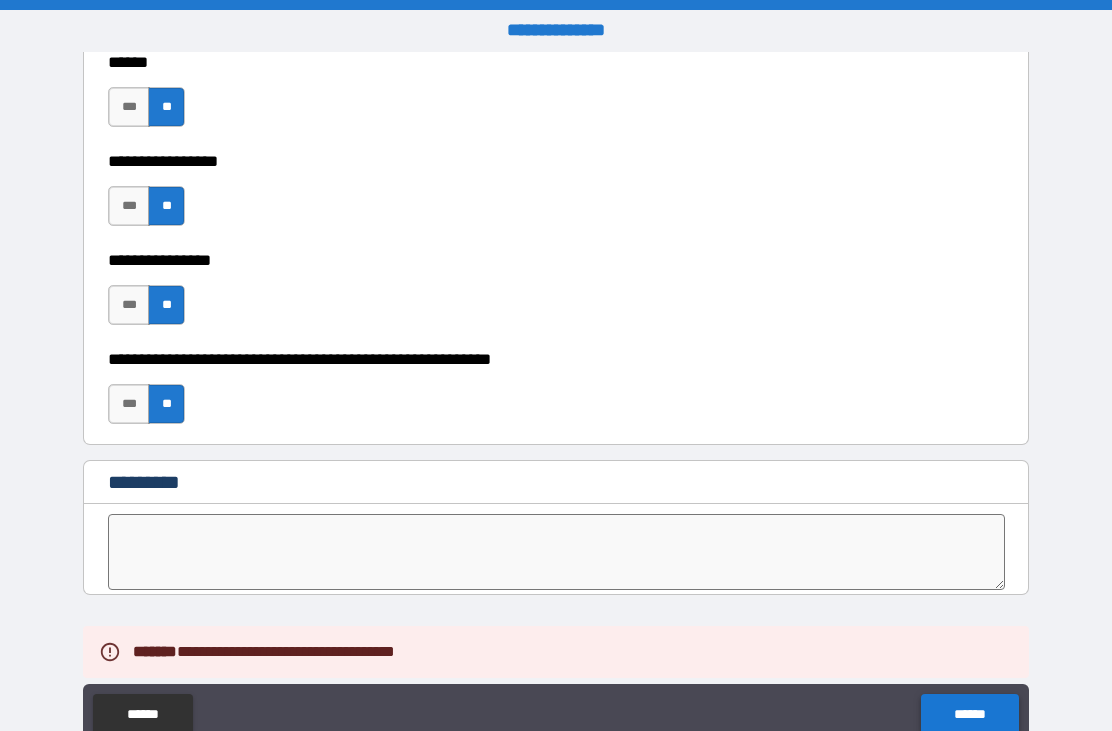 click on "******" at bounding box center (969, 714) 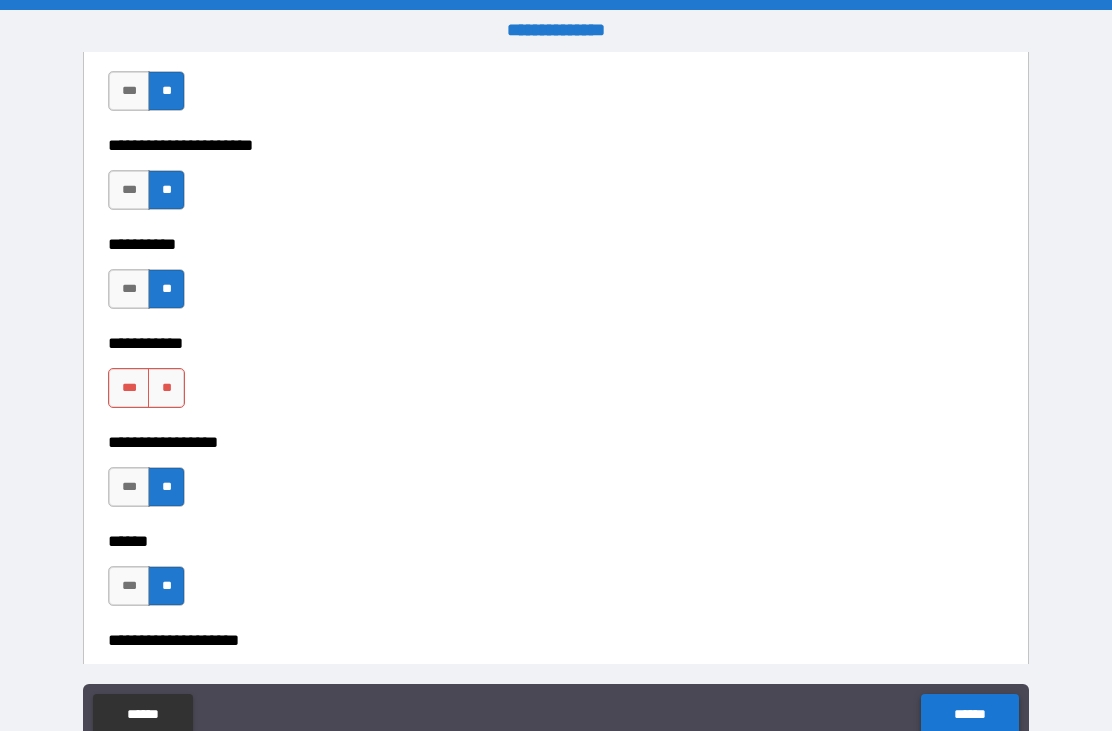 scroll, scrollTop: 6197, scrollLeft: 0, axis: vertical 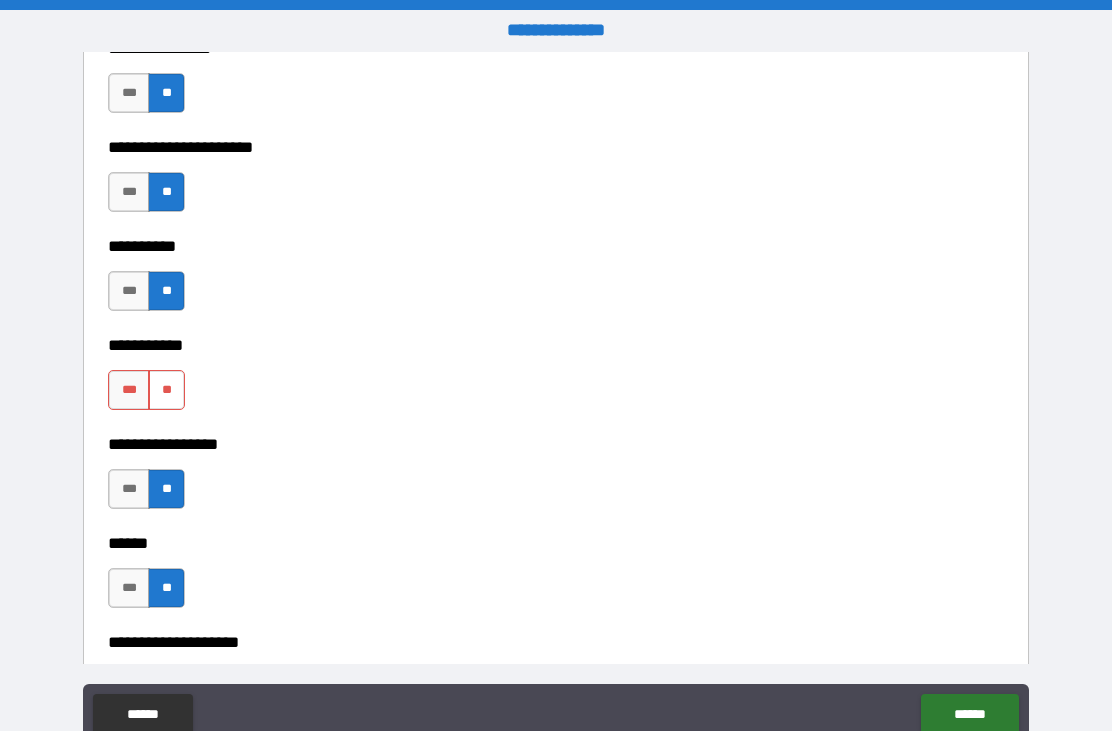 click on "**" at bounding box center (166, 390) 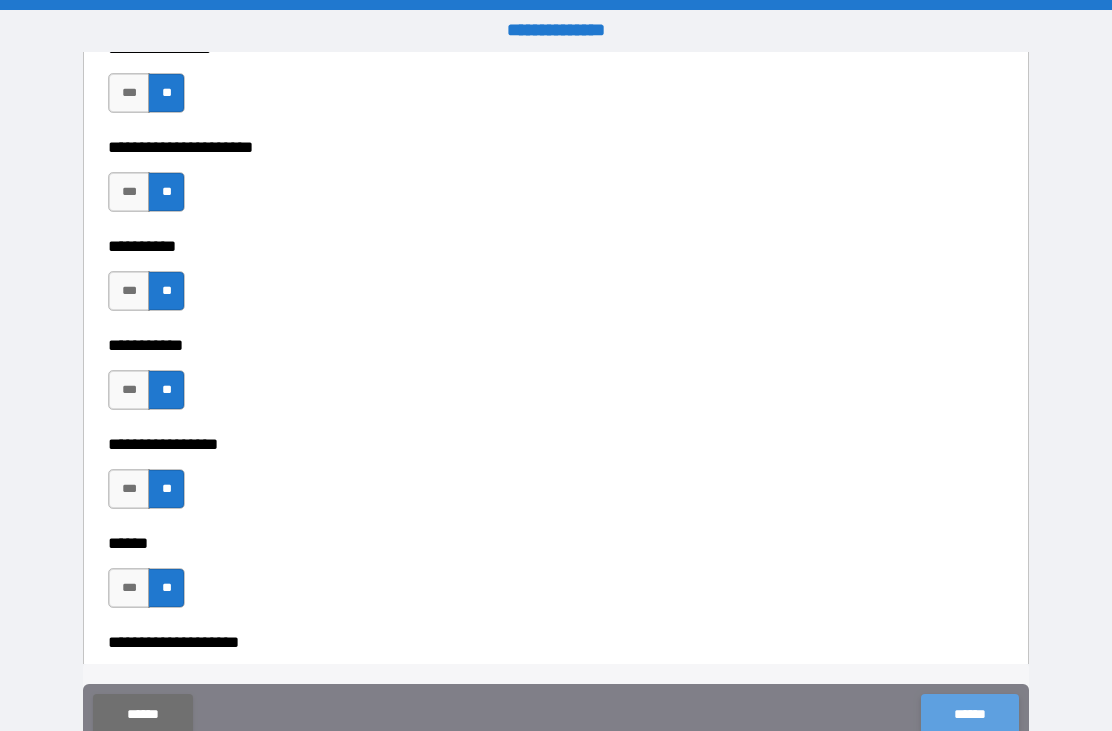click on "******" at bounding box center [969, 714] 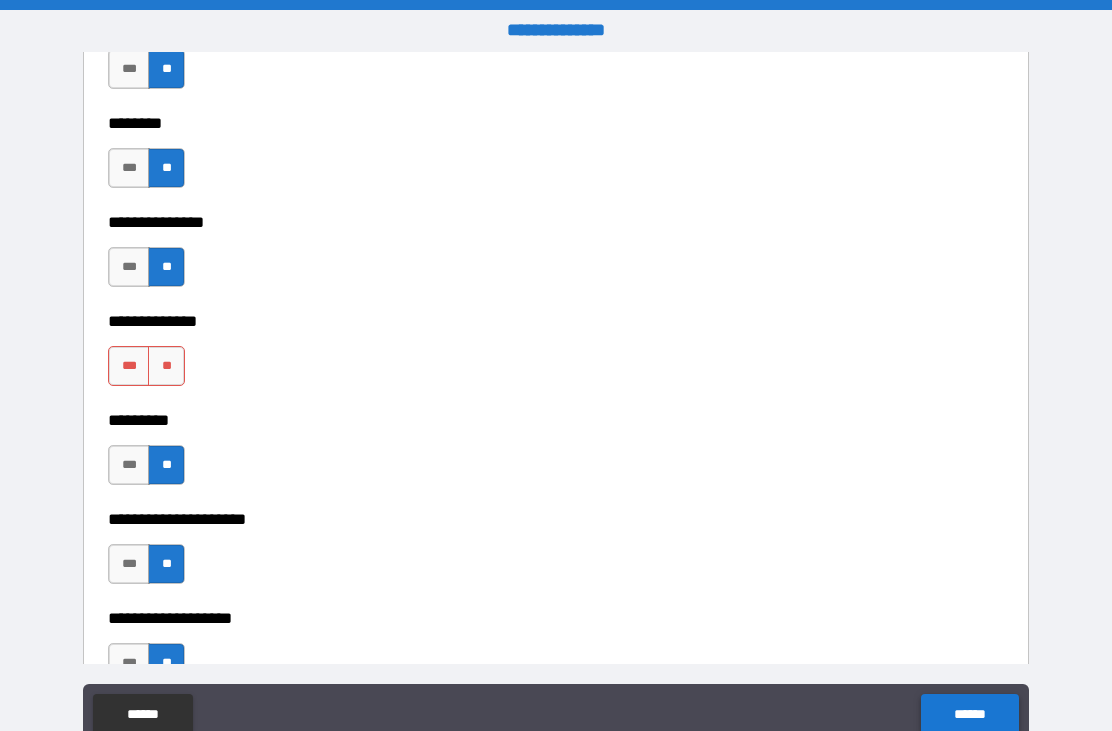 scroll, scrollTop: 4522, scrollLeft: 0, axis: vertical 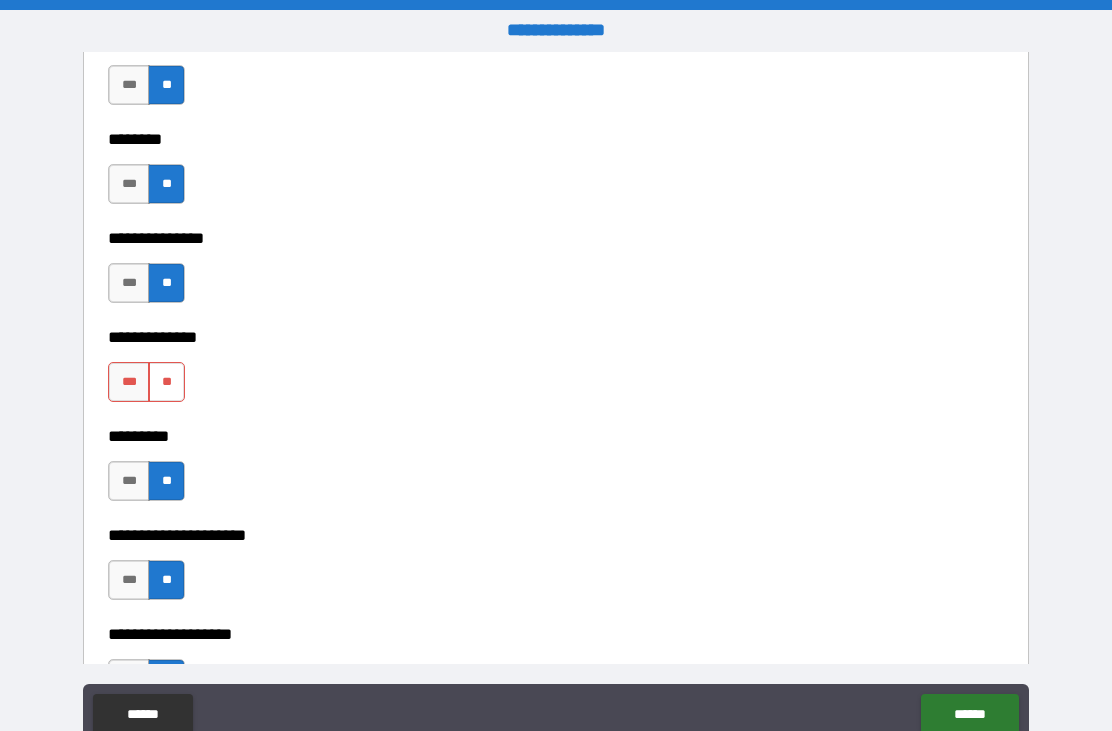click on "**" at bounding box center [166, 382] 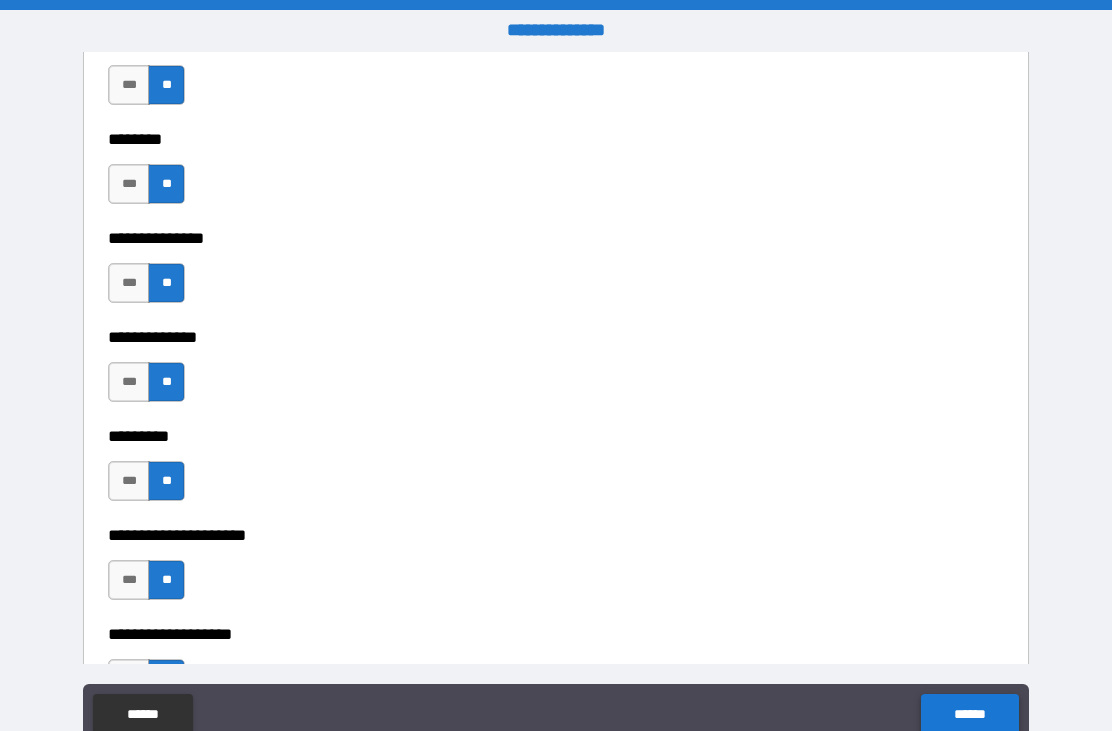 click on "******" at bounding box center (969, 714) 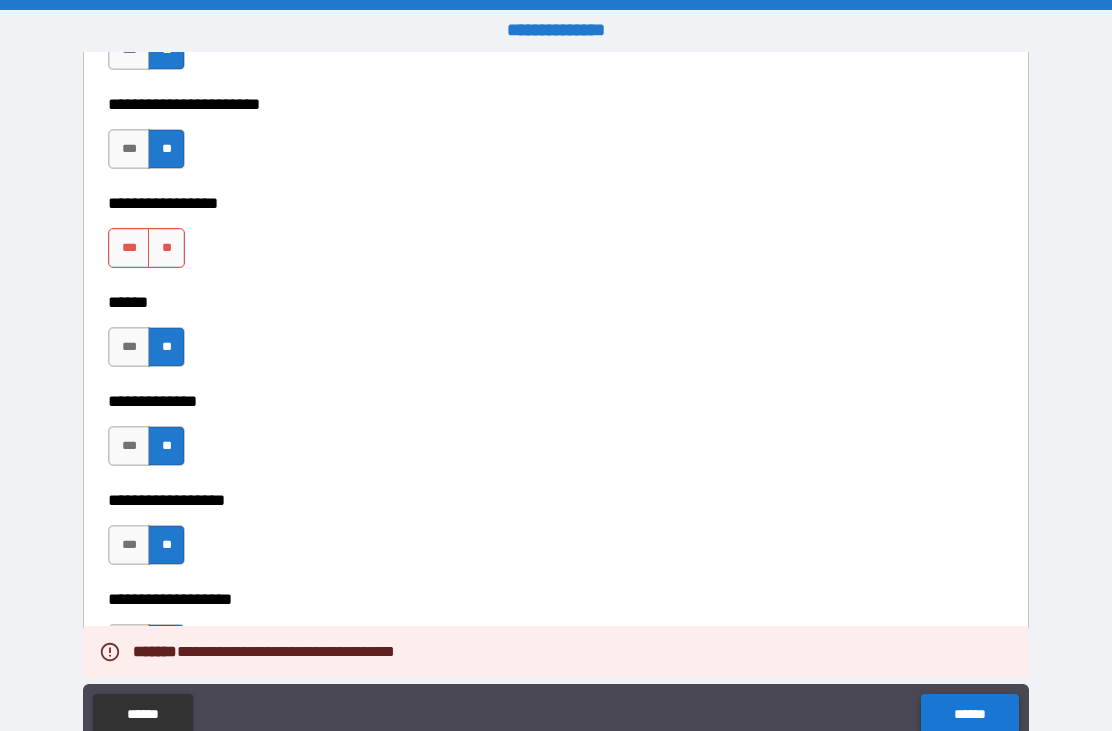 scroll, scrollTop: 3165, scrollLeft: 0, axis: vertical 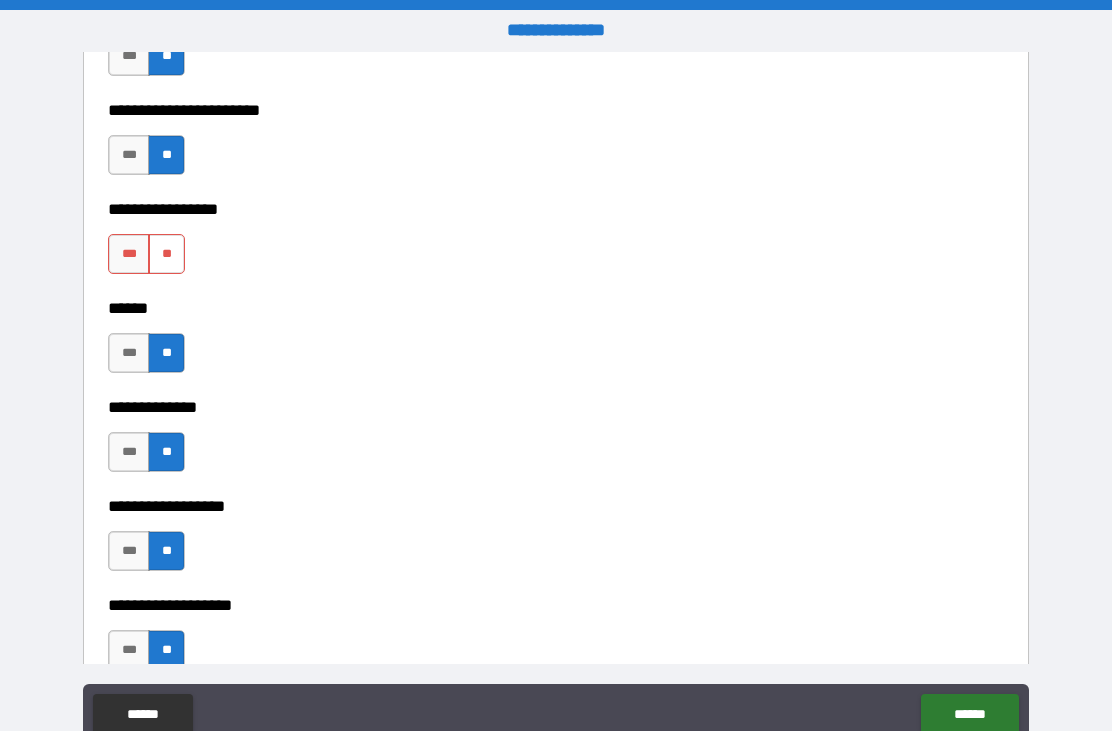 click on "**" at bounding box center (166, 254) 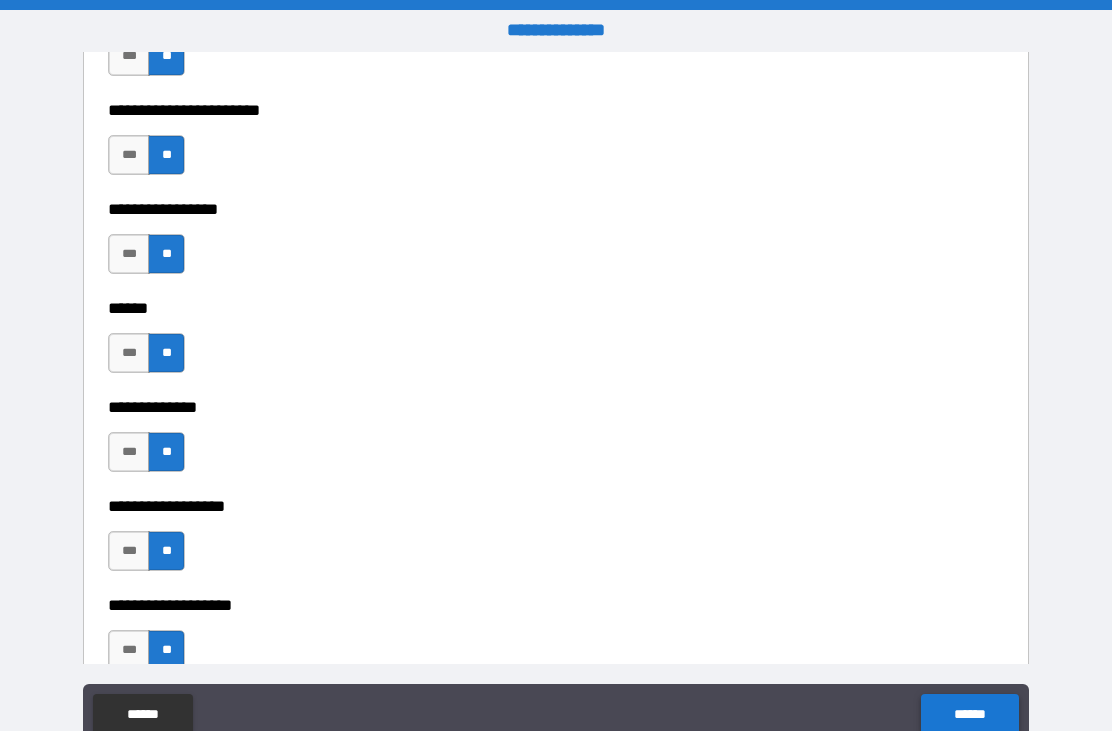 click on "******" at bounding box center (969, 714) 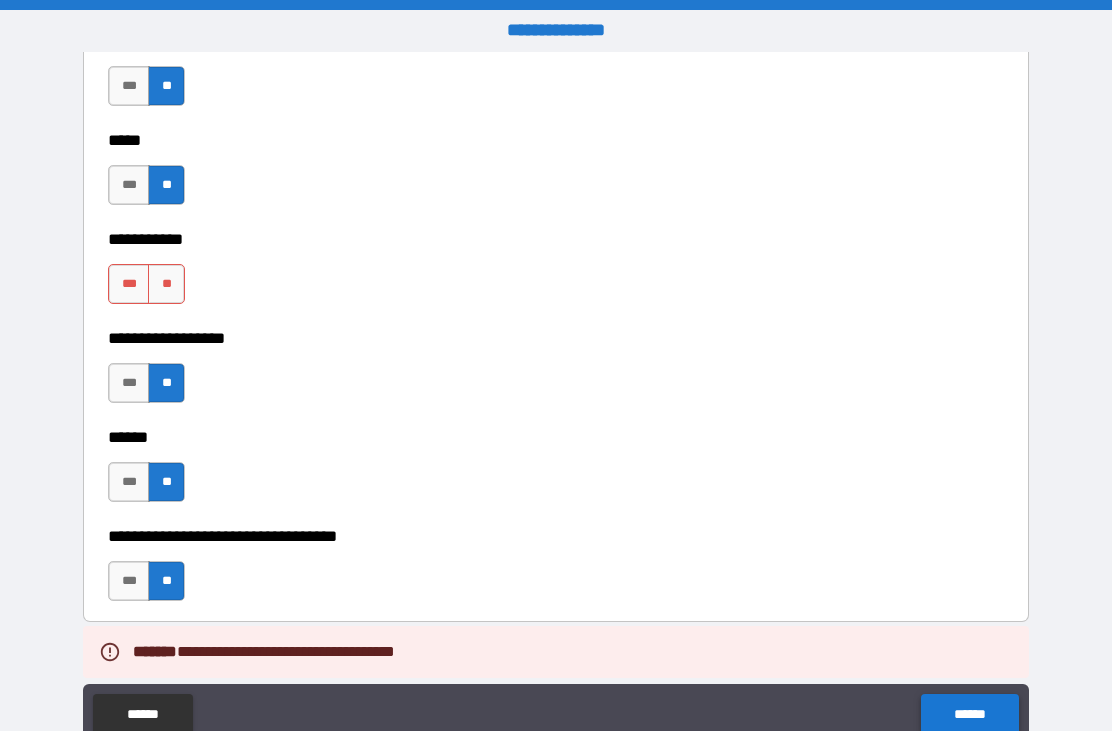 scroll, scrollTop: 1966, scrollLeft: 0, axis: vertical 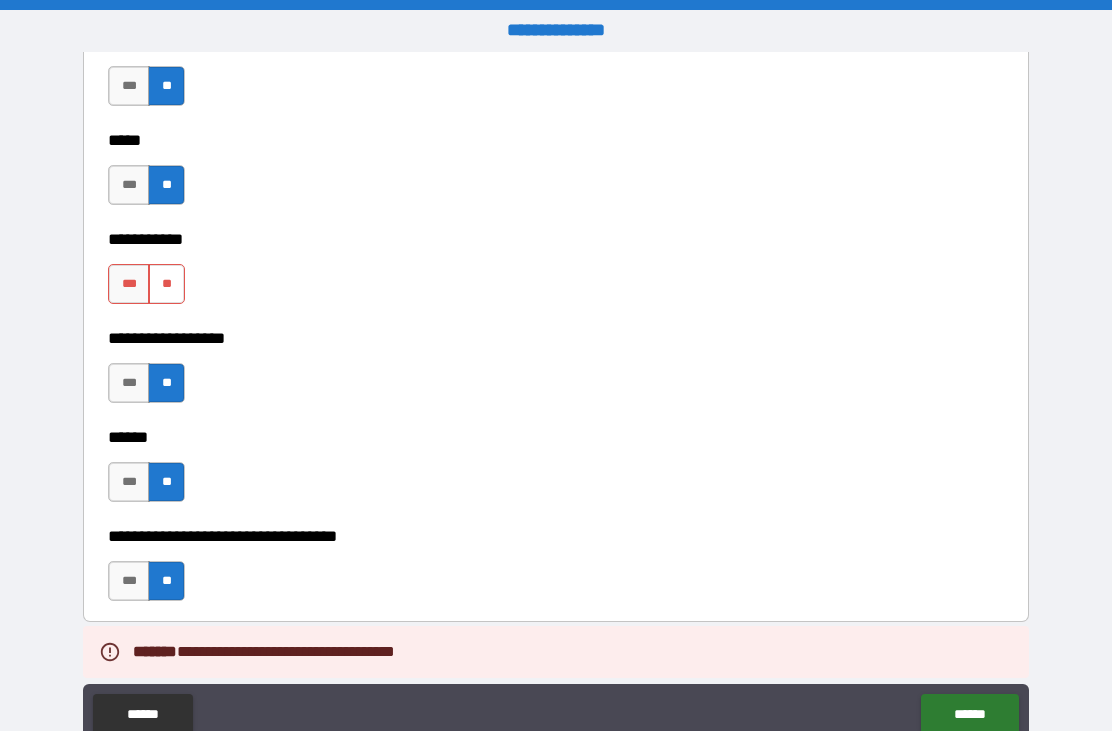 click on "**" at bounding box center [166, 284] 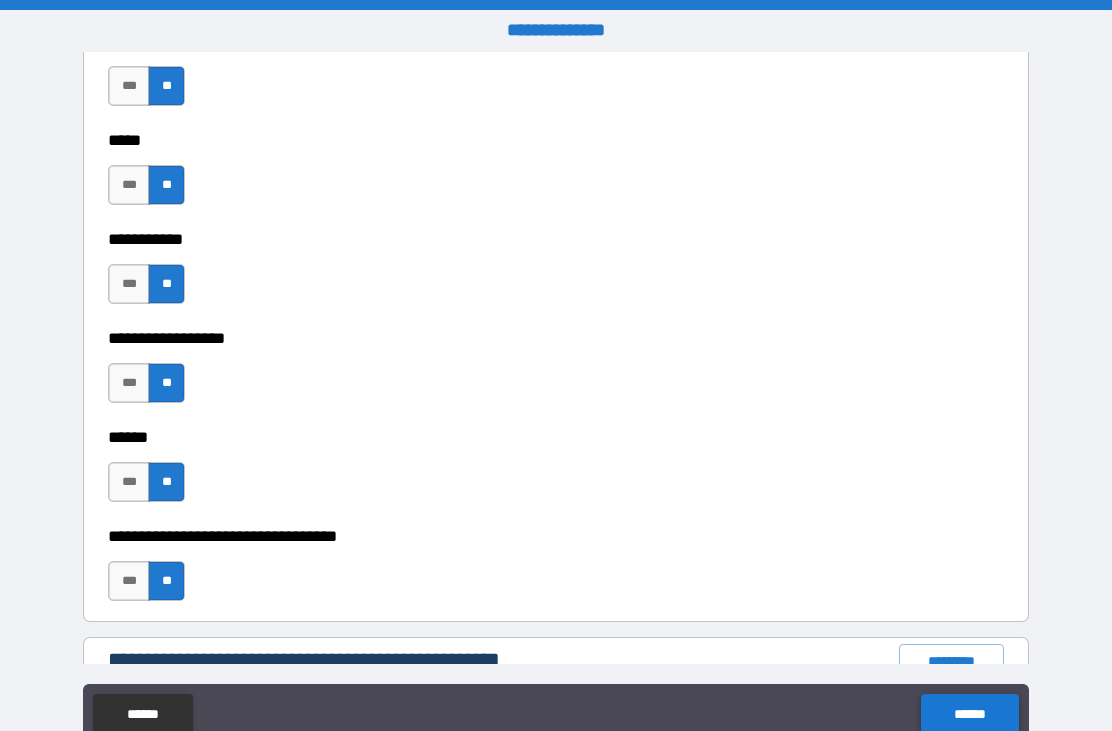 click on "******" at bounding box center [969, 714] 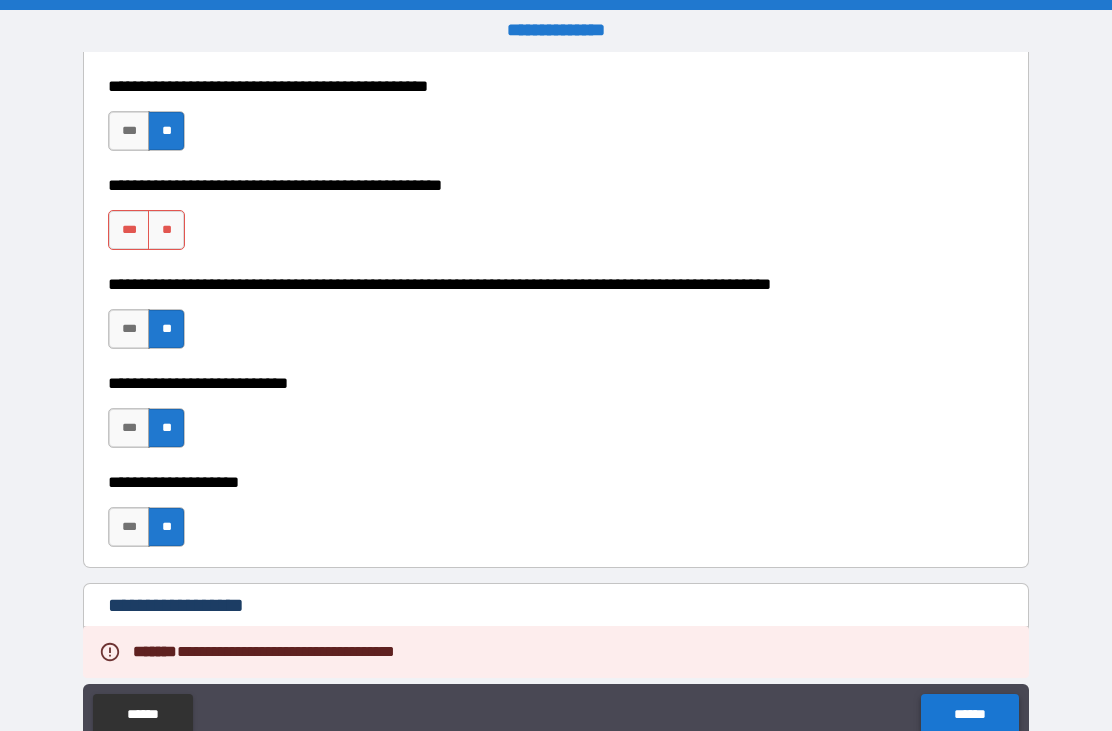 scroll, scrollTop: 576, scrollLeft: 0, axis: vertical 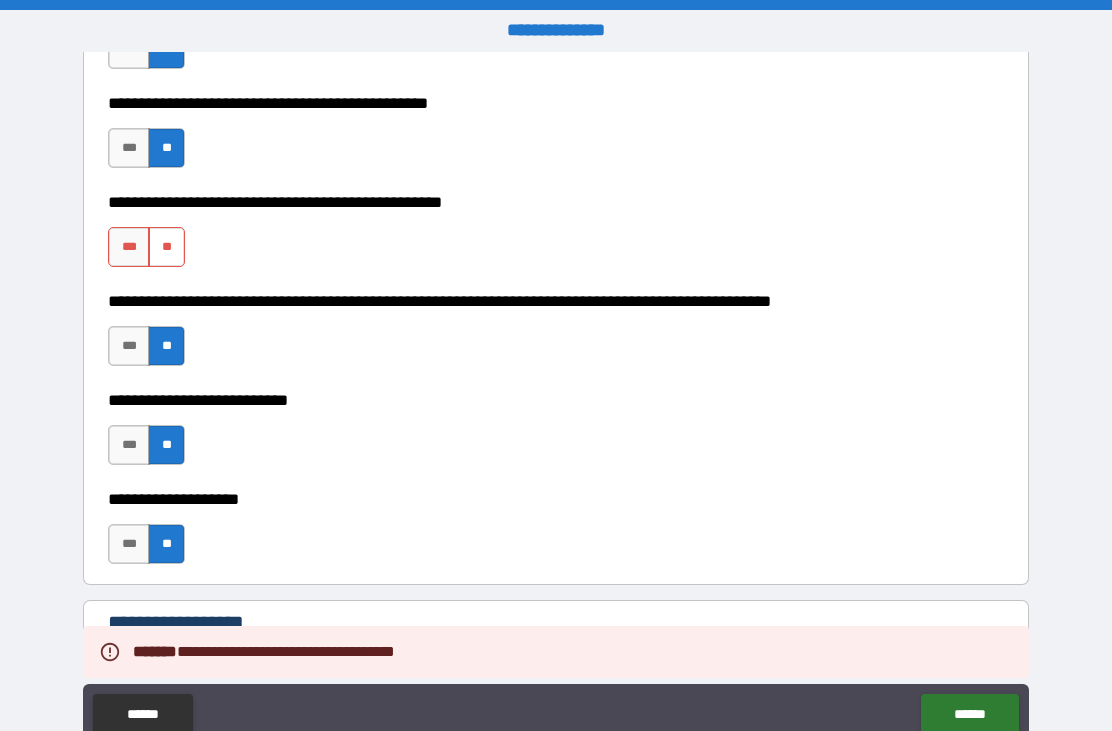 click on "**" at bounding box center [166, 247] 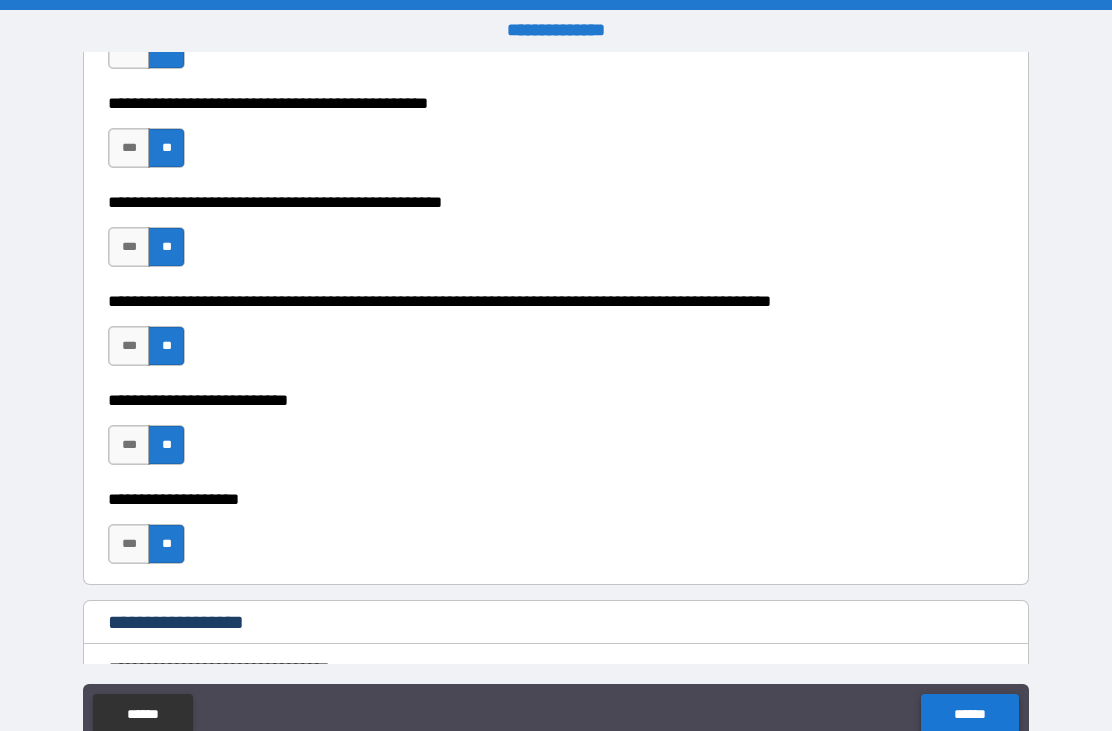 click on "******" at bounding box center (969, 714) 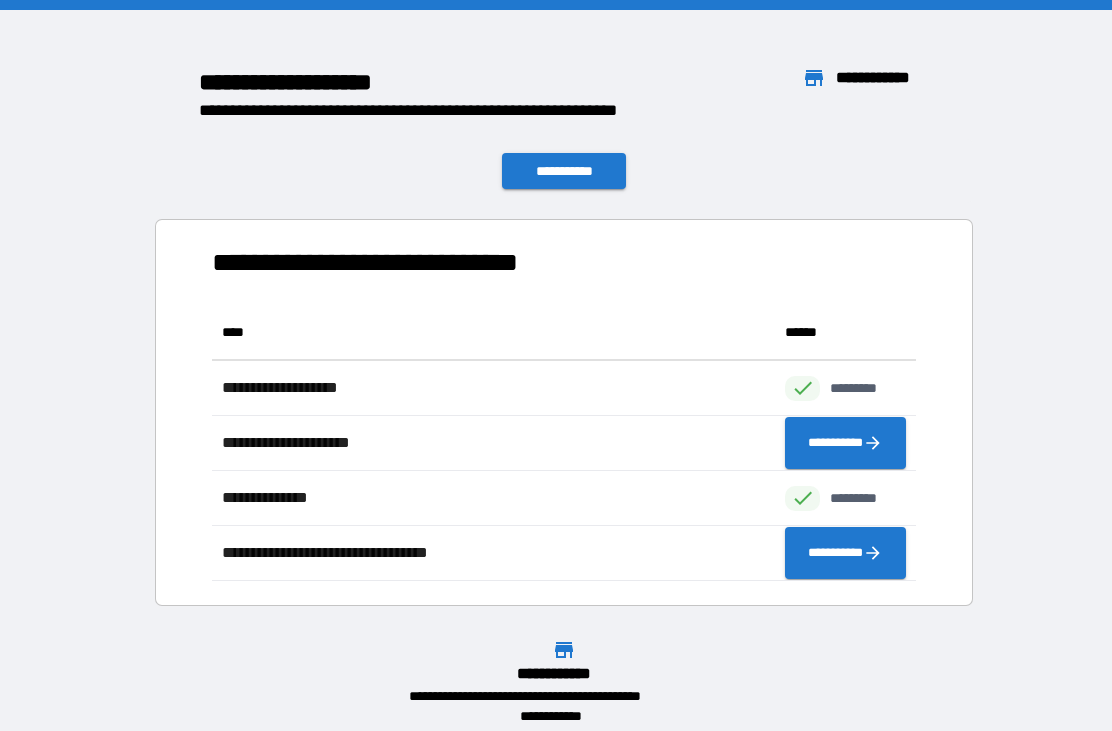 scroll, scrollTop: 1, scrollLeft: 1, axis: both 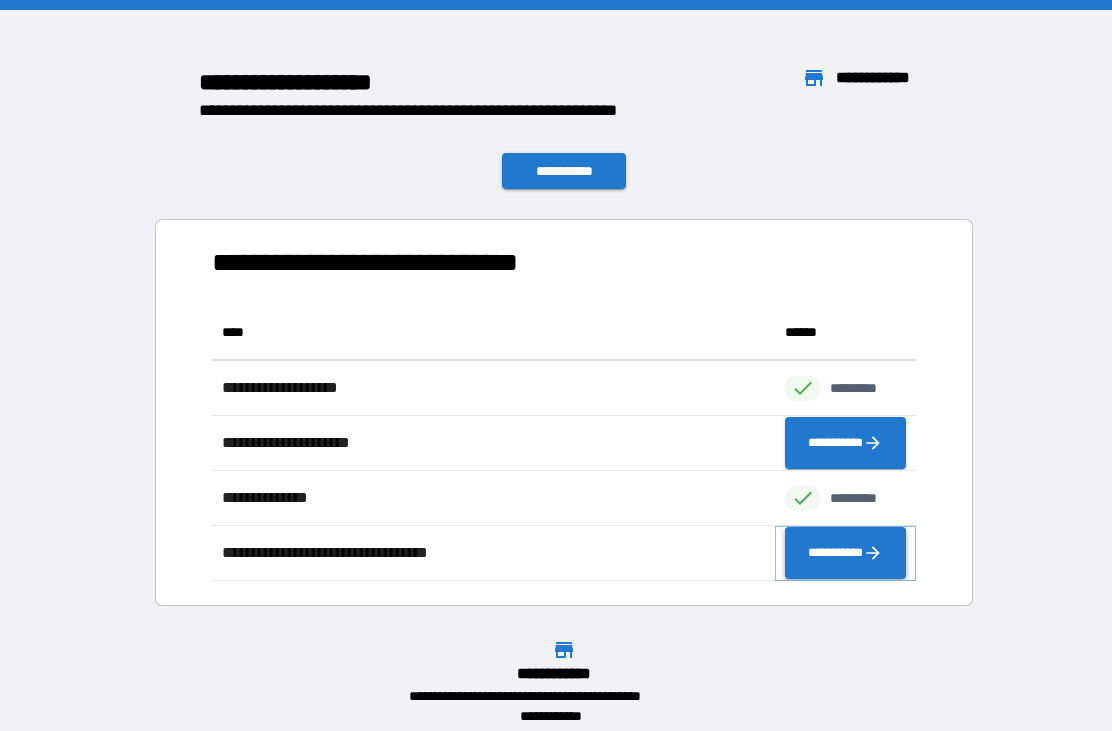 click on "**********" at bounding box center (845, 553) 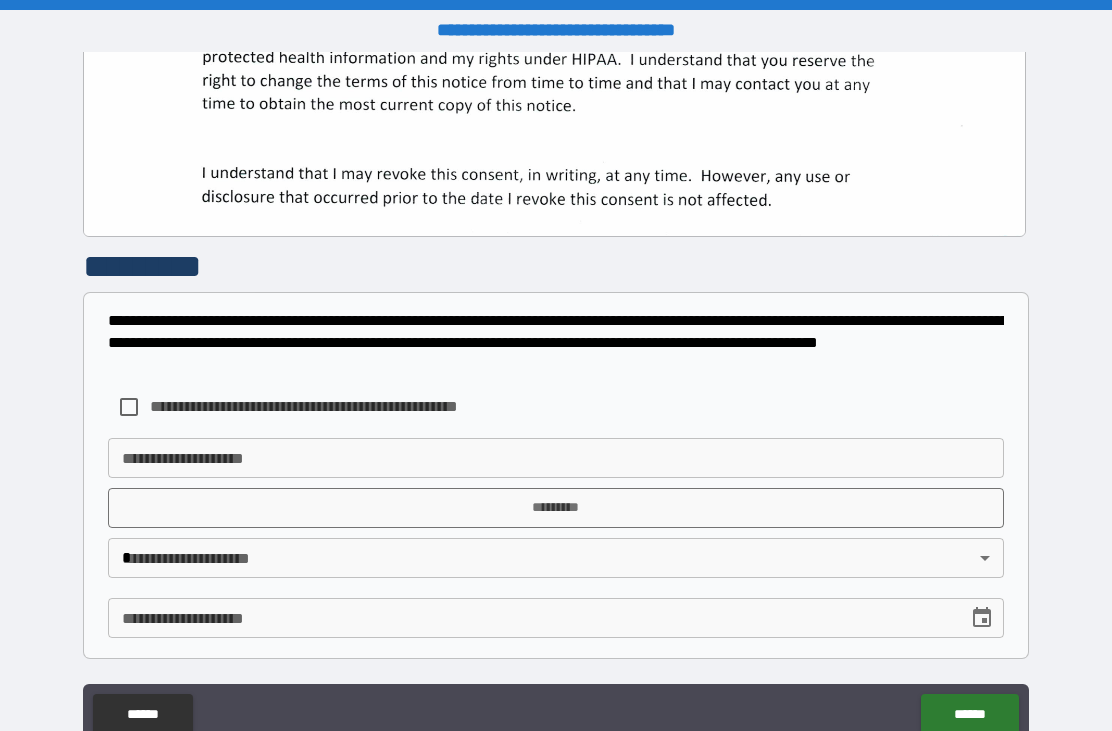 scroll, scrollTop: 579, scrollLeft: 0, axis: vertical 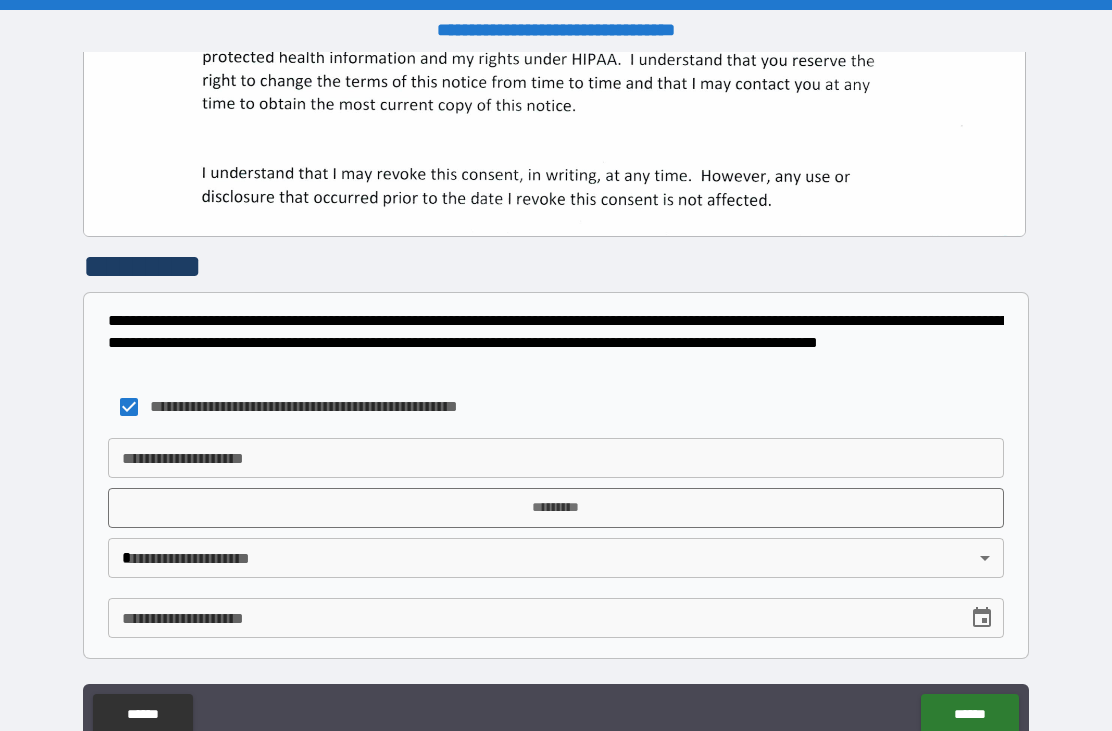 click on "**********" at bounding box center (556, 458) 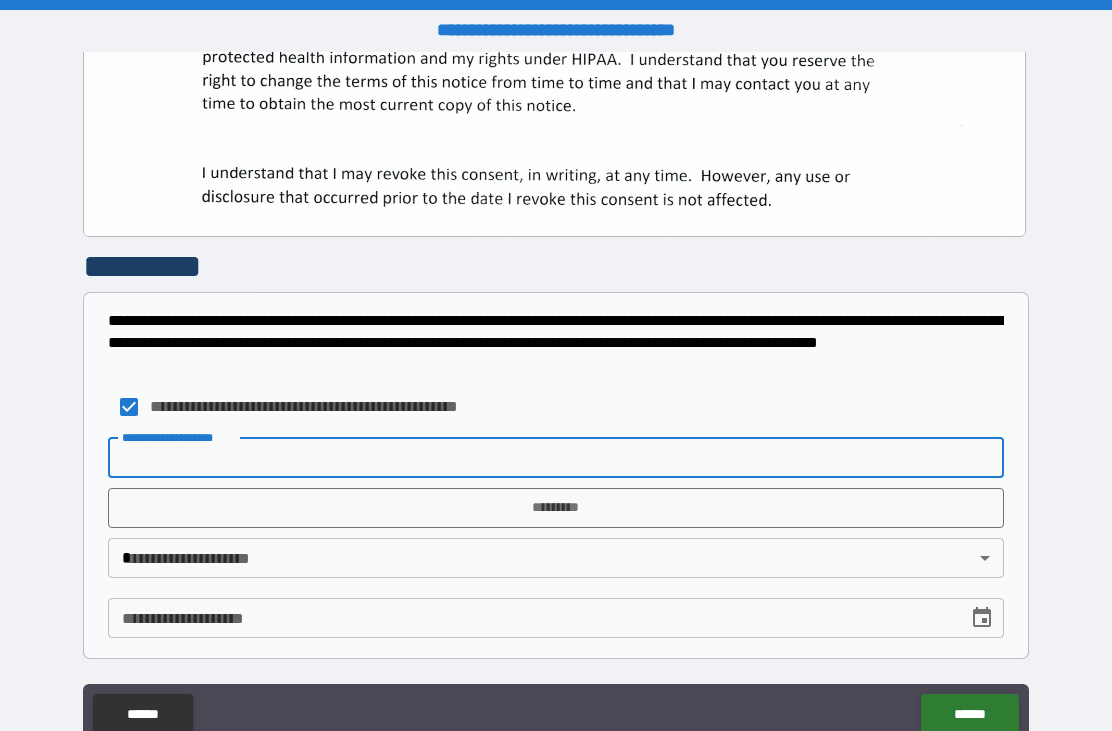 type on "*" 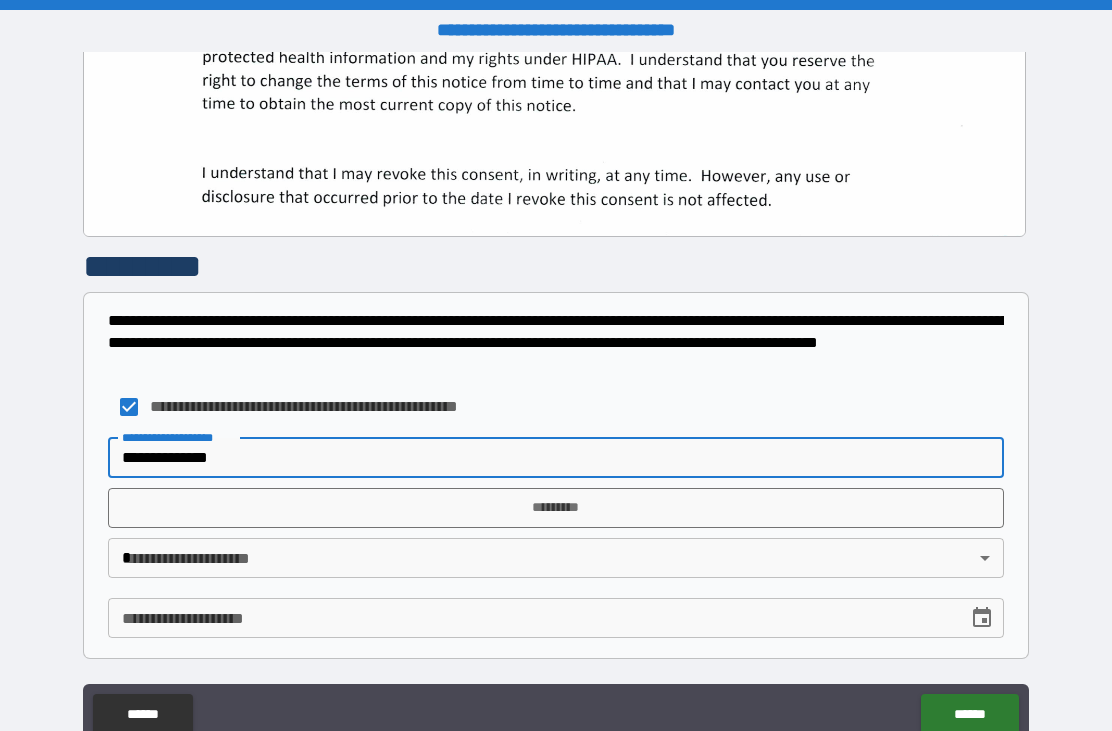 type on "**********" 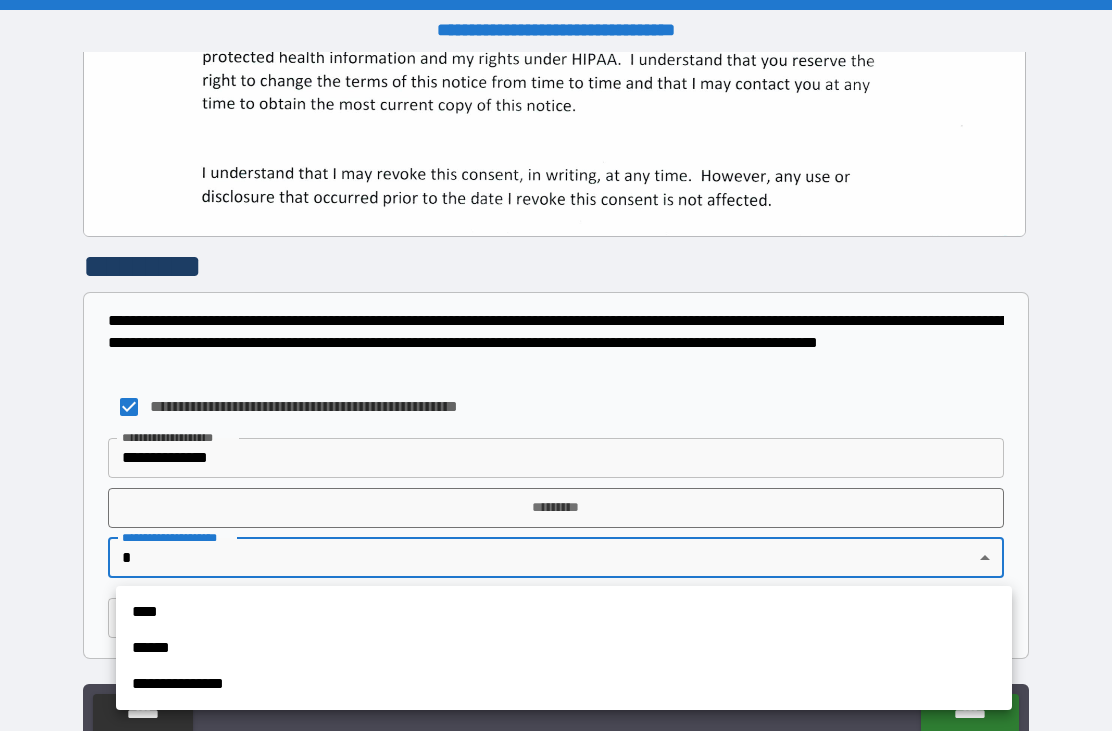 click on "**********" at bounding box center (564, 684) 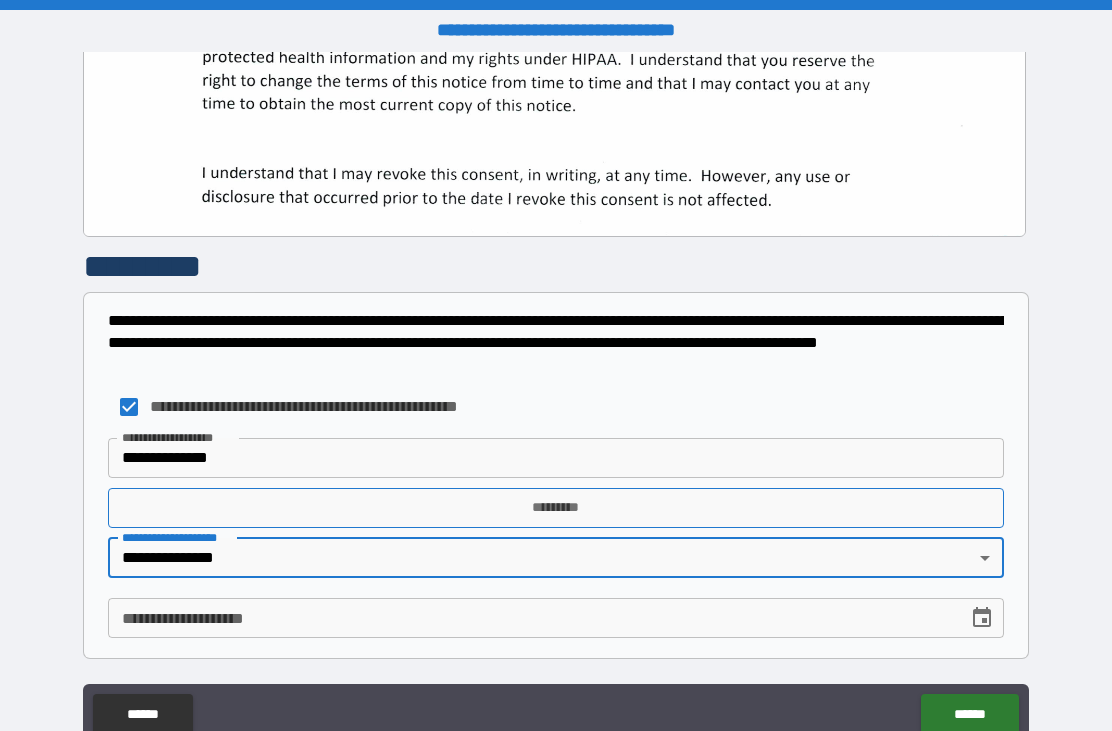 click on "*********" at bounding box center (556, 508) 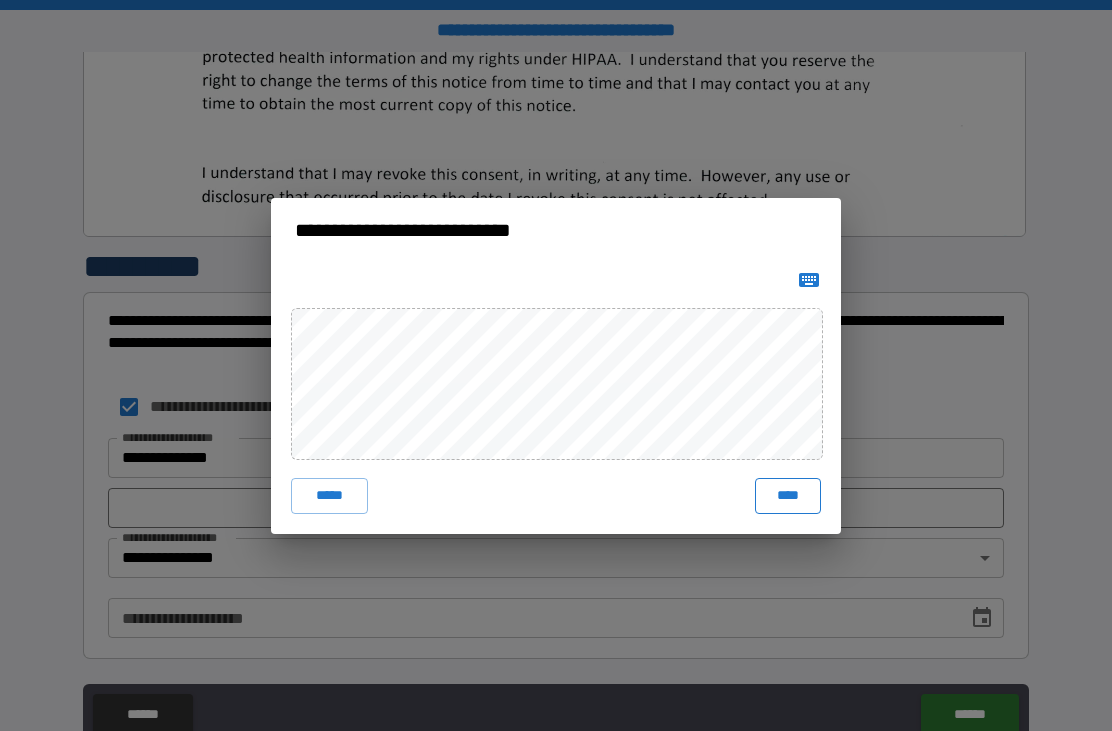 click on "****" at bounding box center [788, 496] 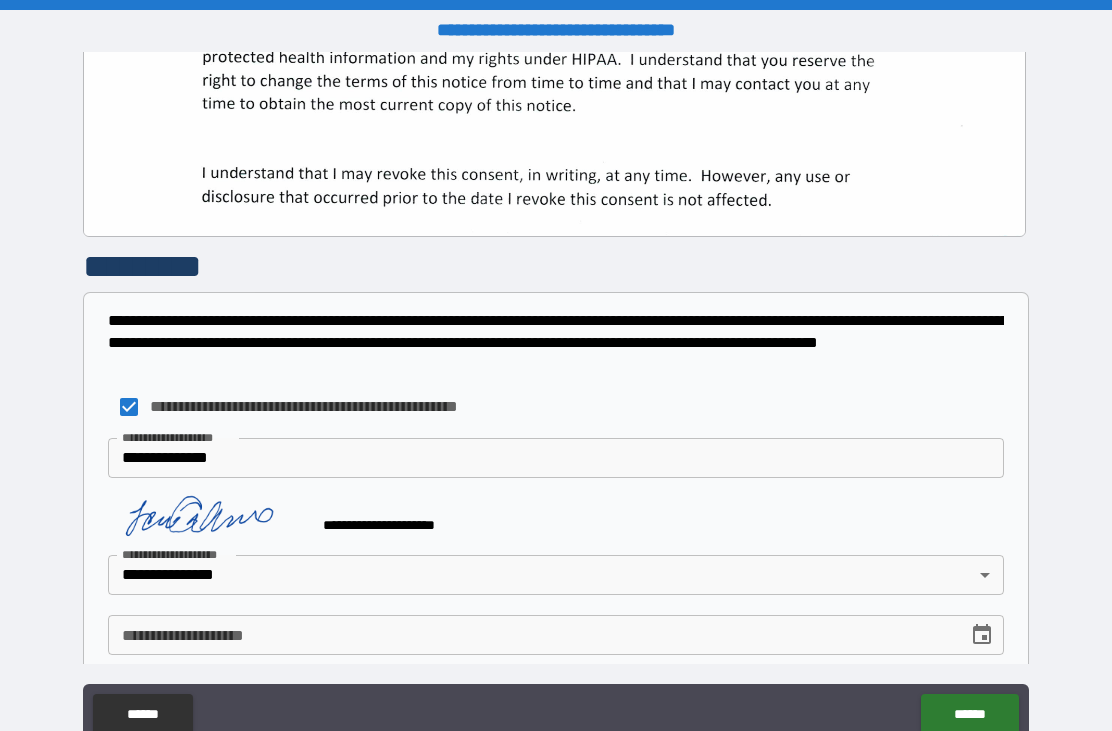 scroll, scrollTop: 569, scrollLeft: 0, axis: vertical 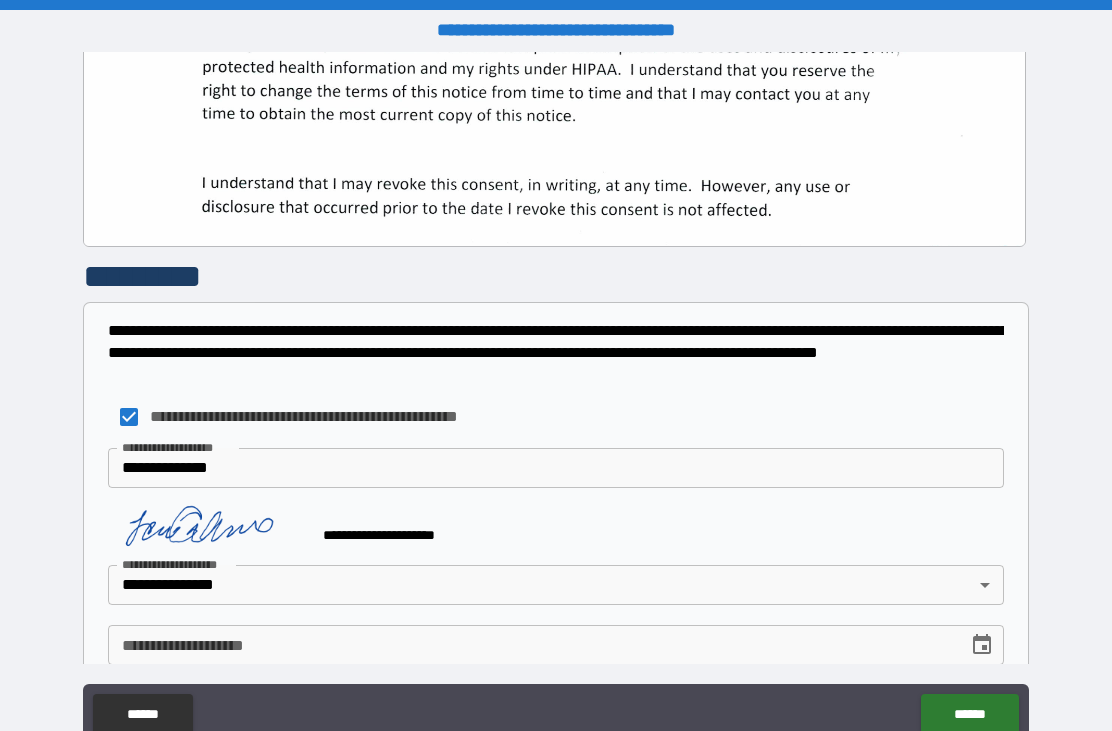 click 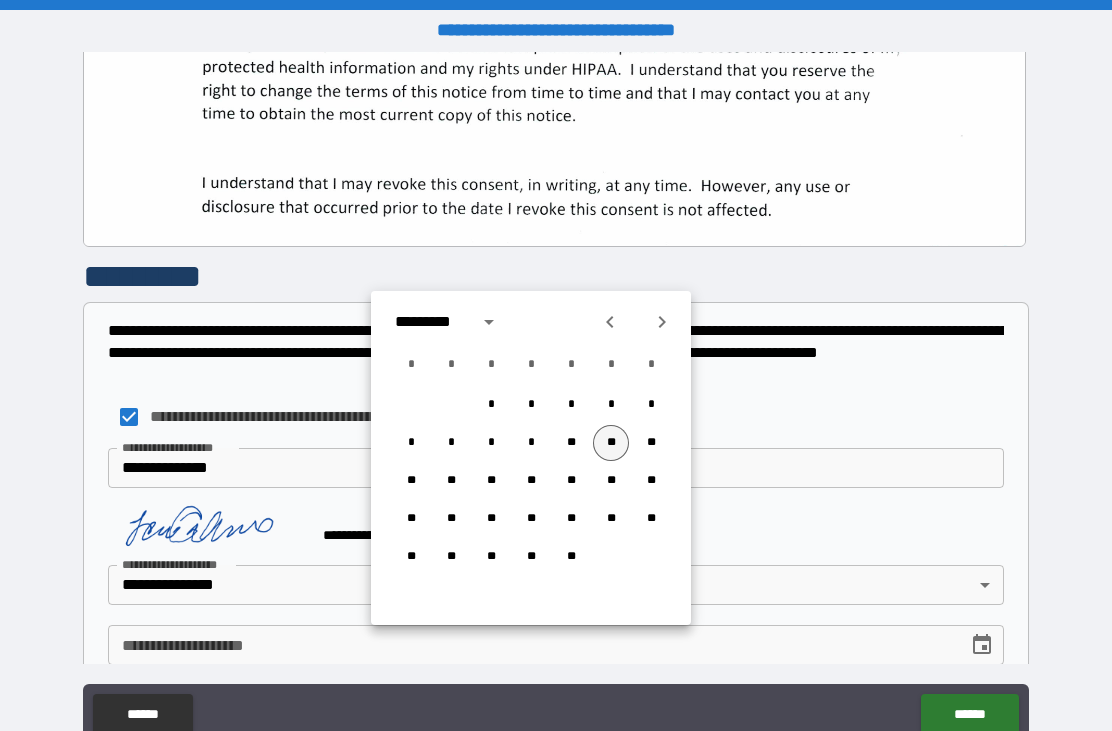 click on "**" at bounding box center [611, 443] 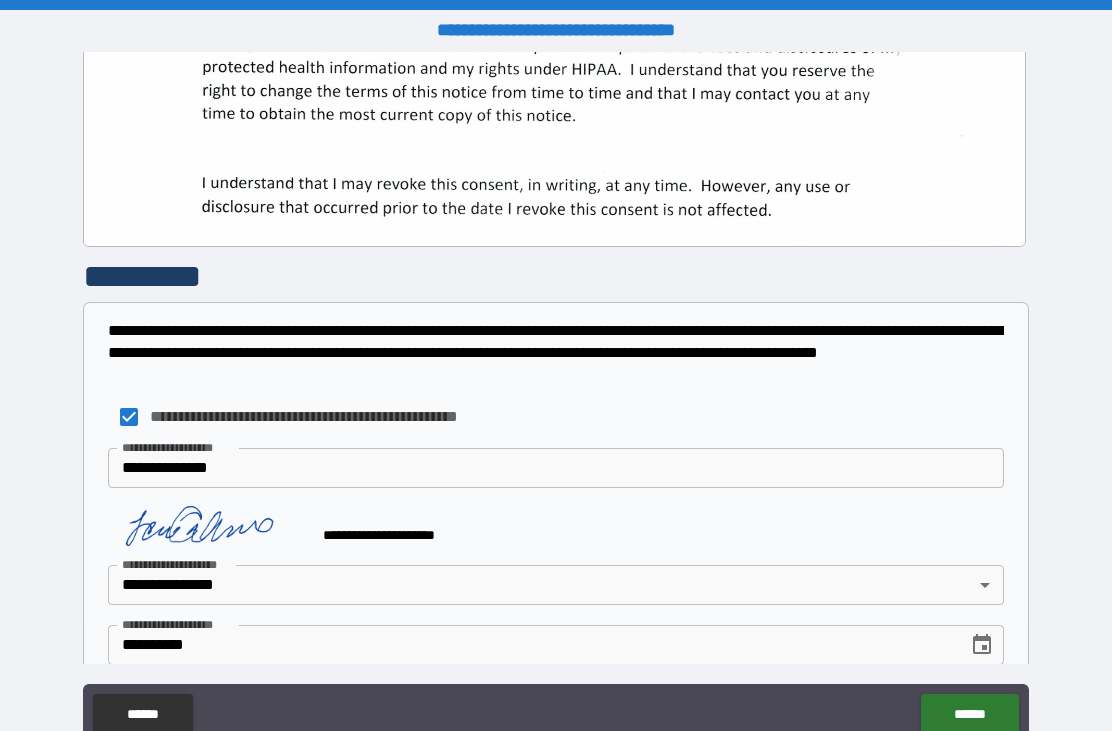 scroll, scrollTop: 570, scrollLeft: 0, axis: vertical 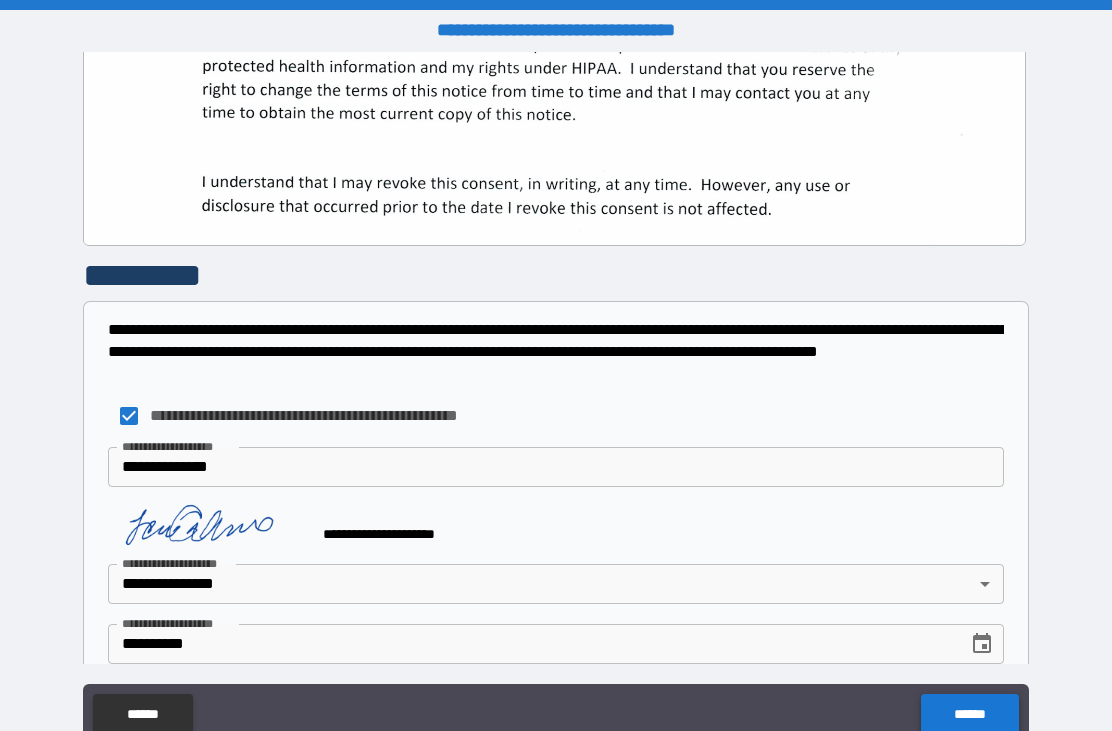 click on "******" at bounding box center [969, 714] 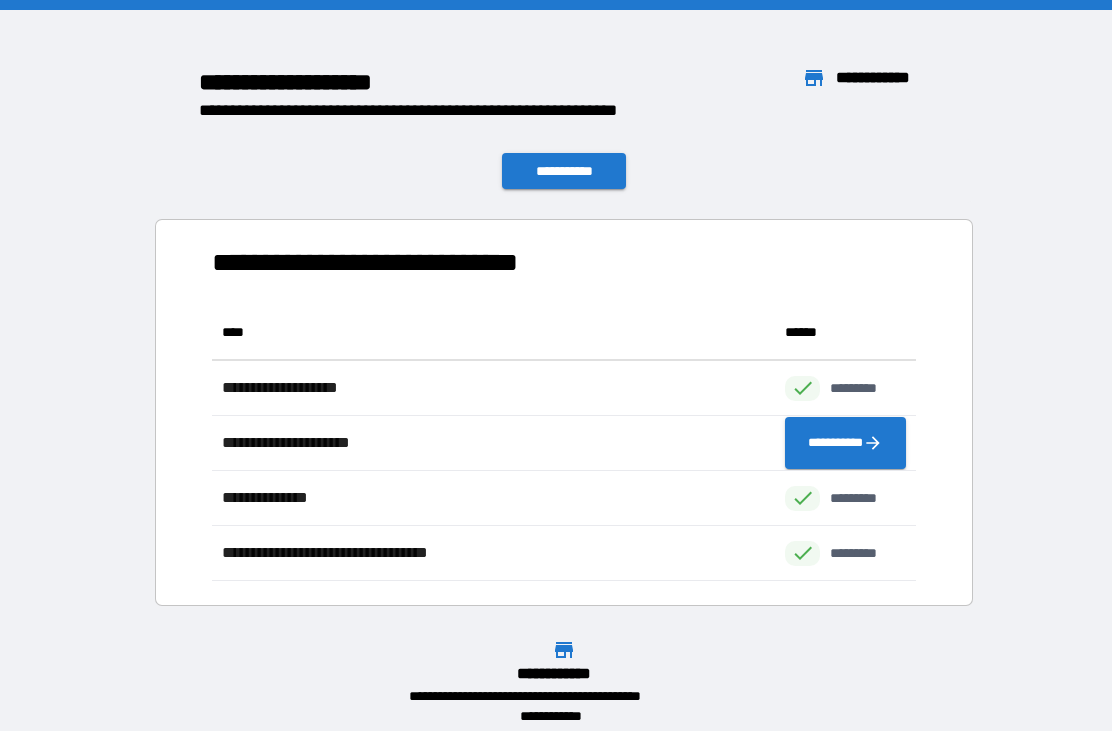 scroll, scrollTop: 1, scrollLeft: 1, axis: both 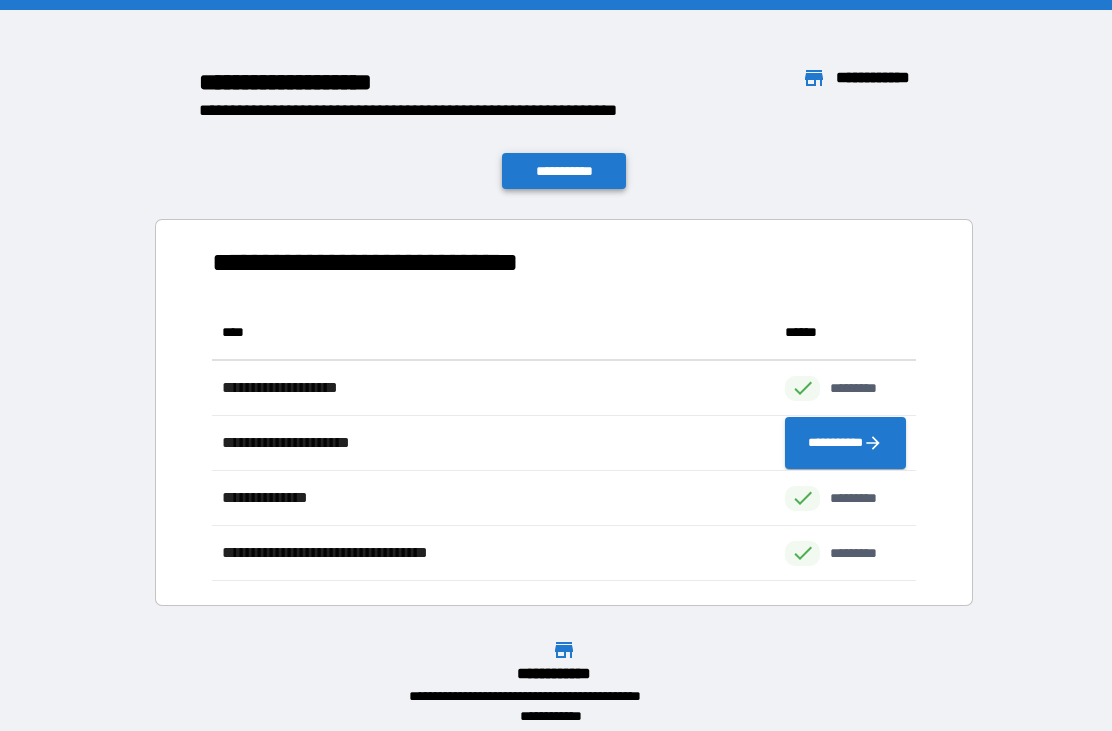 click on "**********" at bounding box center [564, 171] 